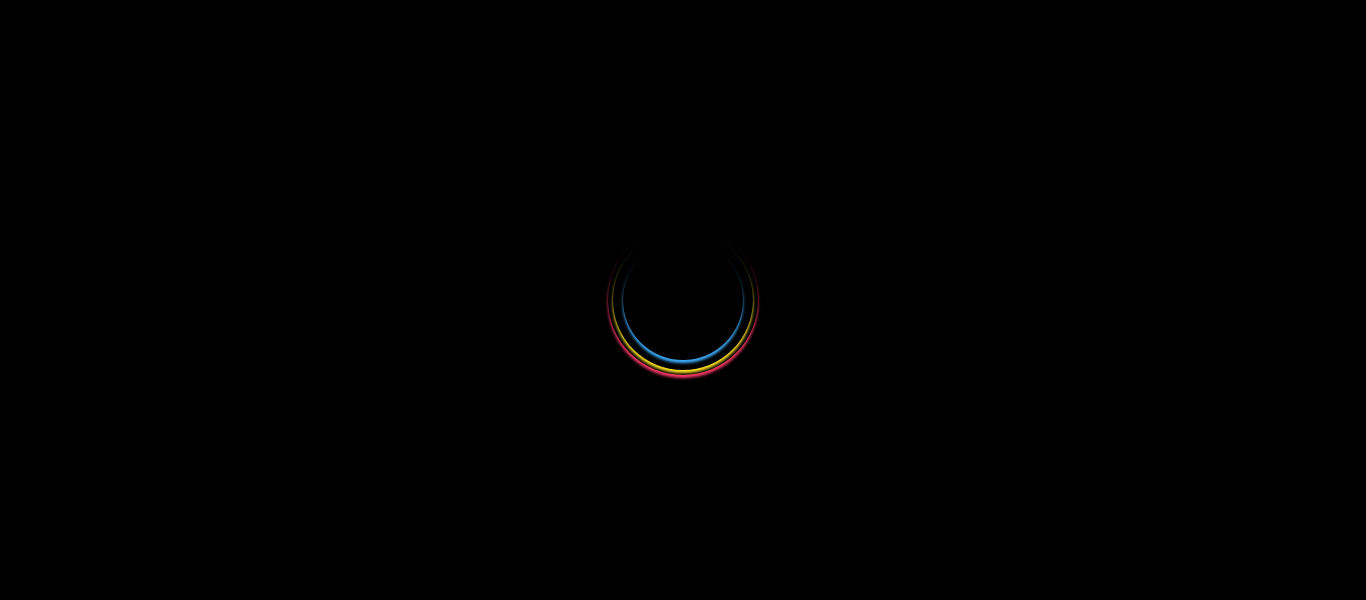 select 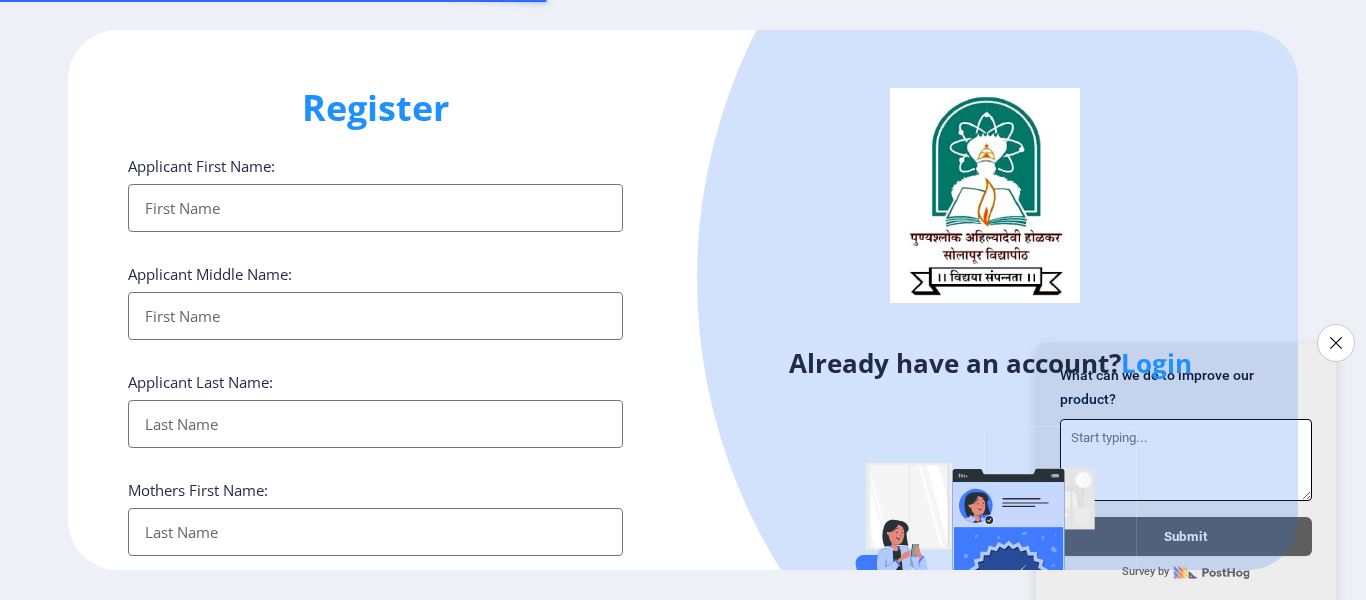 scroll, scrollTop: 0, scrollLeft: 0, axis: both 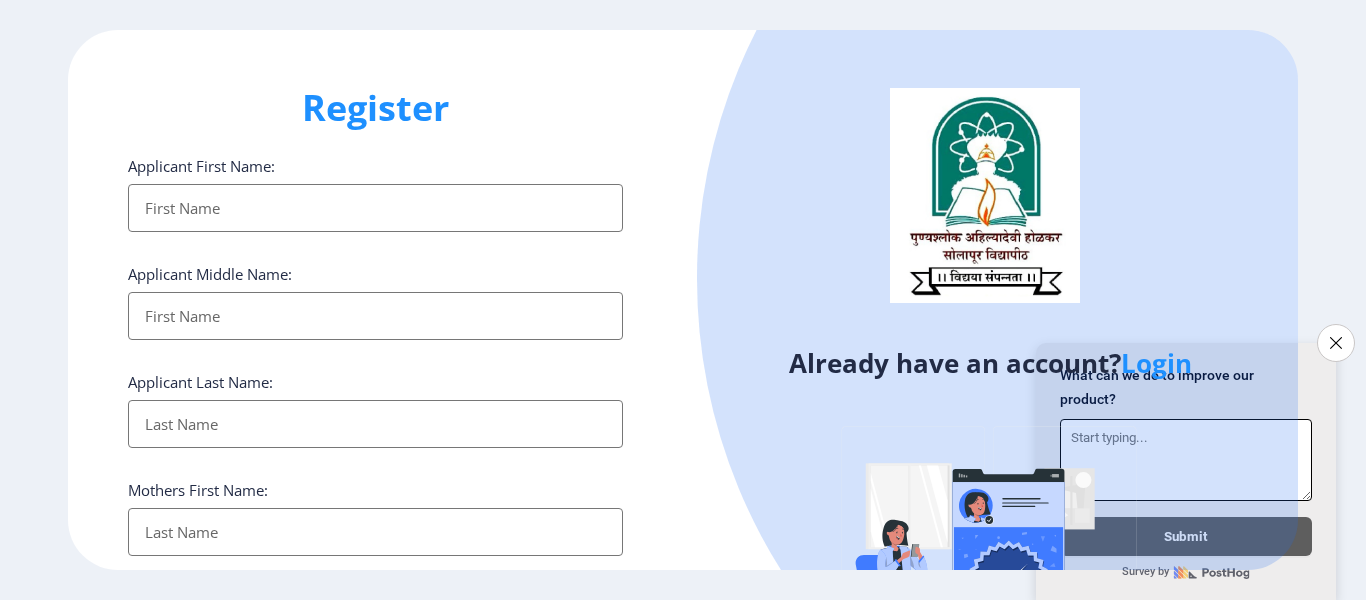 click on "Close survey" 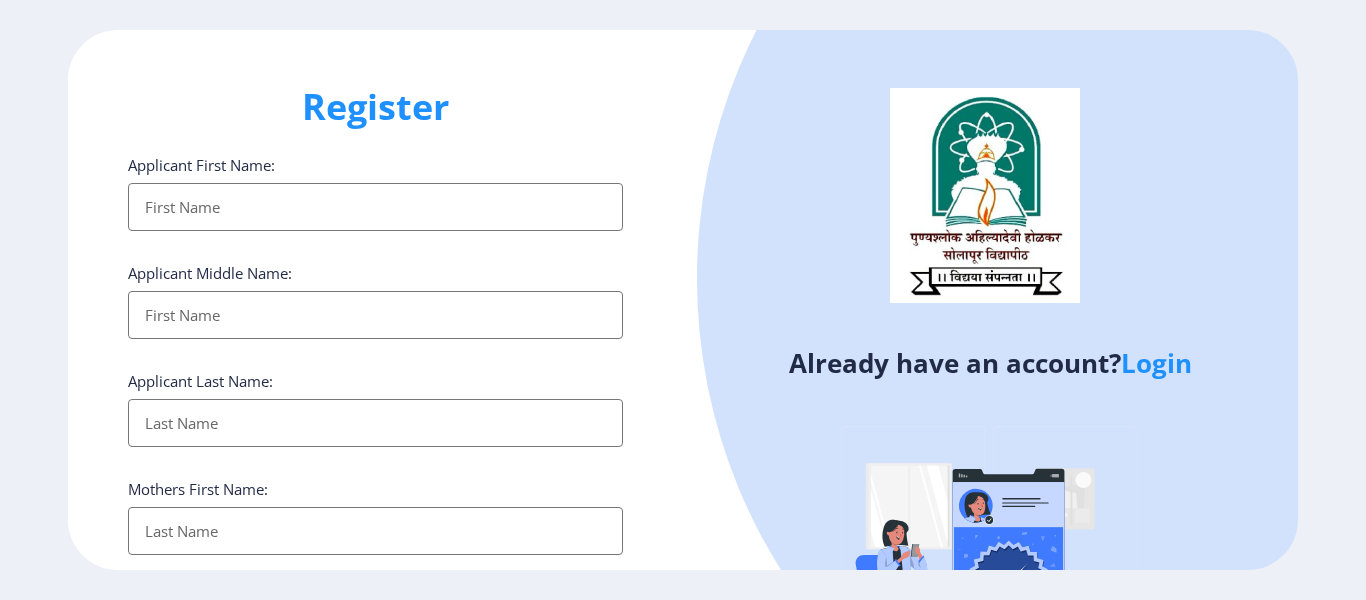 scroll, scrollTop: 0, scrollLeft: 0, axis: both 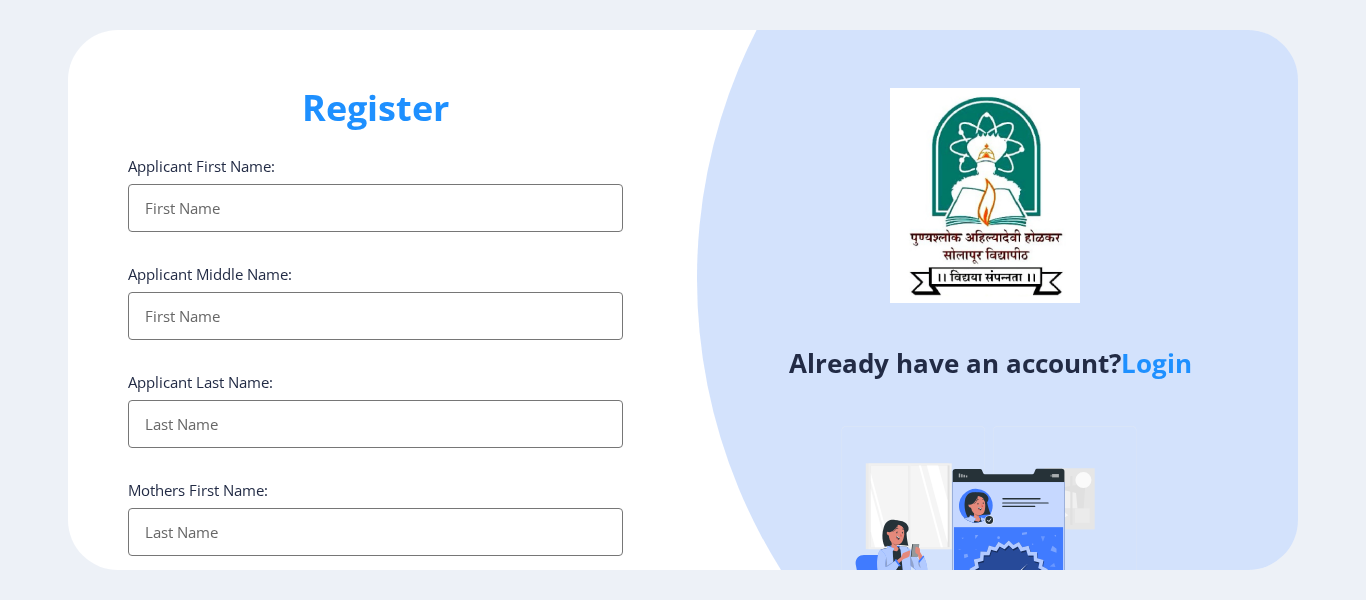 click on "Applicant First Name:" at bounding box center (375, 208) 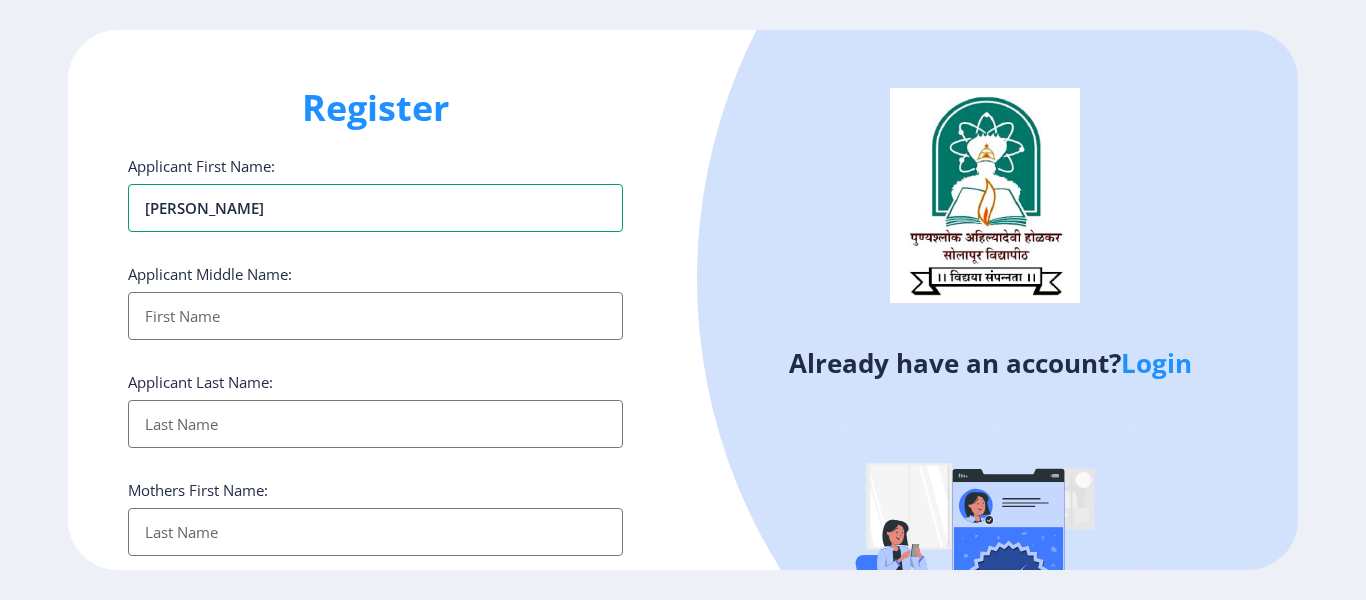 type on "[PERSON_NAME]" 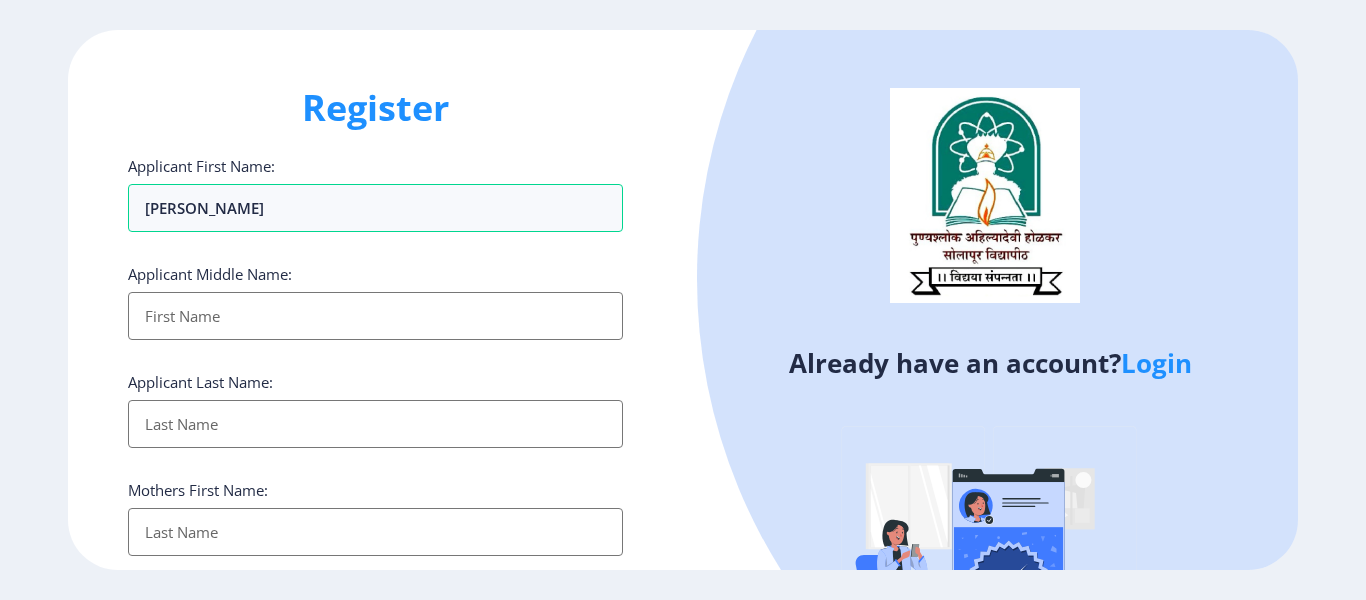 click on "Applicant First Name:" at bounding box center [375, 316] 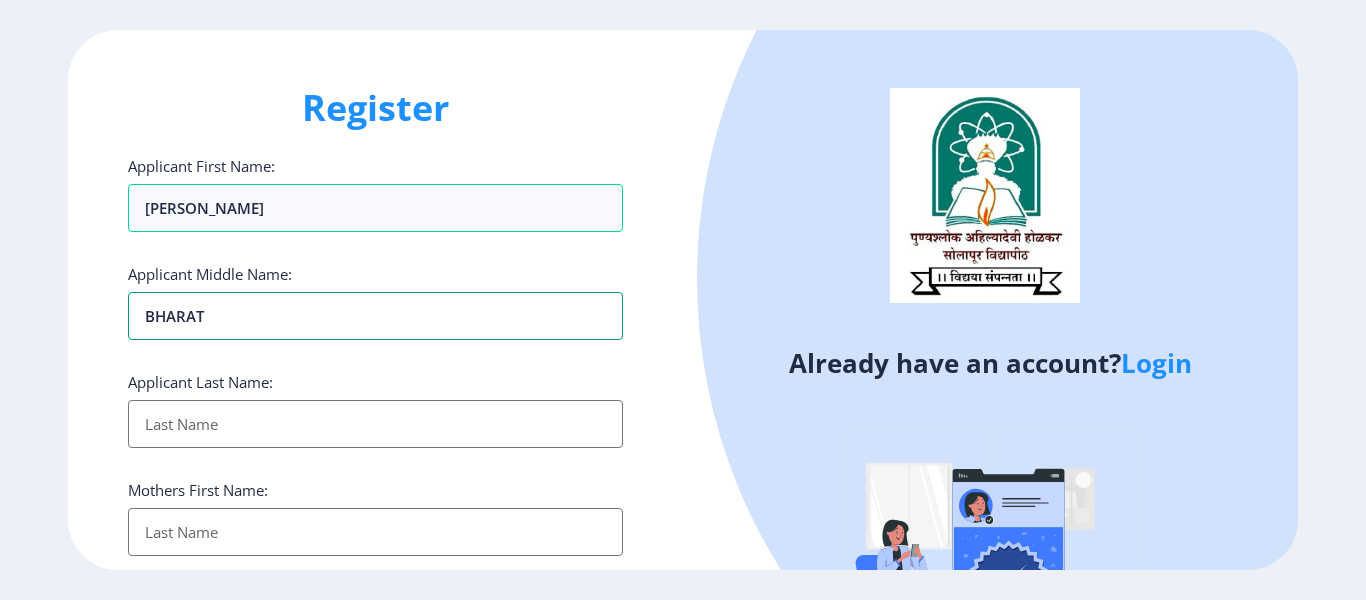 type on "BHARAT" 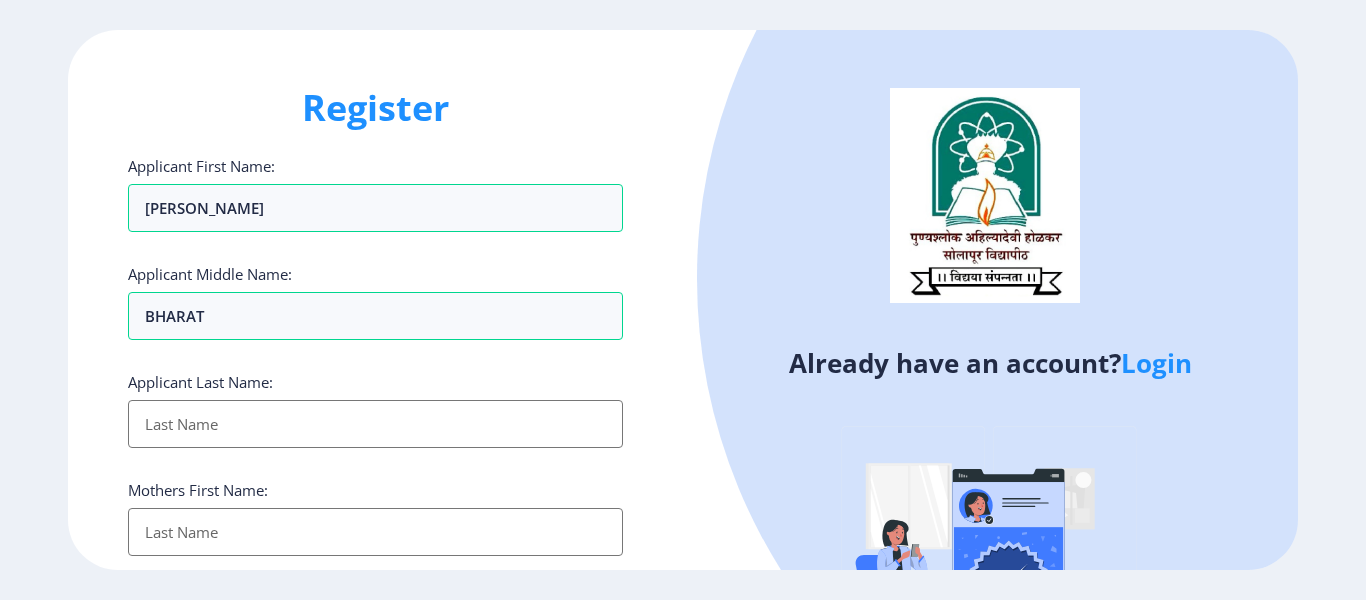 click on "Applicant First Name:" at bounding box center (375, 424) 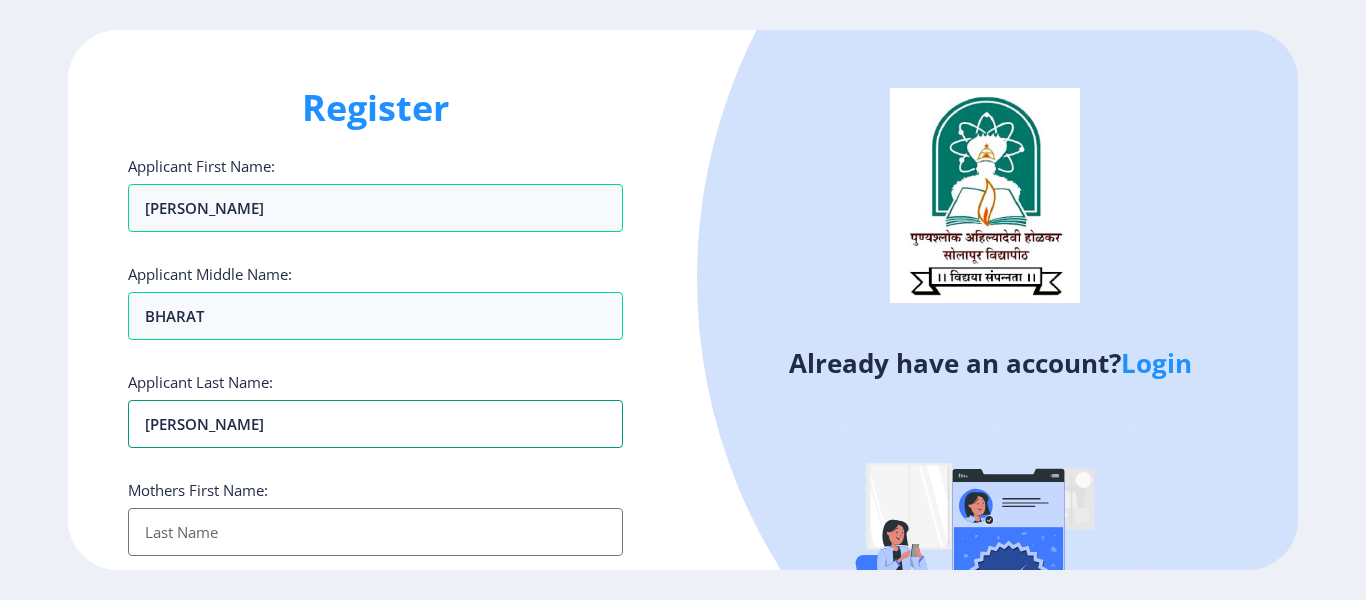 type on "[PERSON_NAME]" 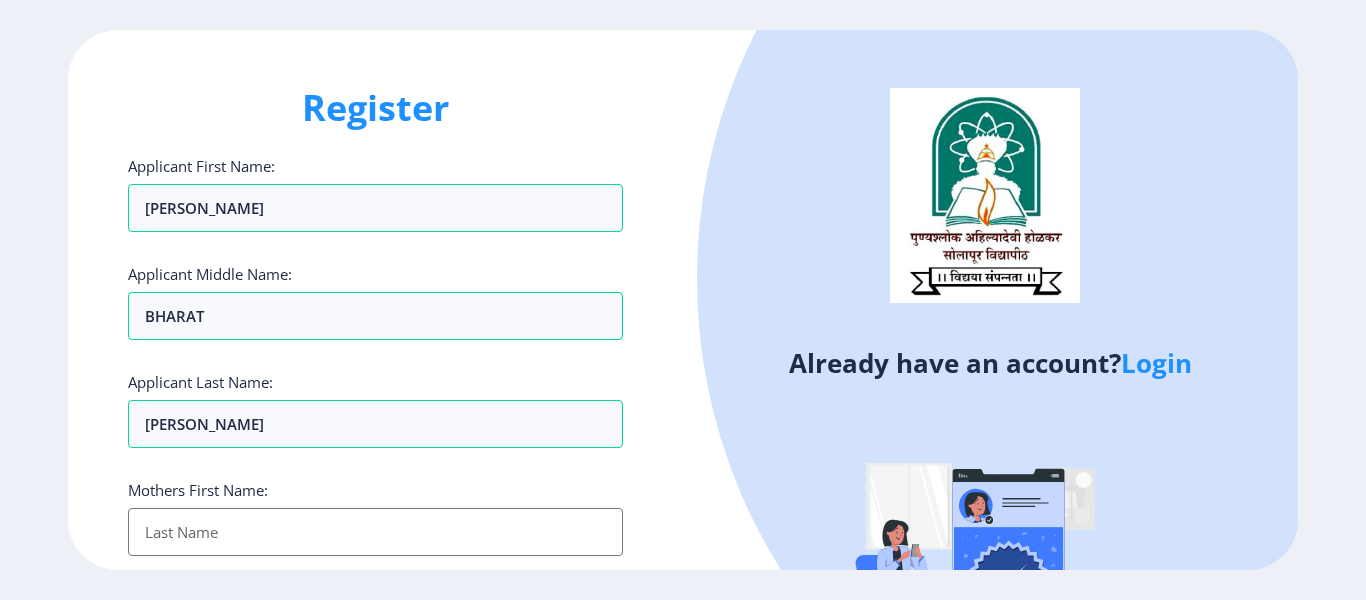 click on "Applicant First Name:" at bounding box center [375, 532] 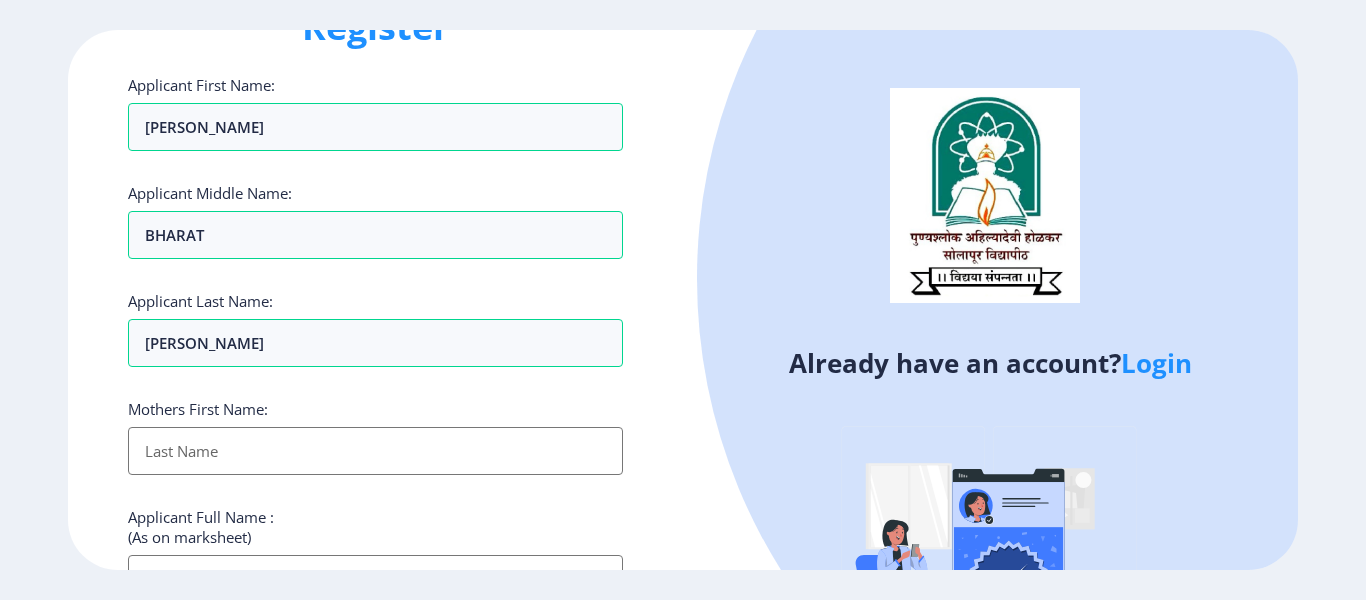 scroll, scrollTop: 200, scrollLeft: 0, axis: vertical 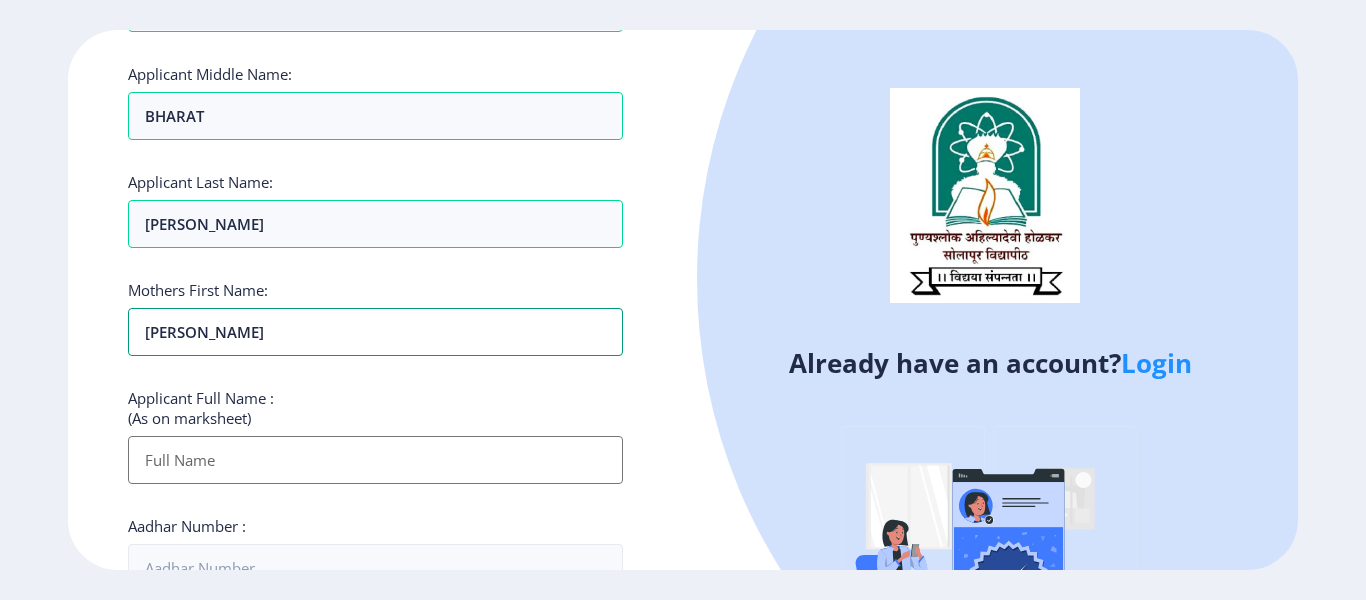 type on "[PERSON_NAME]" 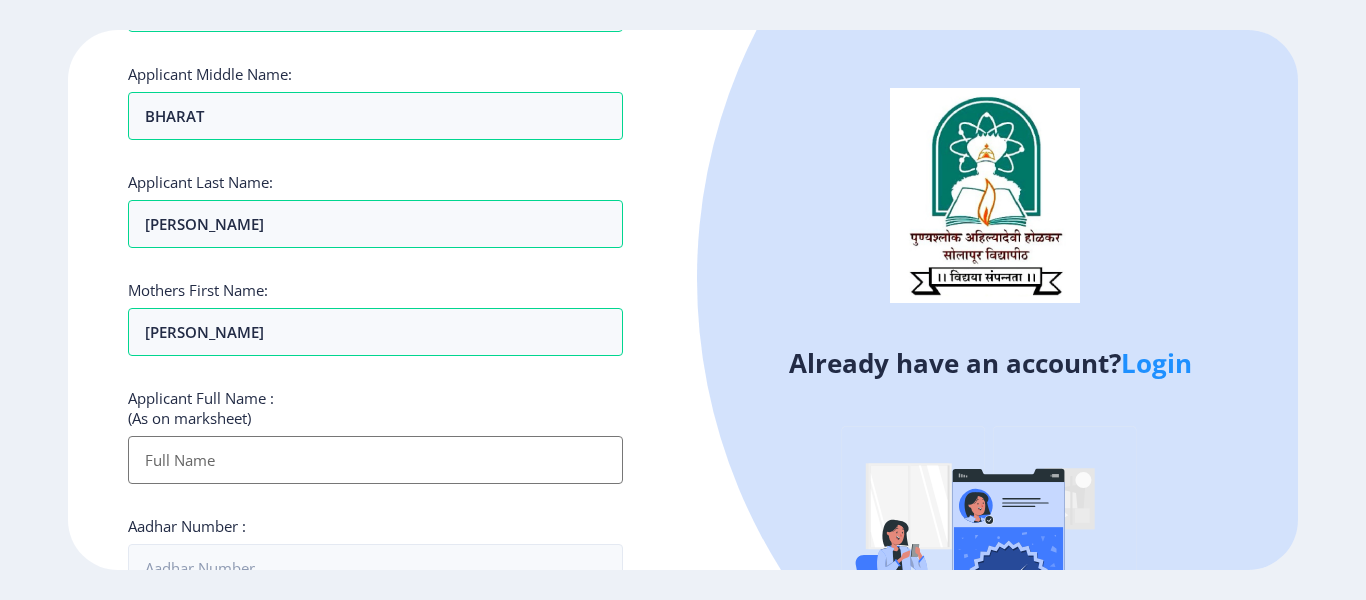 click on "Applicant First Name:" at bounding box center [375, 460] 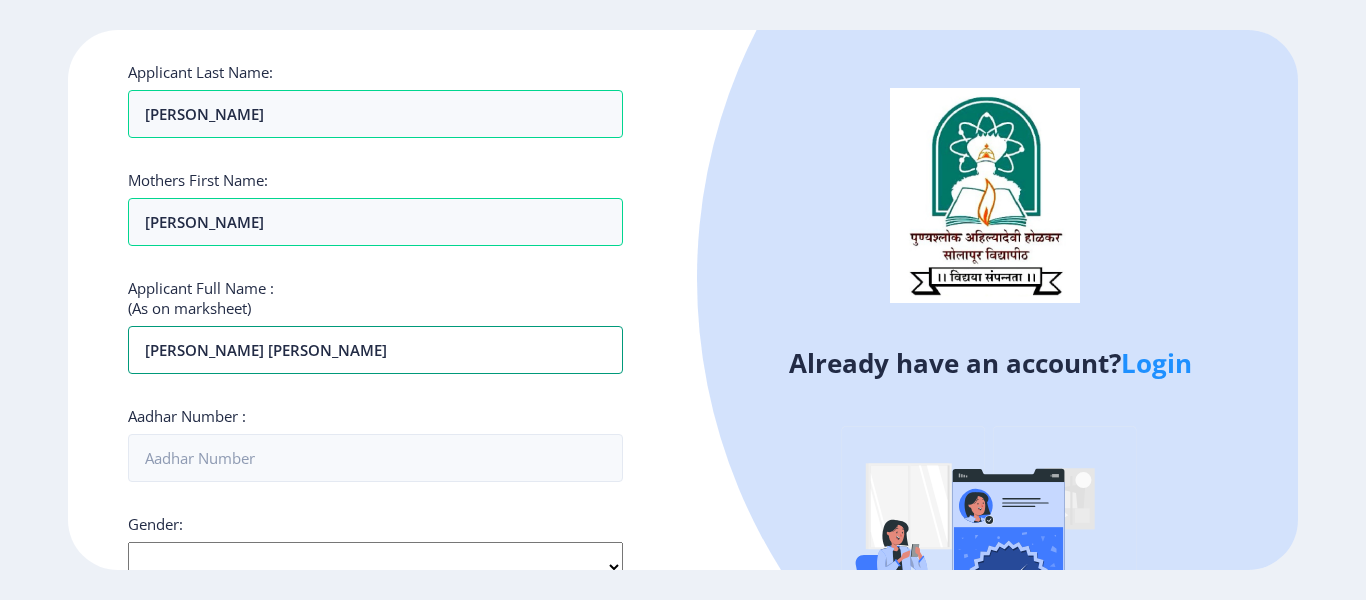 scroll, scrollTop: 500, scrollLeft: 0, axis: vertical 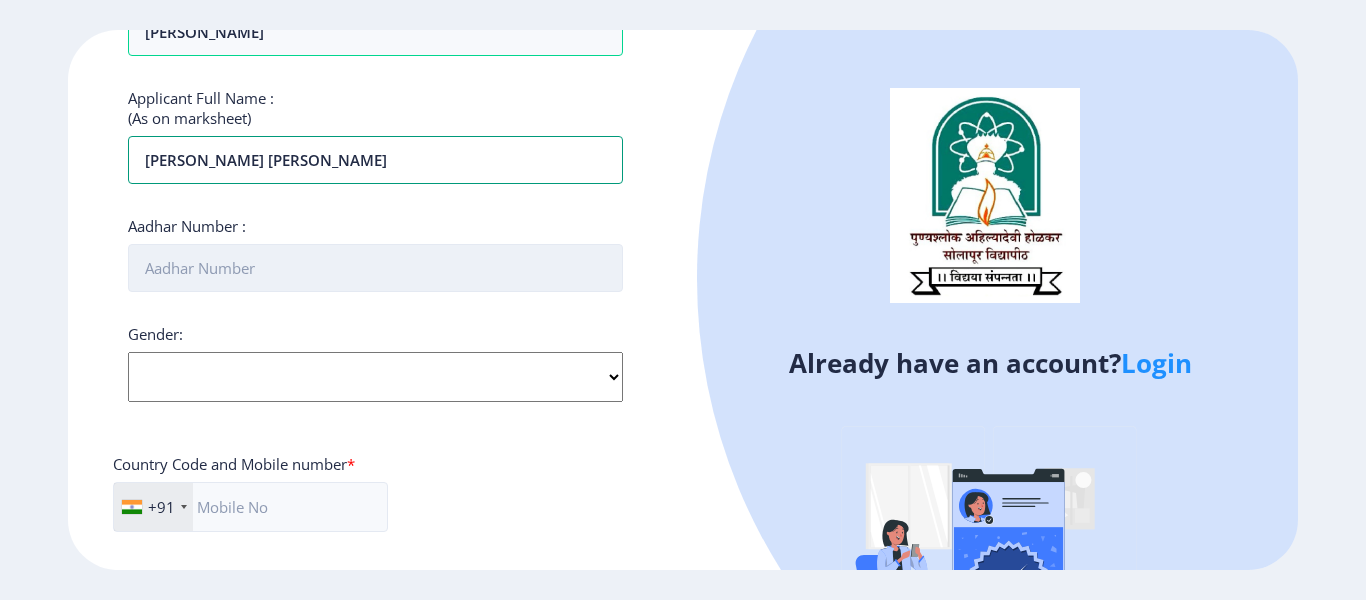 type on "[PERSON_NAME] [PERSON_NAME]" 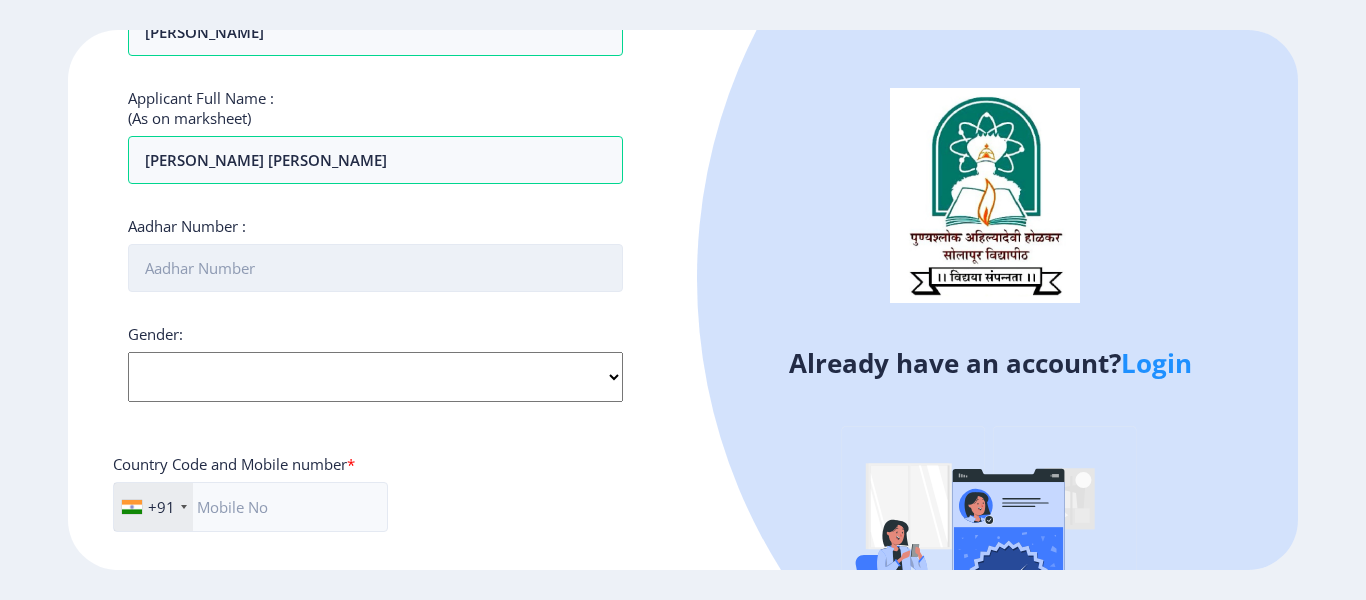 click on "Aadhar Number :" at bounding box center [375, 268] 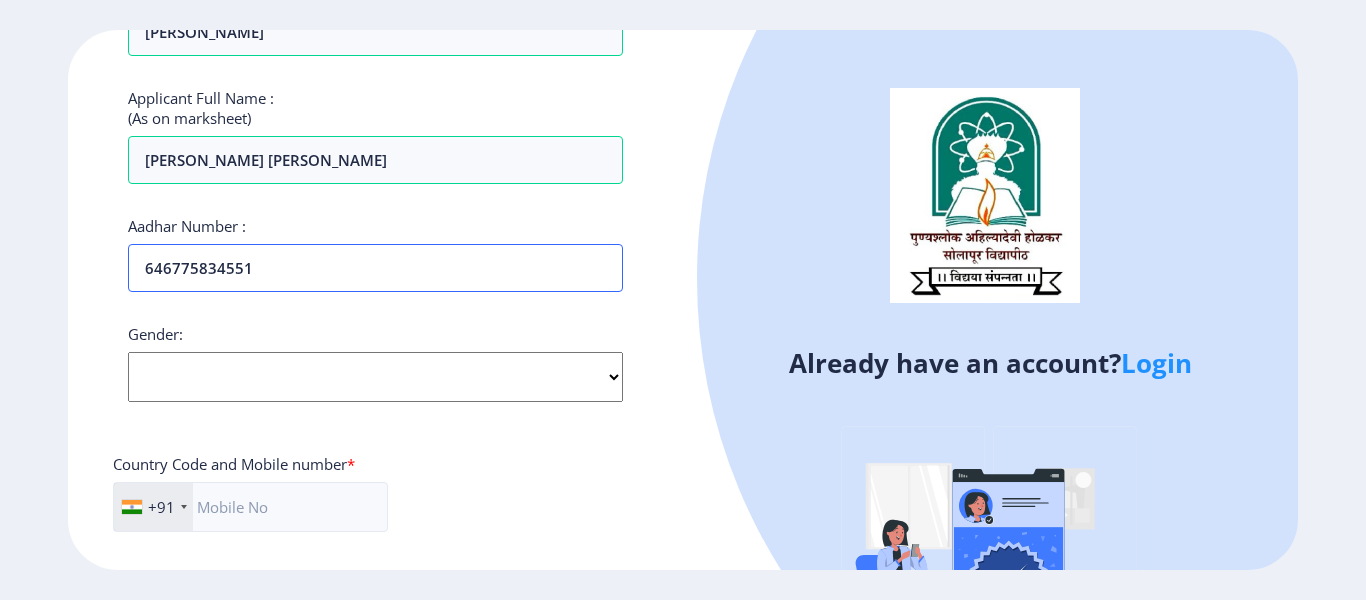 type on "646775834551" 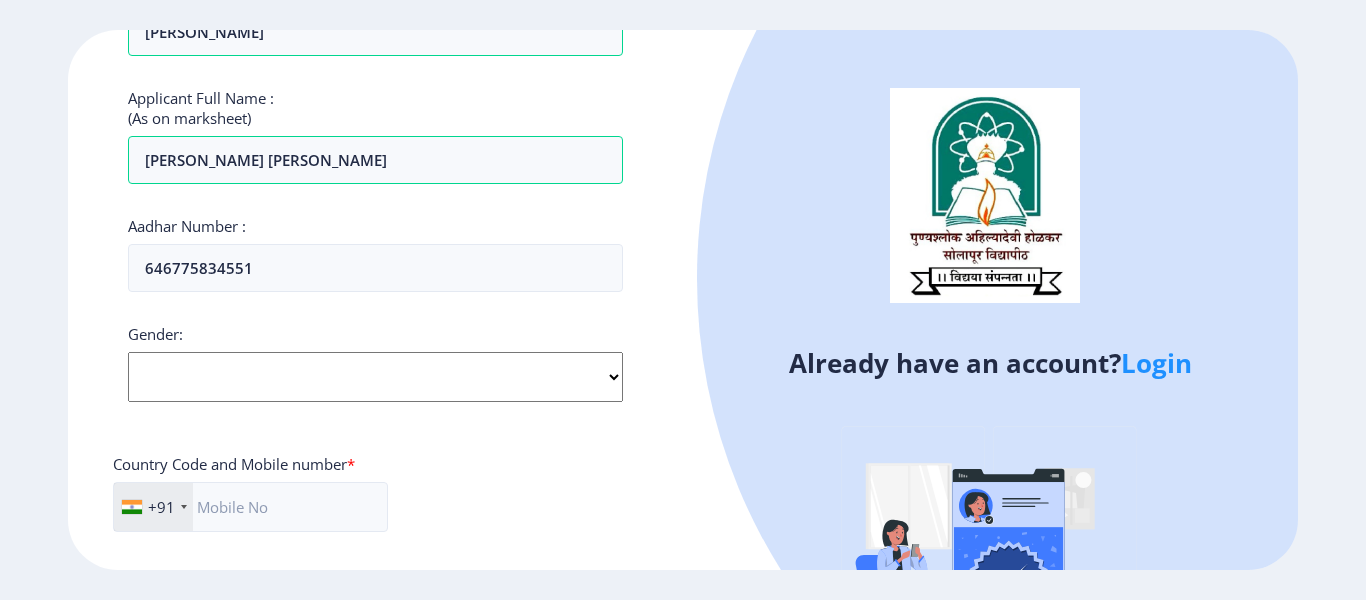 click on "Select Gender [DEMOGRAPHIC_DATA] [DEMOGRAPHIC_DATA] Other" 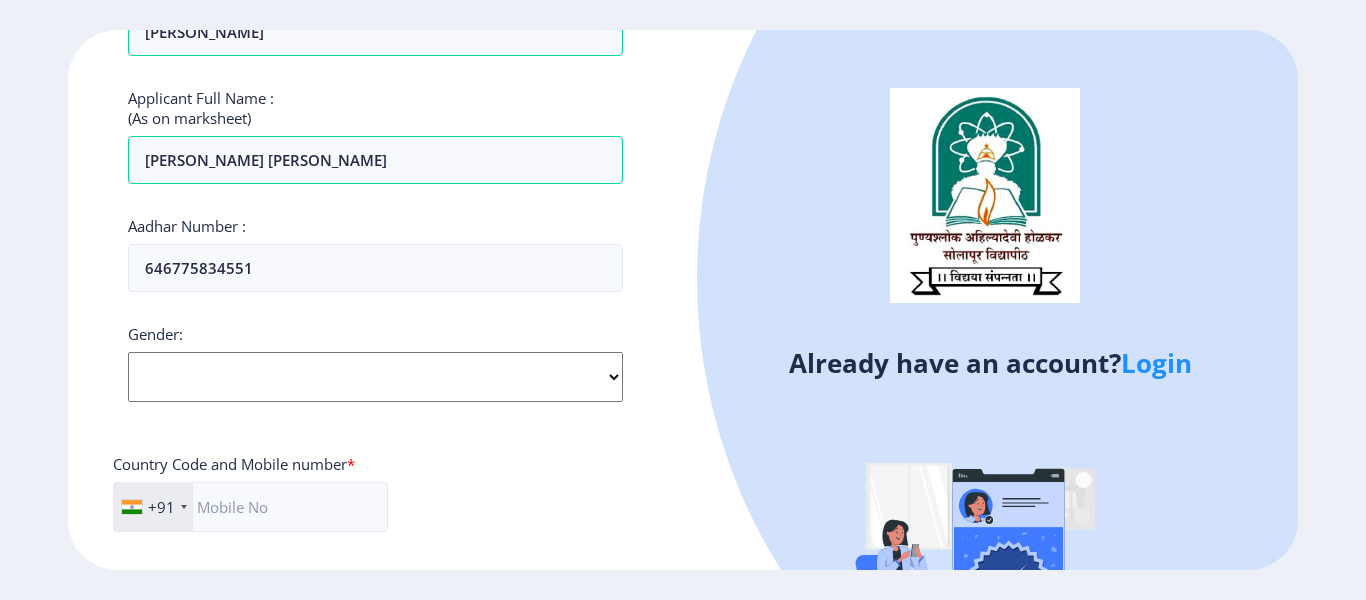 select on "[DEMOGRAPHIC_DATA]" 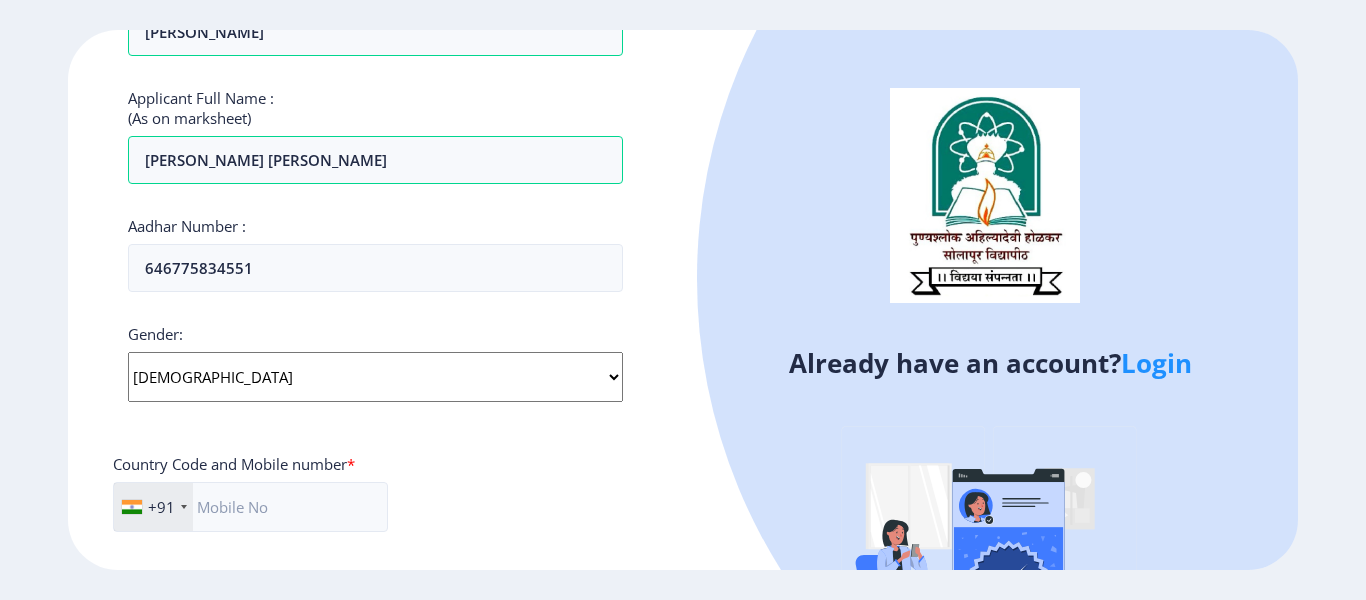 click on "Select Gender [DEMOGRAPHIC_DATA] [DEMOGRAPHIC_DATA] Other" 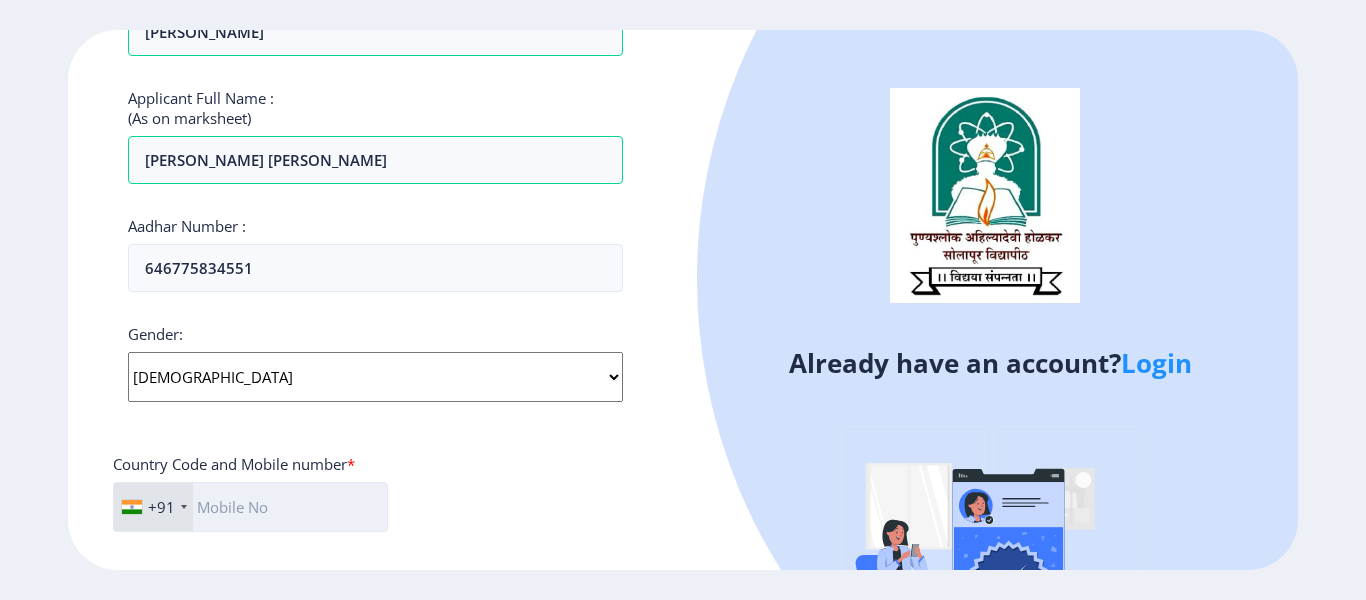 click 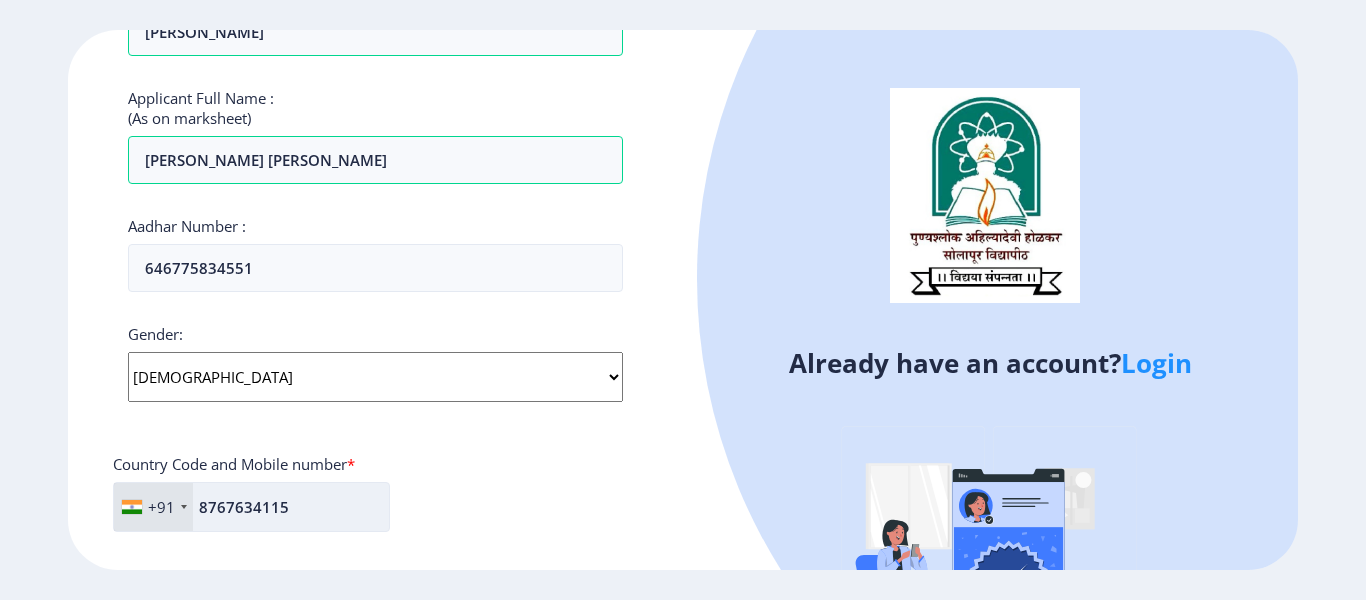 scroll, scrollTop: 700, scrollLeft: 0, axis: vertical 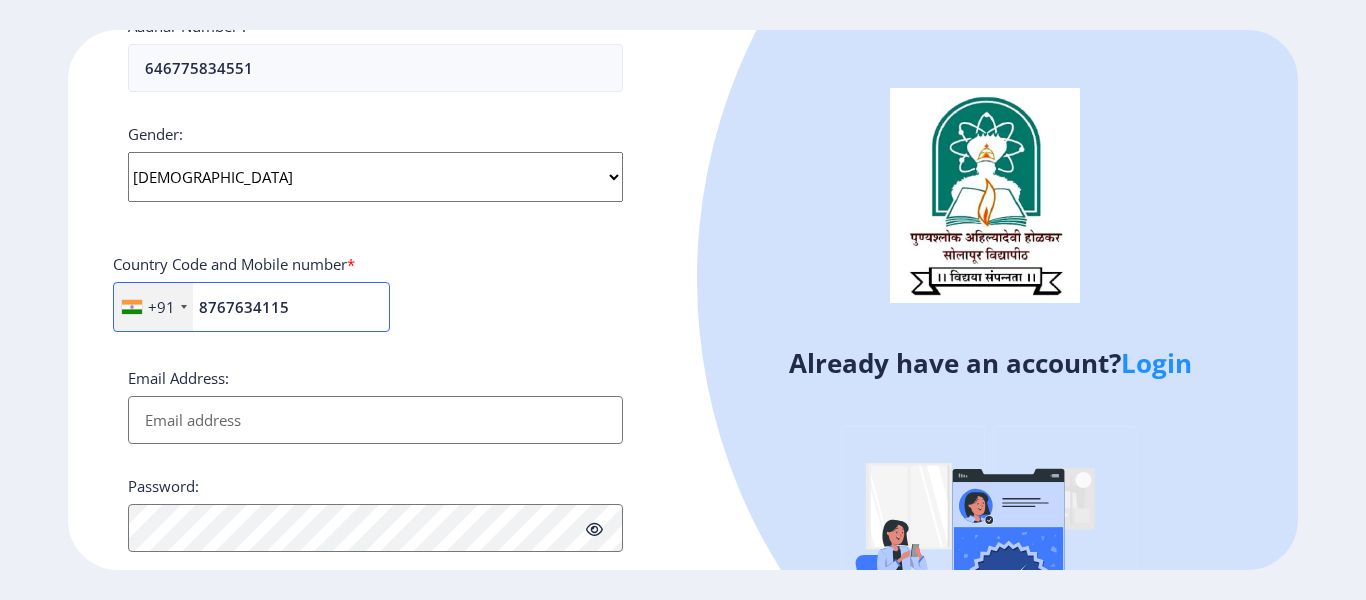 type on "8767634115" 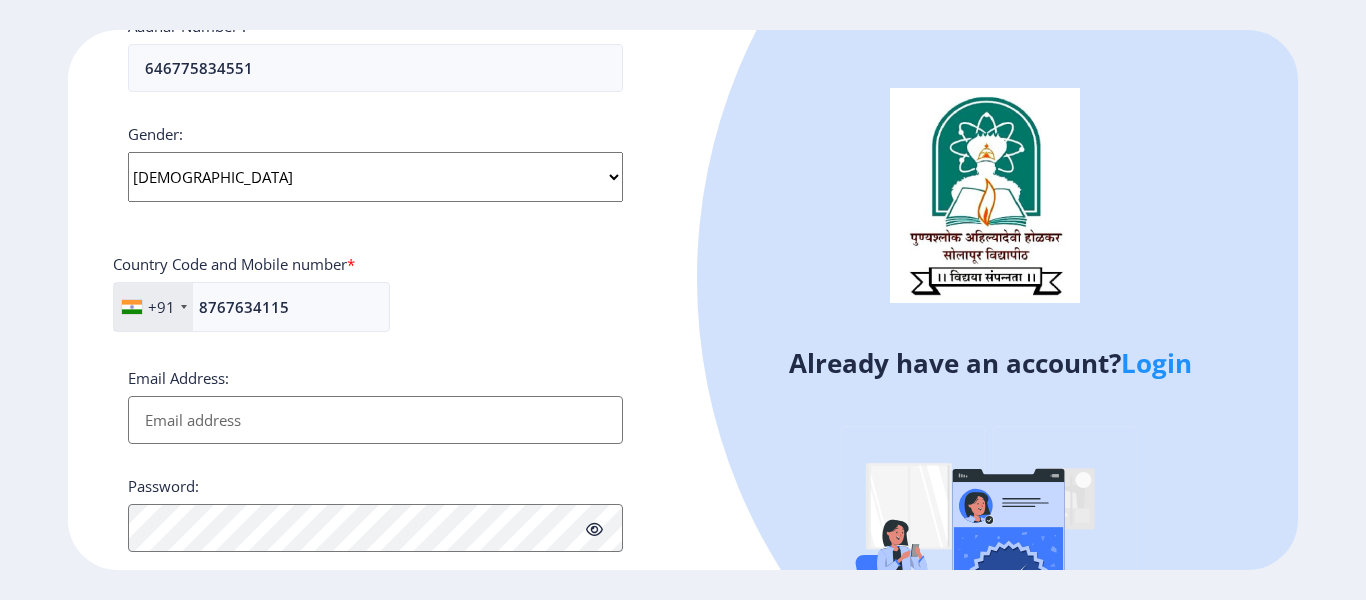 click on "Email Address:" at bounding box center [375, 420] 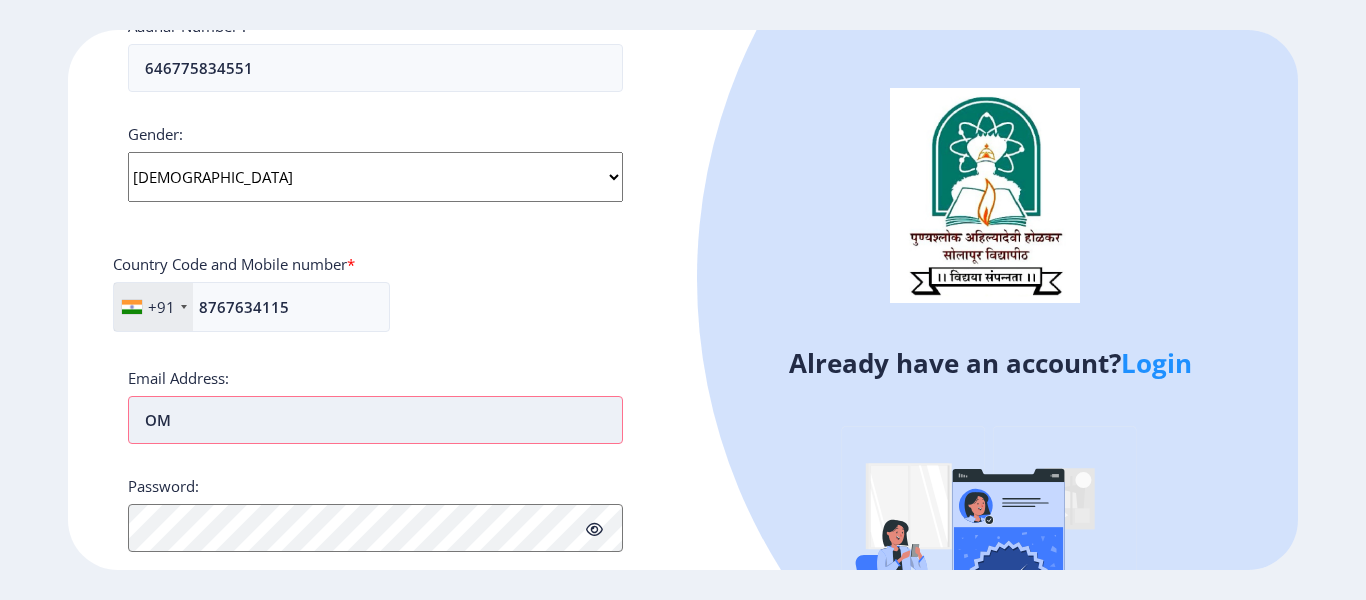 type on "O" 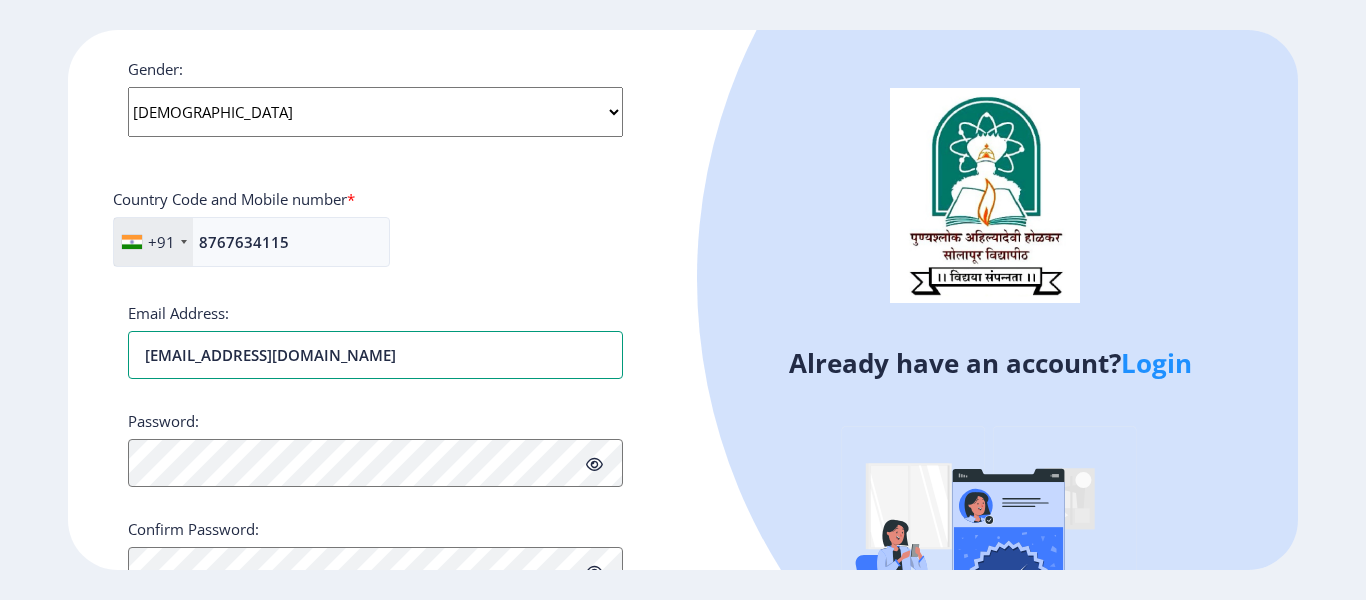 scroll, scrollTop: 800, scrollLeft: 0, axis: vertical 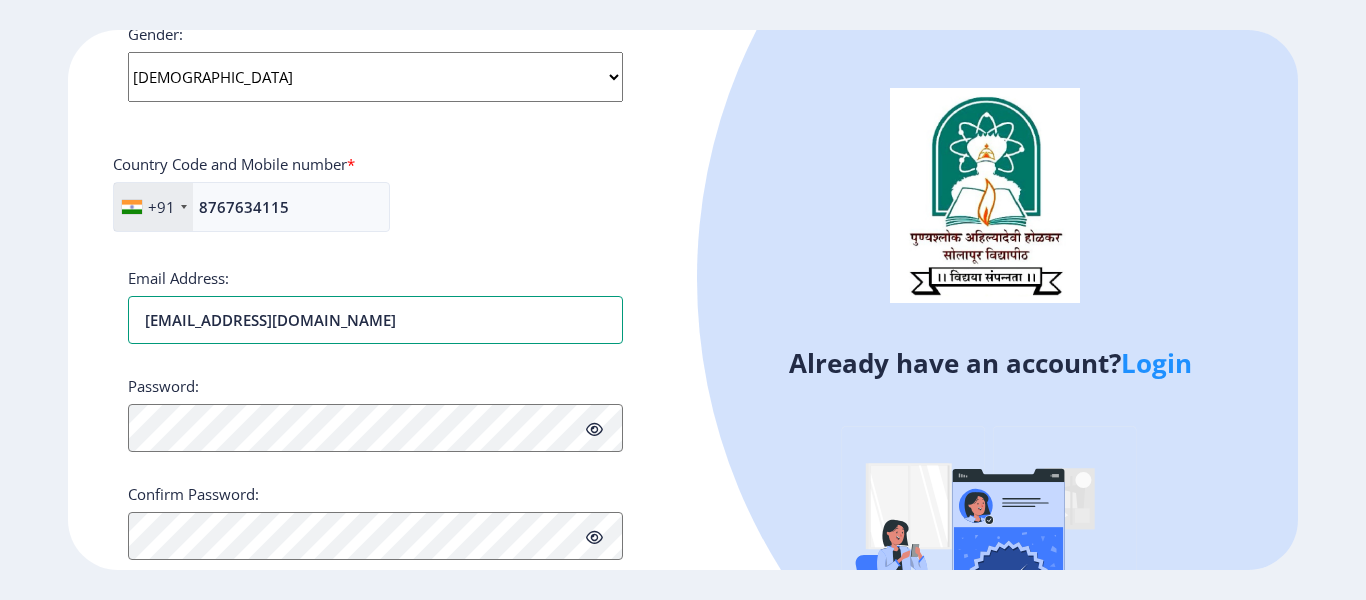 type on "omkaragalaave72@gmail.com" 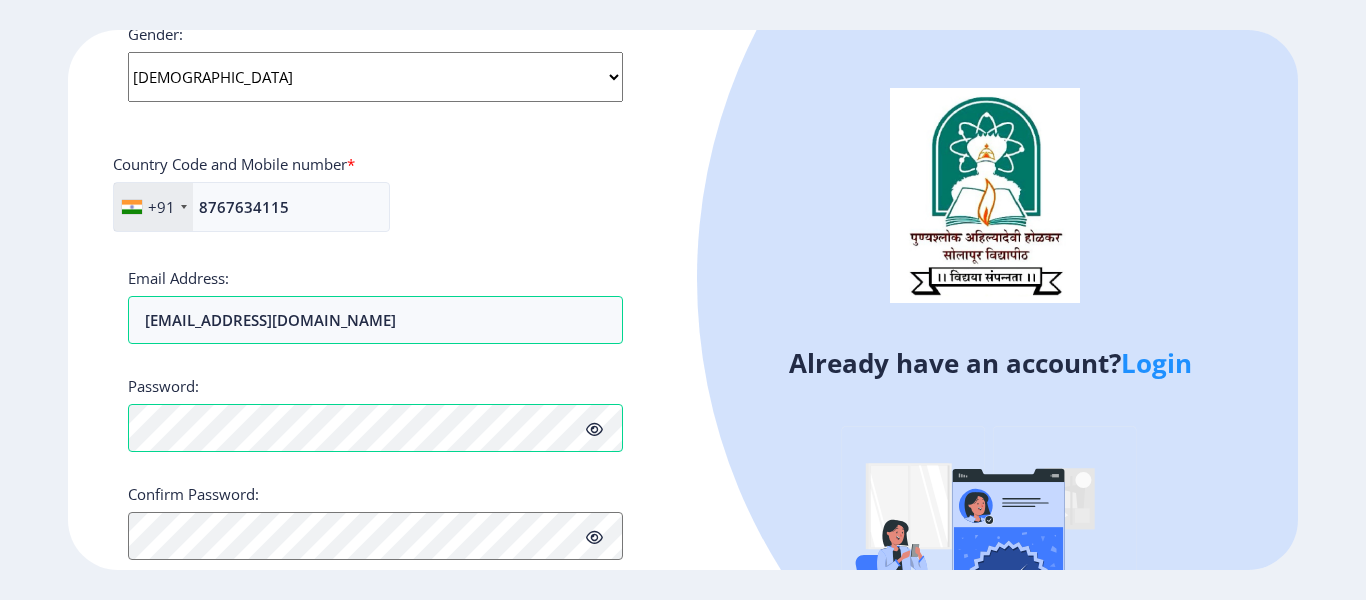 click 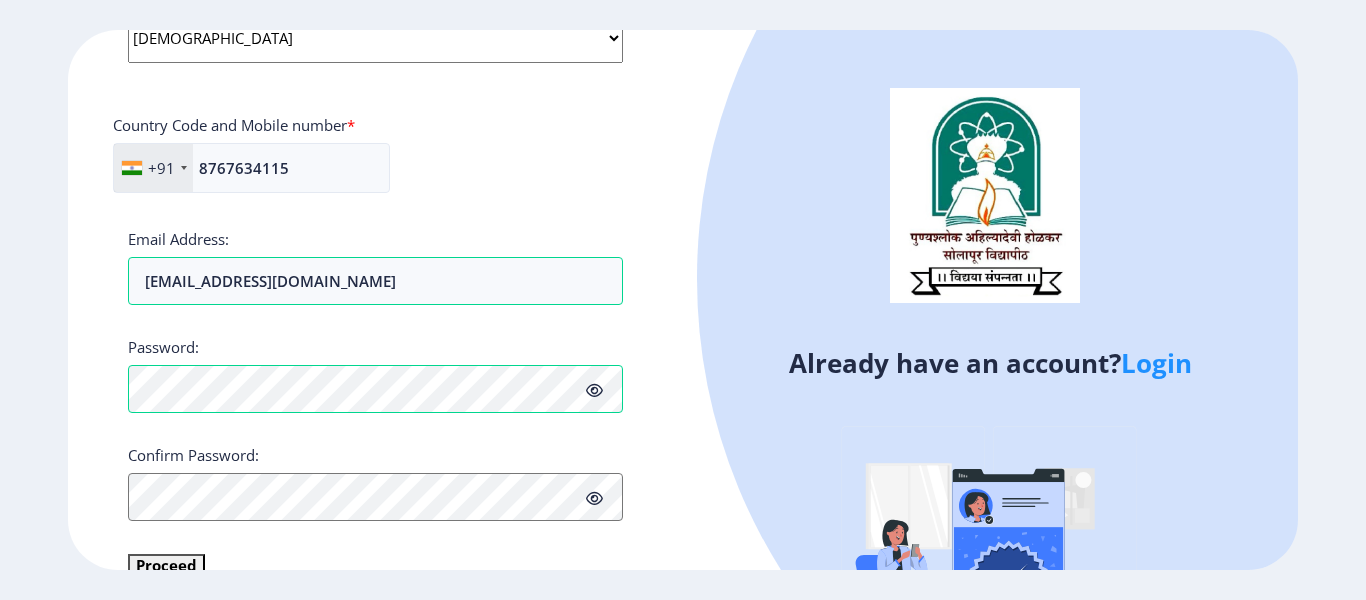 scroll, scrollTop: 876, scrollLeft: 0, axis: vertical 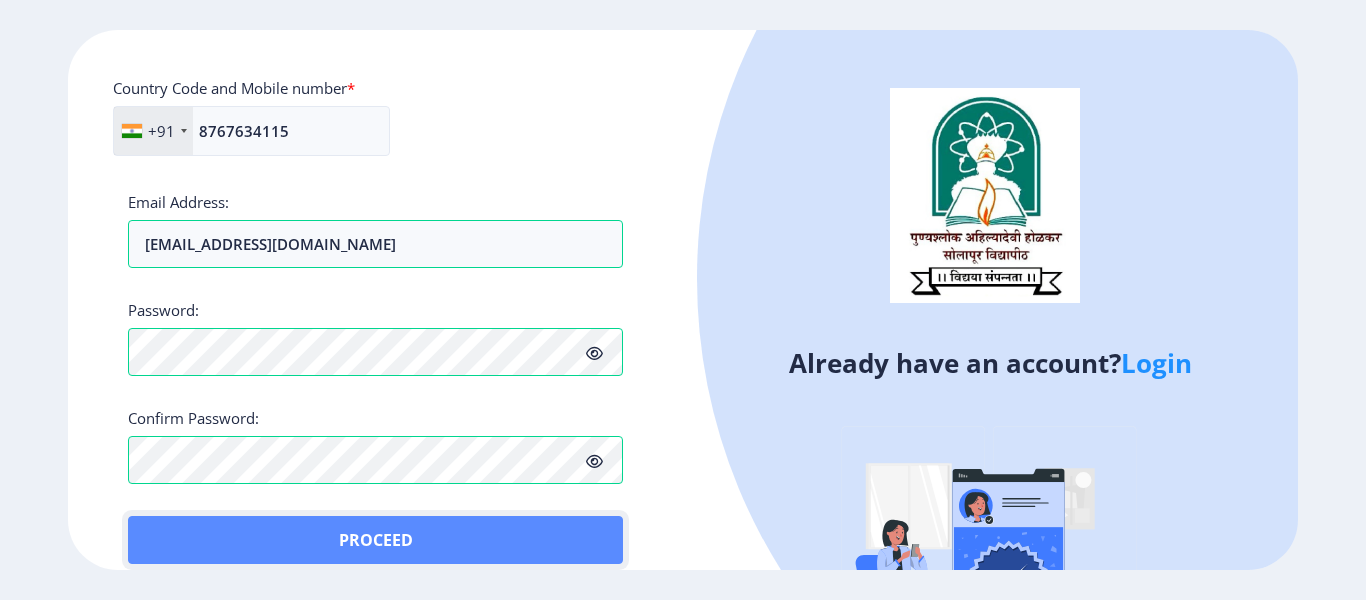click on "Proceed" 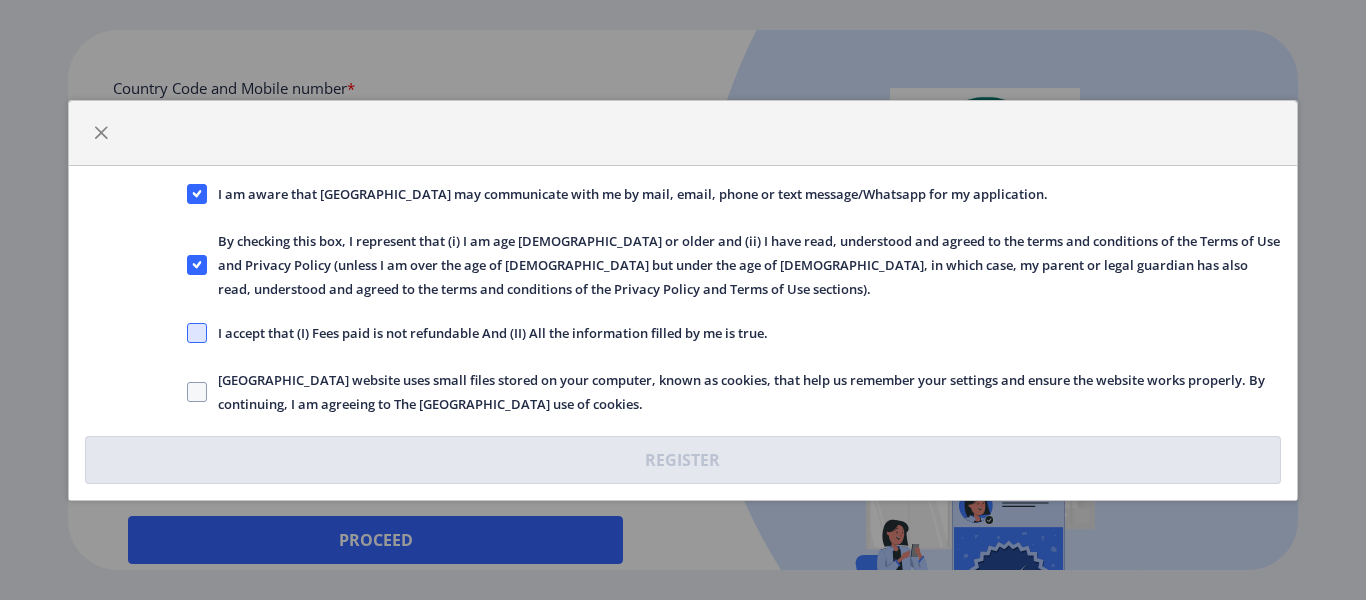 click 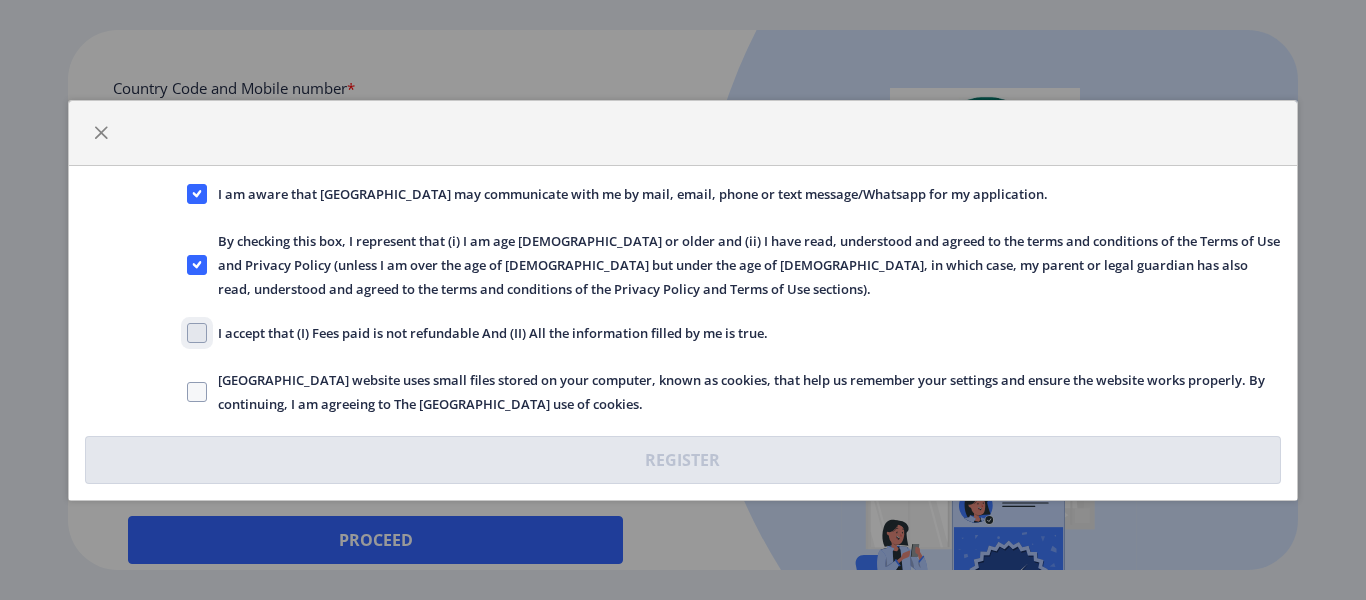 click on "I accept that (I) Fees paid is not refundable And (II) All the information filled by me is true." 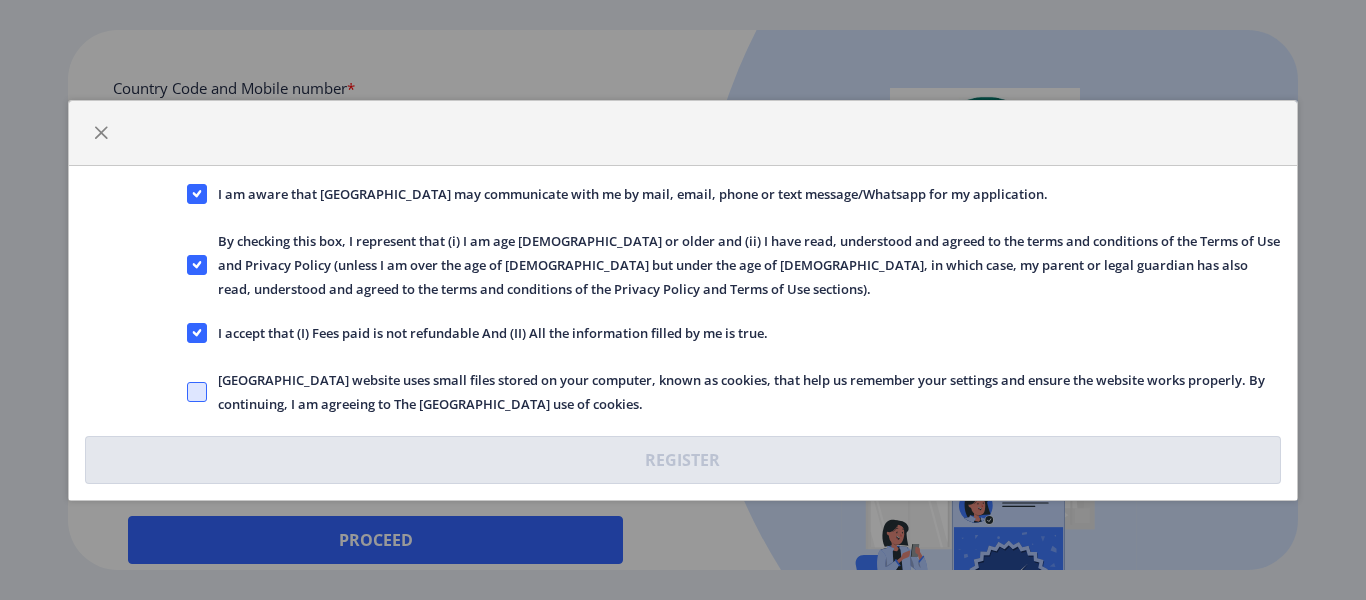 click 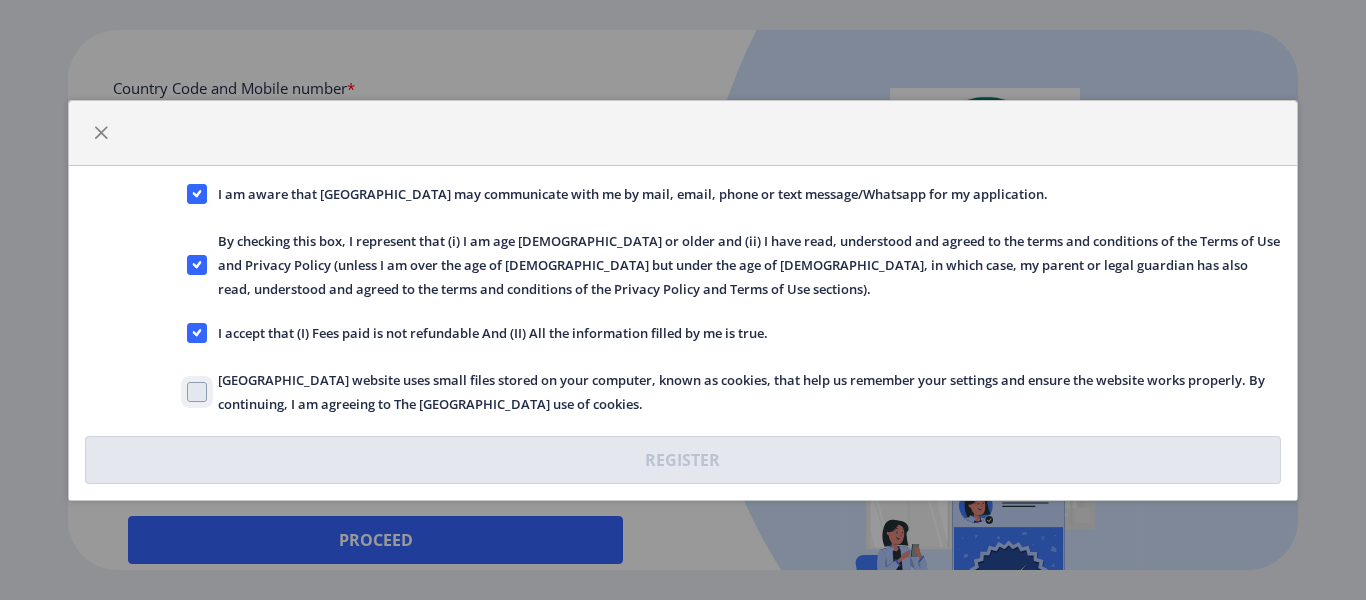 click on "[GEOGRAPHIC_DATA] website uses small files stored on your computer, known as cookies, that help us remember your settings and ensure the website works properly. By continuing, I am agreeing to The [GEOGRAPHIC_DATA] use of cookies." 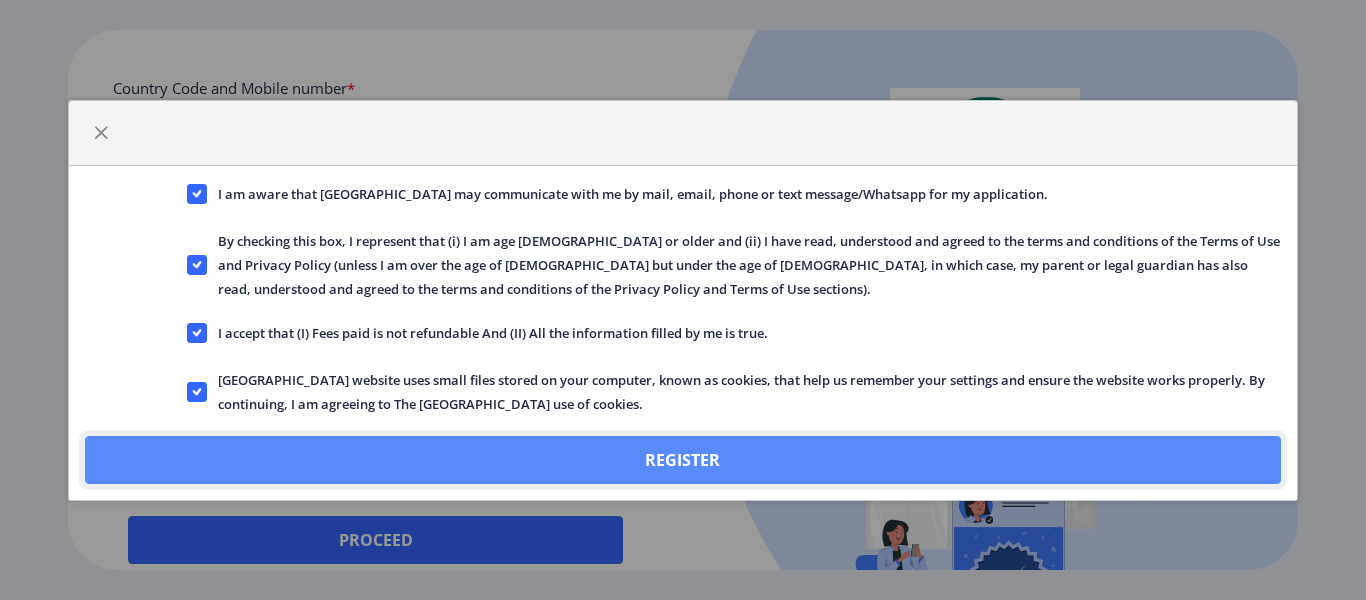 click on "Register" 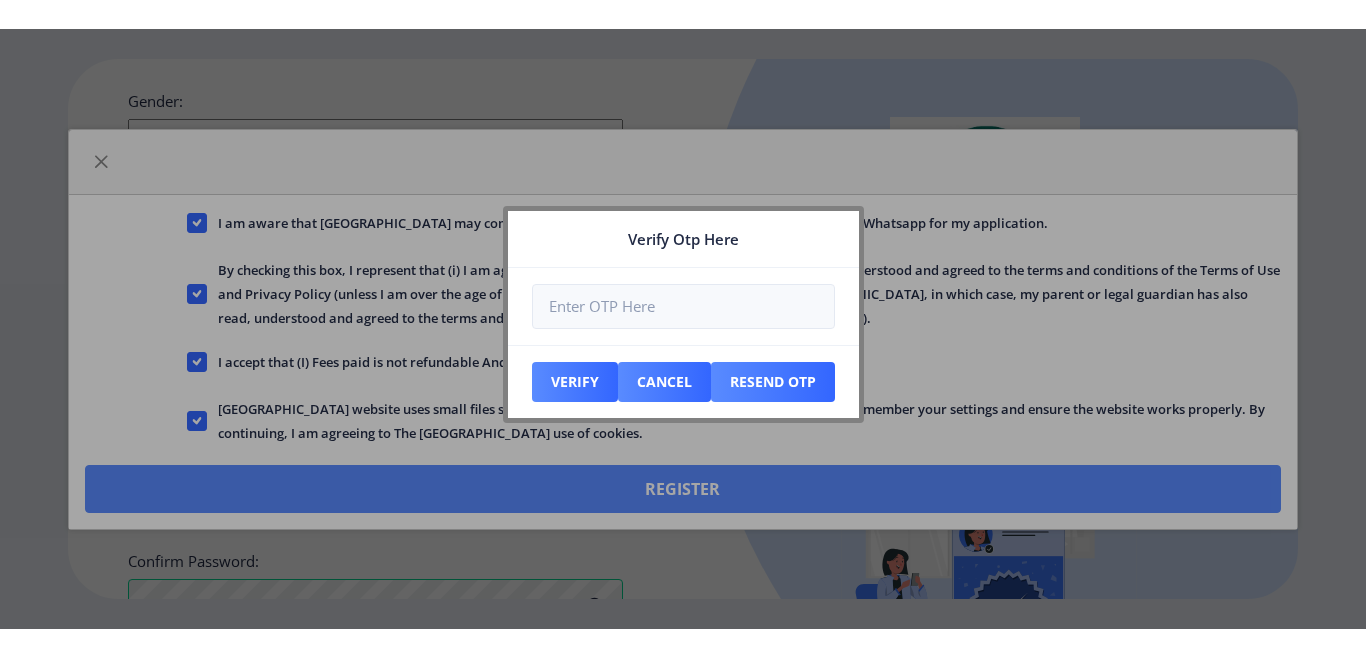scroll, scrollTop: 990, scrollLeft: 0, axis: vertical 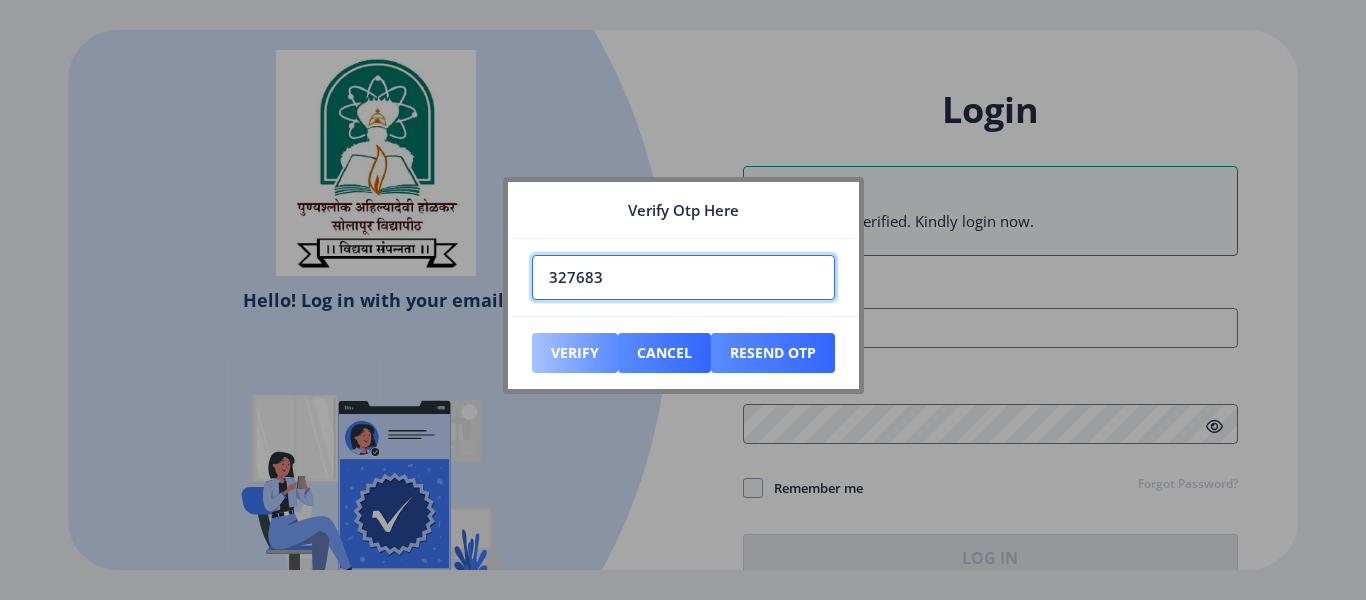 type on "327683" 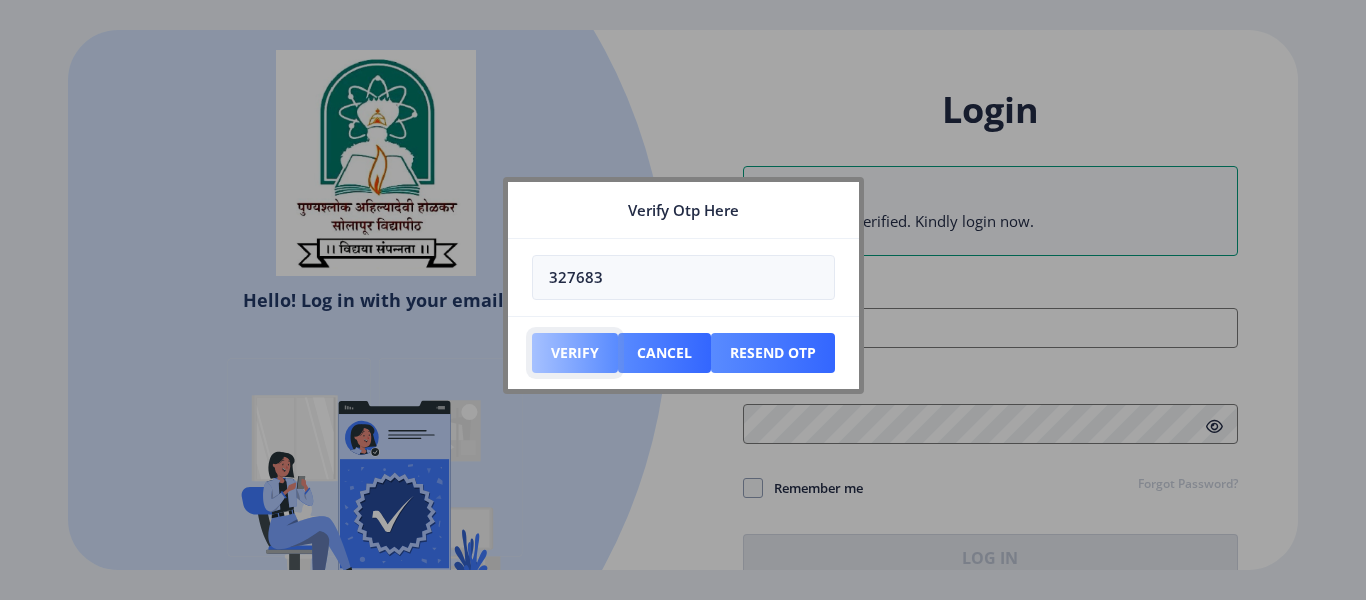 click on "Verify" at bounding box center [575, 353] 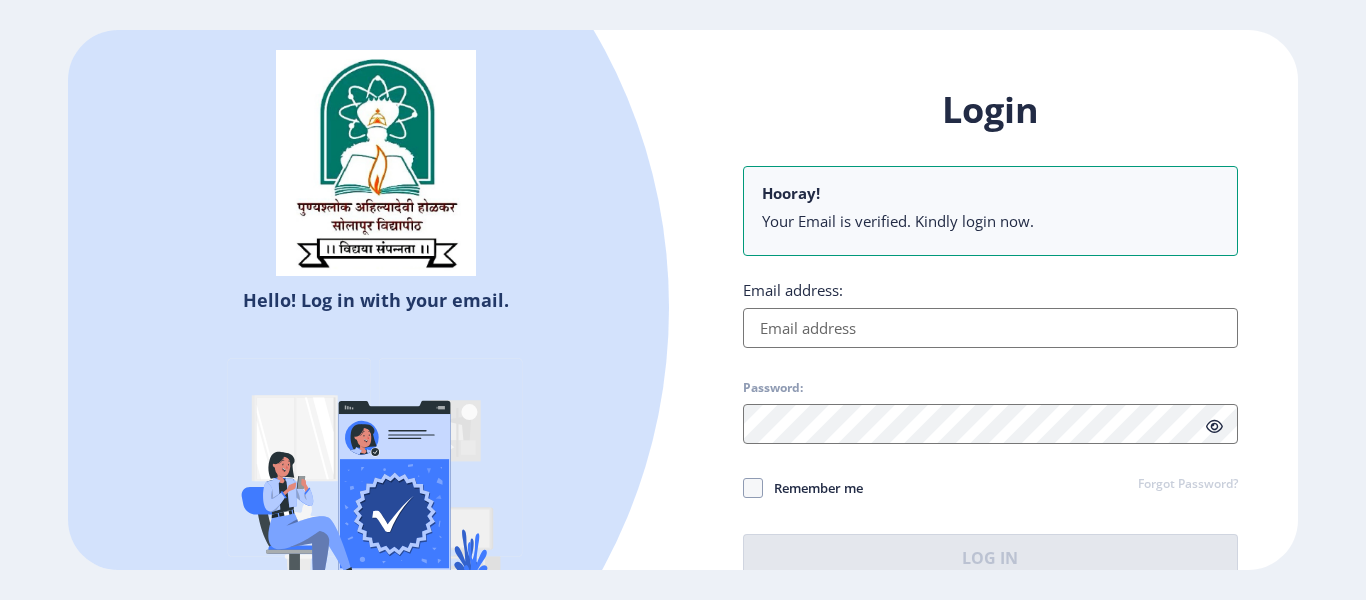 click on "Email address:" at bounding box center [990, 328] 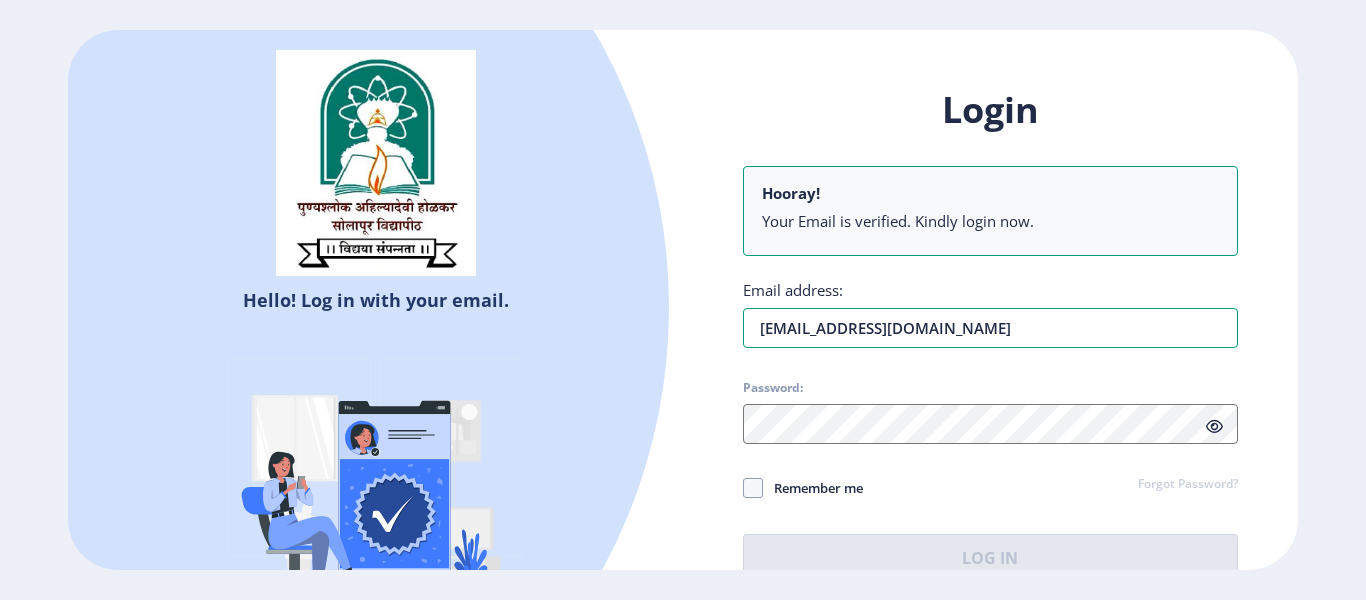 type on "[EMAIL_ADDRESS][DOMAIN_NAME]" 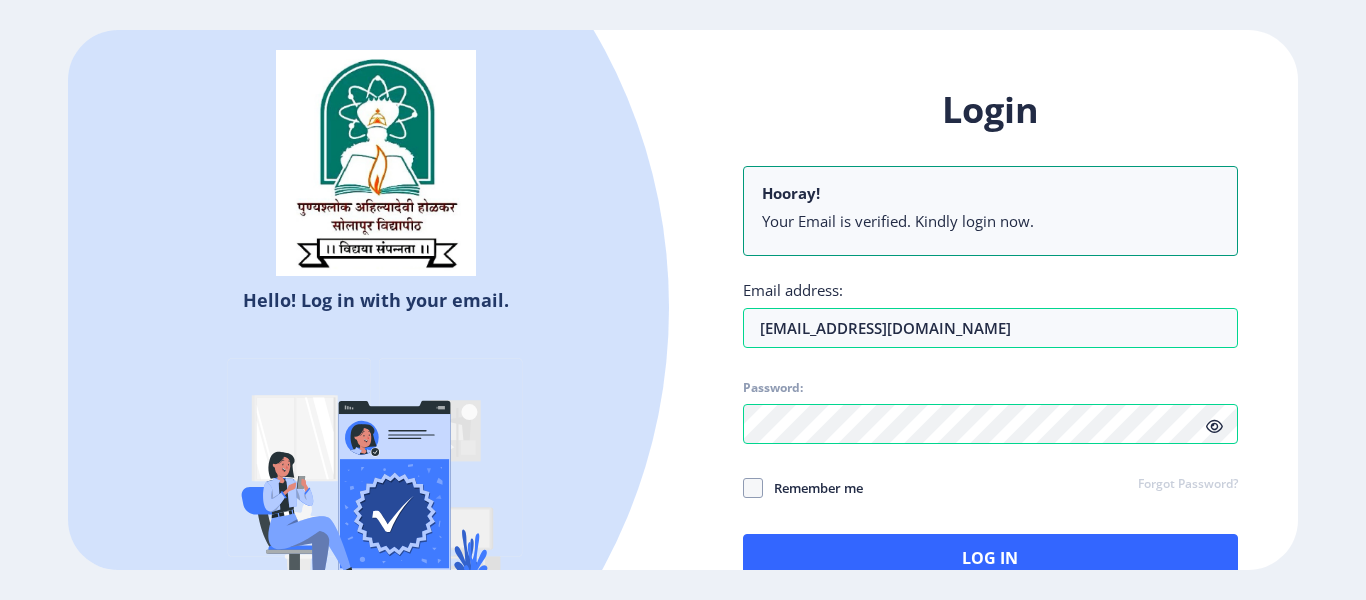 click 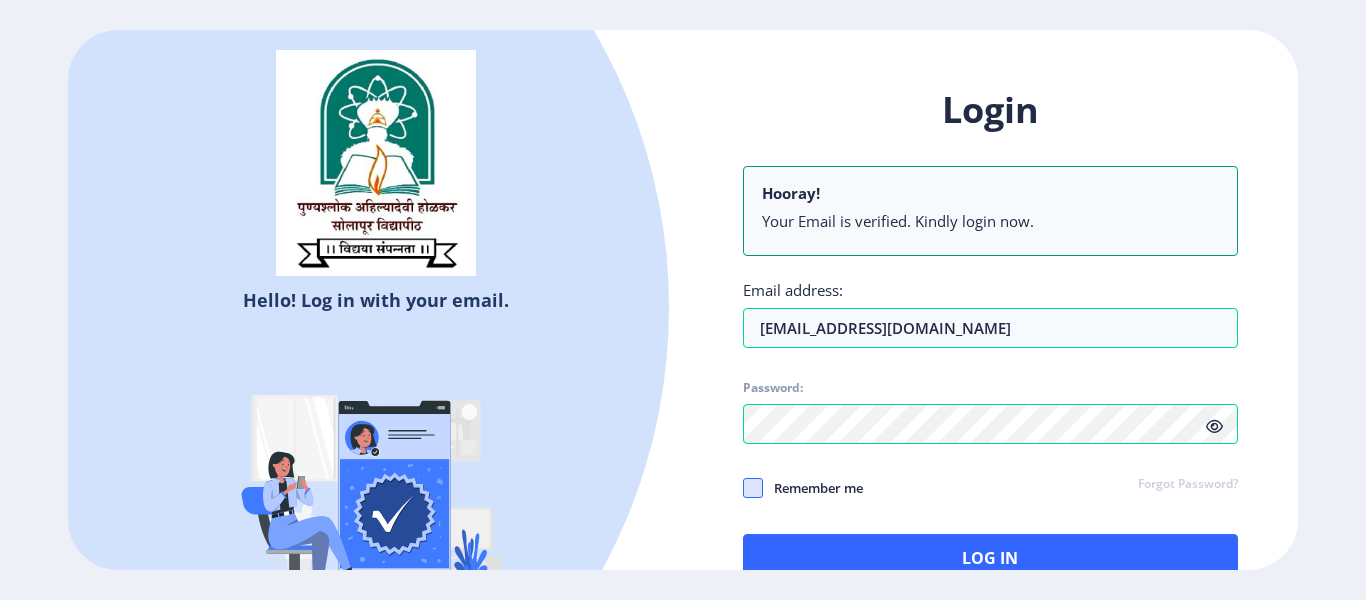 click 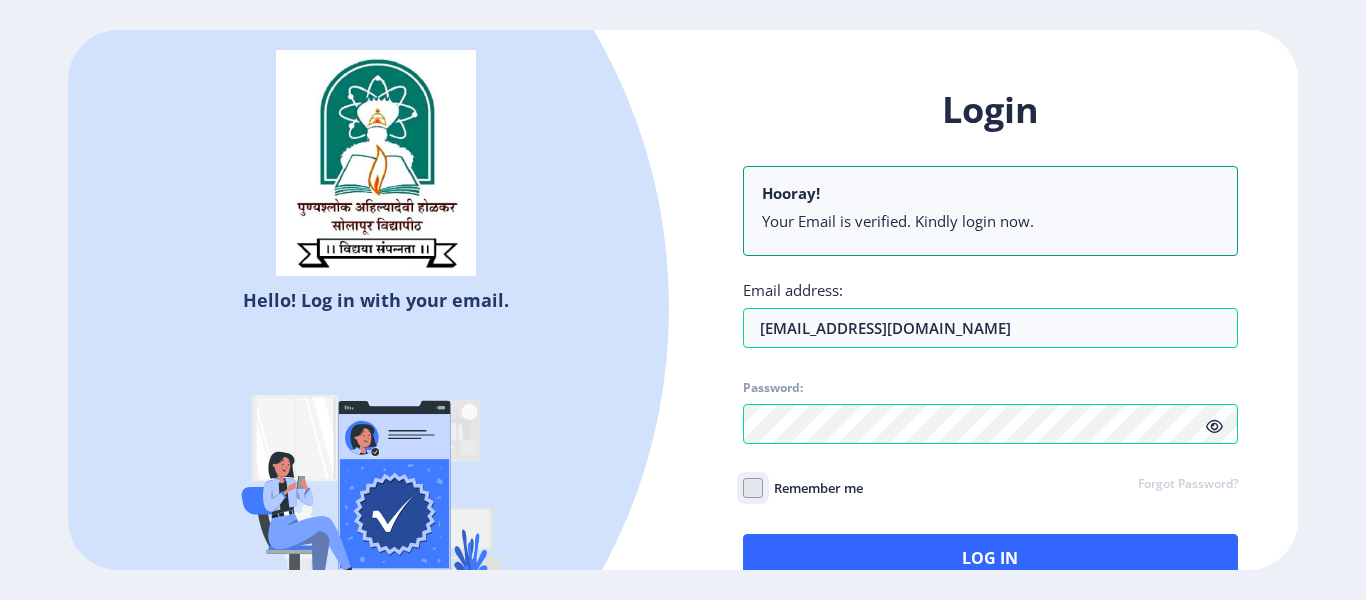 checkbox on "true" 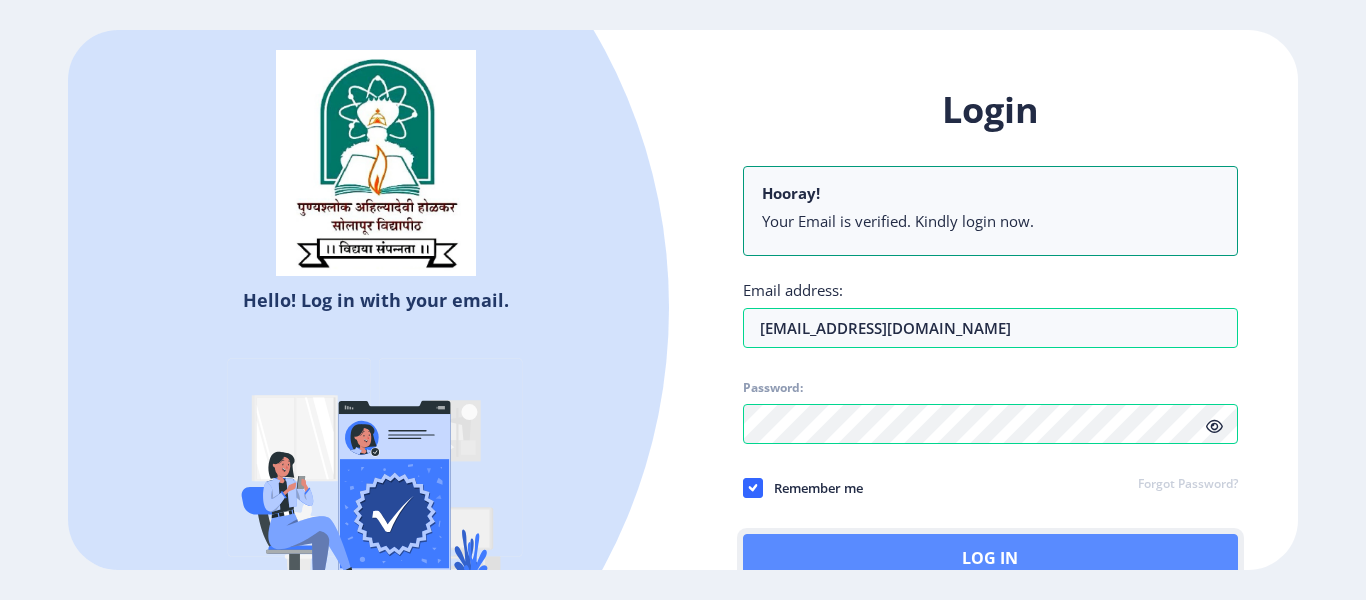 click on "Log In" 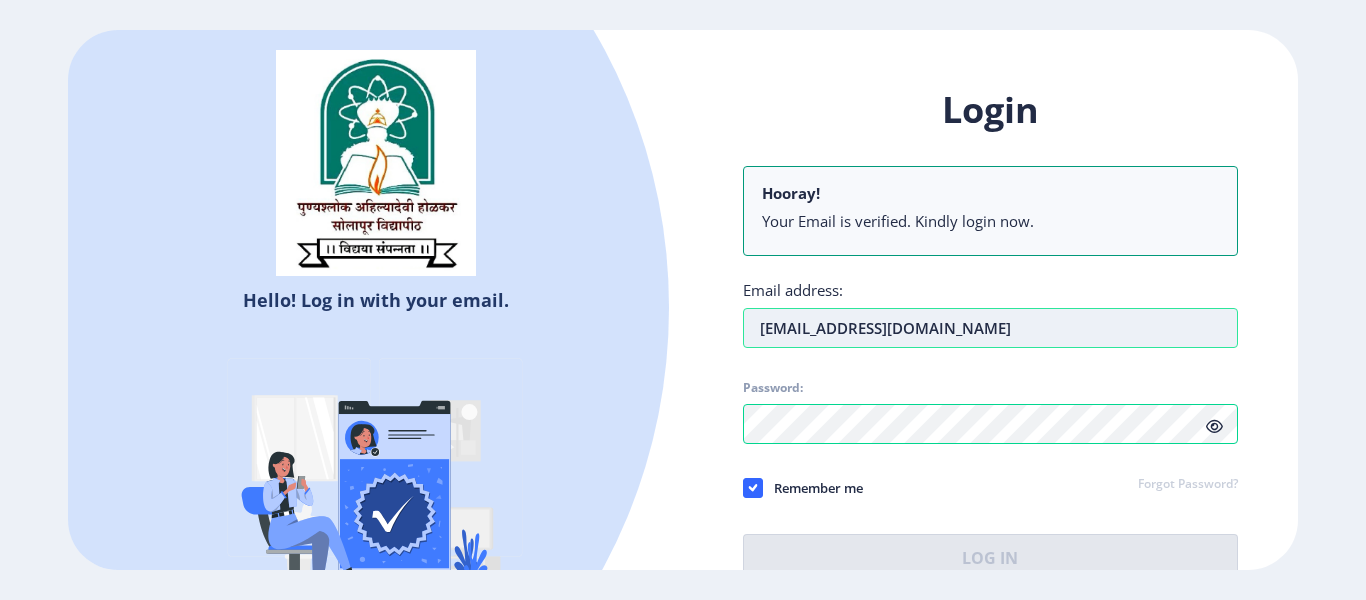 click on "[EMAIL_ADDRESS][DOMAIN_NAME]" at bounding box center [990, 328] 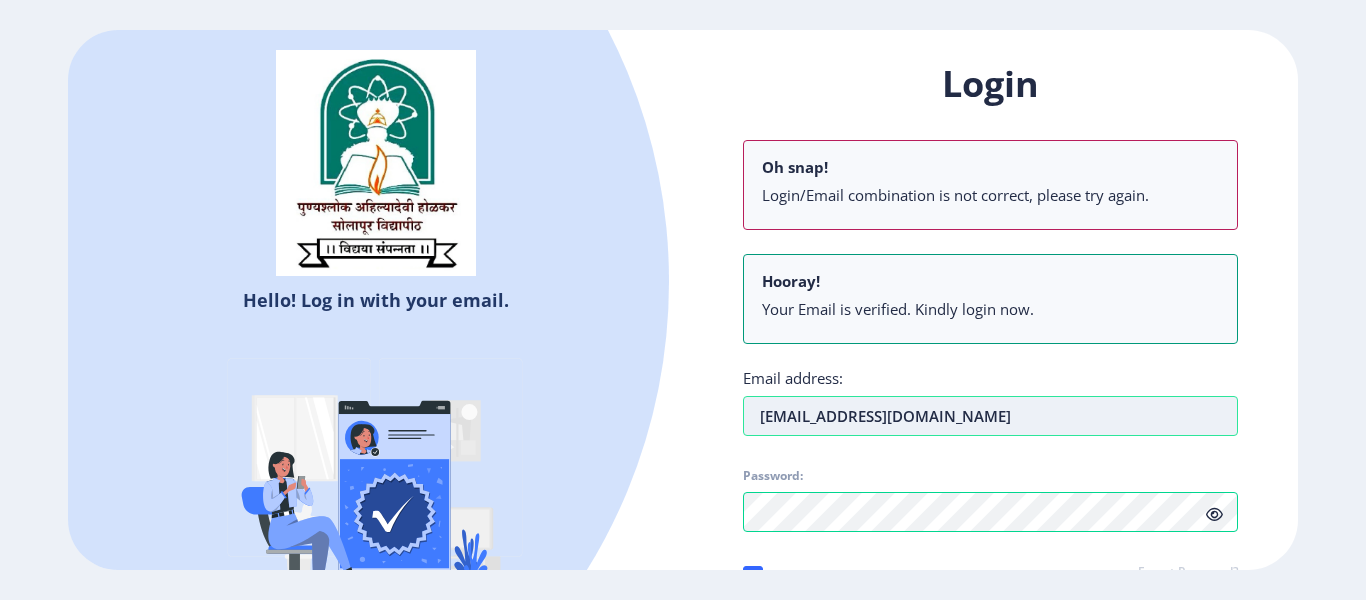 click on "[EMAIL_ADDRESS][DOMAIN_NAME]" at bounding box center [990, 416] 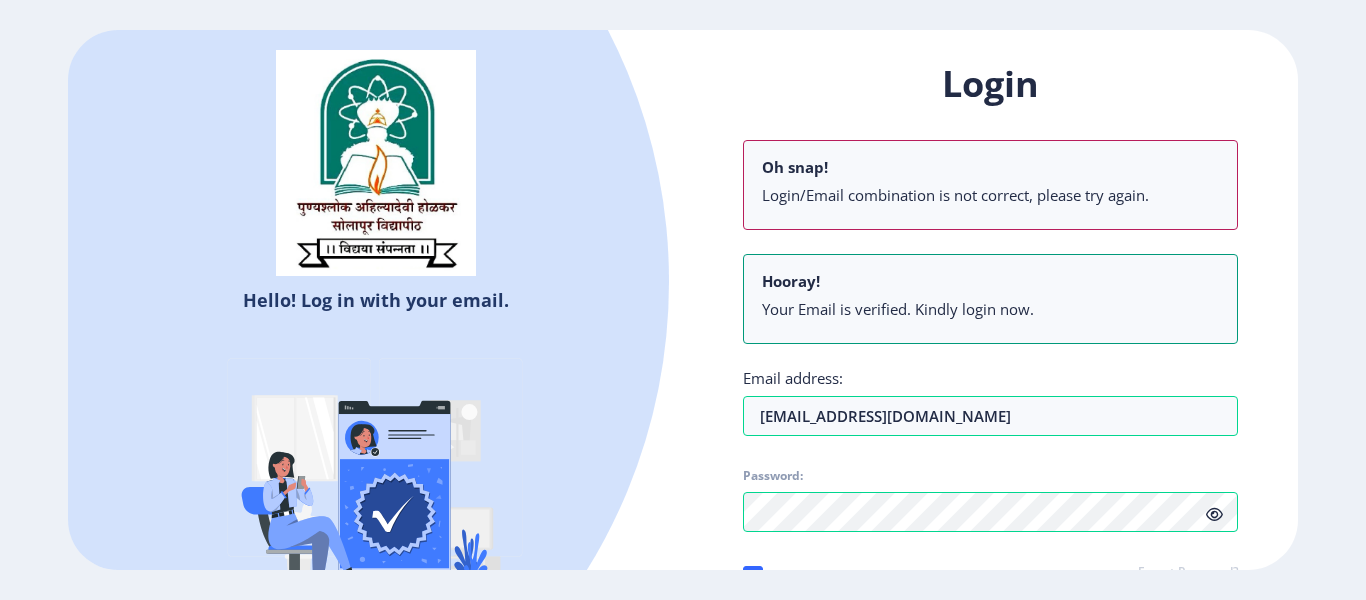 click 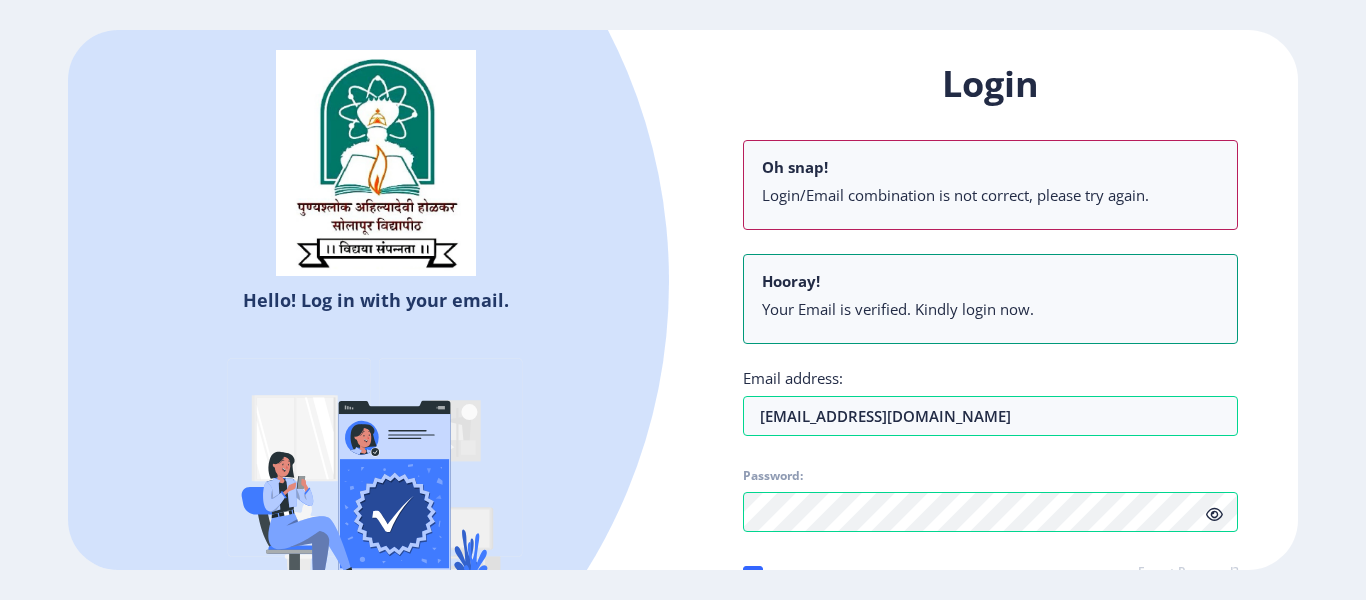 click 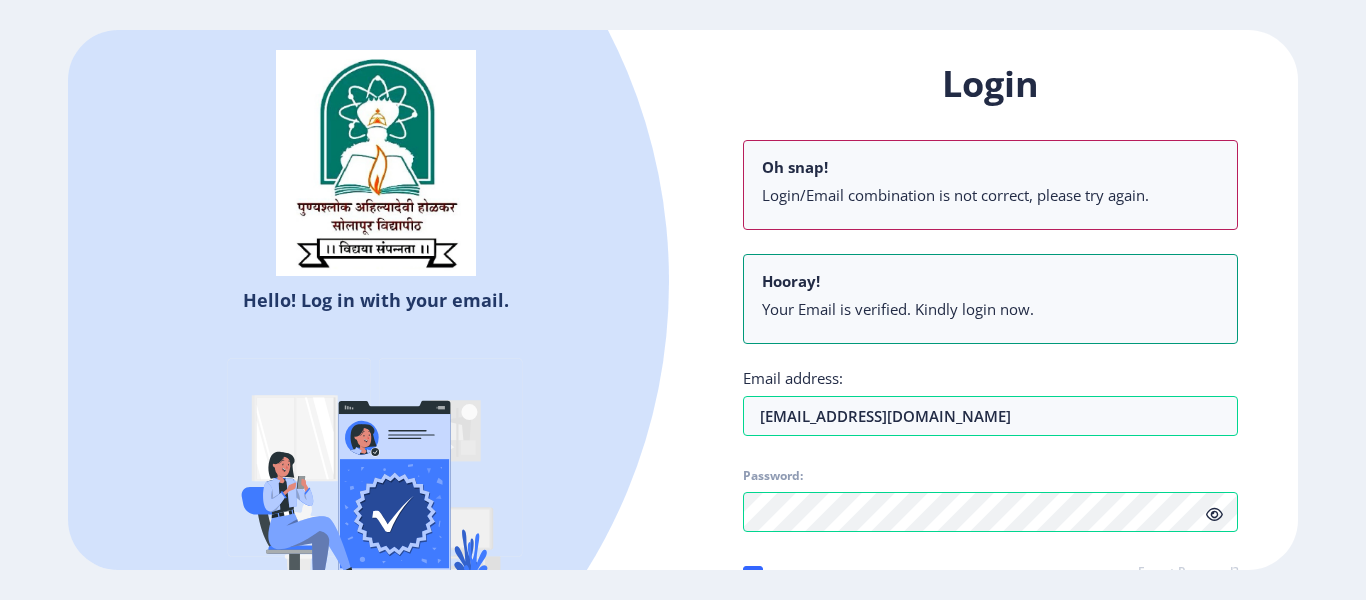 click 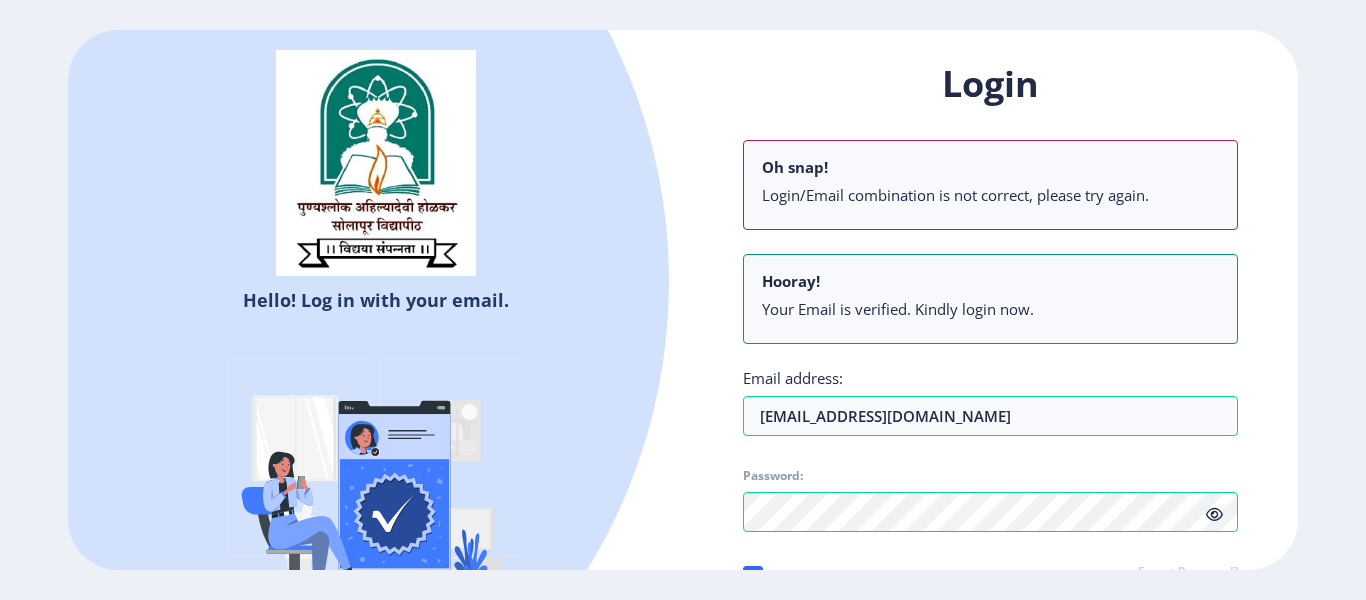 click on "Login Oh snap! Login/Email combination is not correct, please try again. Hooray! Your Email is verified. Kindly login now. Email address: omkaragalave72@gmail.com Password: Remember me Forgot Password?  Log In   Don't have an account?  Register" 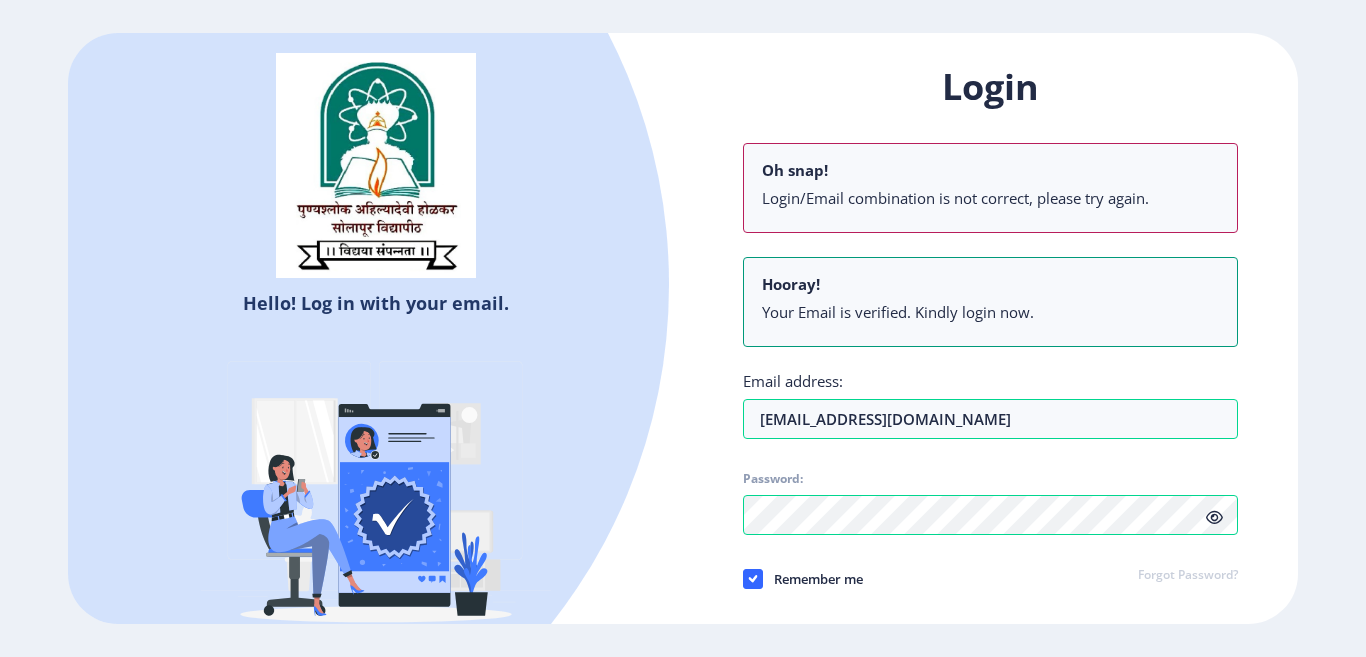 click 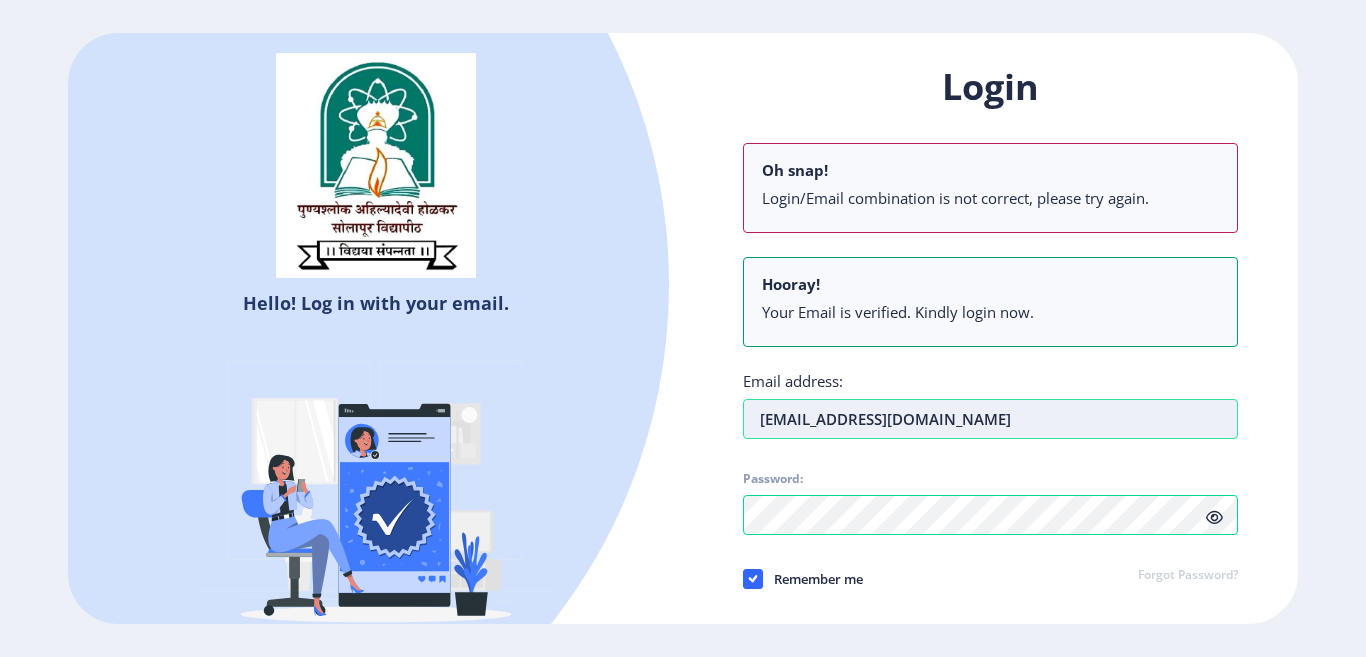 click on "[EMAIL_ADDRESS][DOMAIN_NAME]" at bounding box center (990, 419) 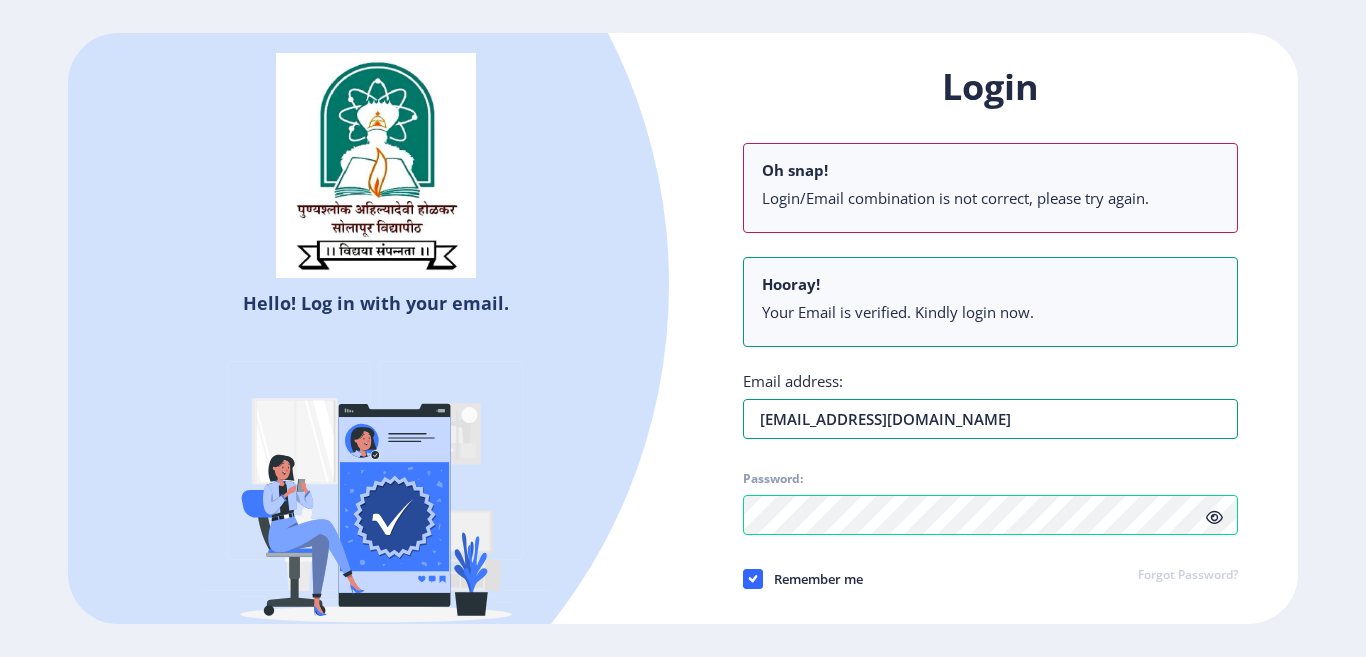 type on "[EMAIL_ADDRESS][DOMAIN_NAME]" 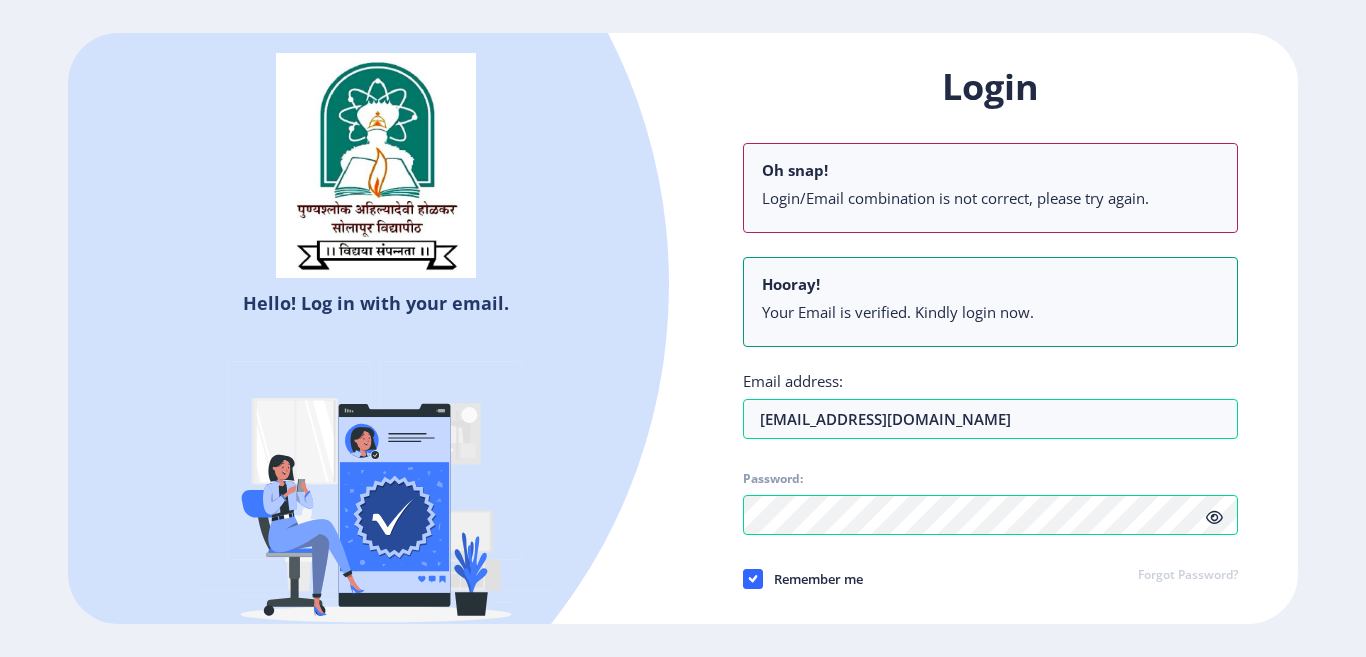drag, startPoint x: 1170, startPoint y: 579, endPoint x: 1158, endPoint y: 577, distance: 12.165525 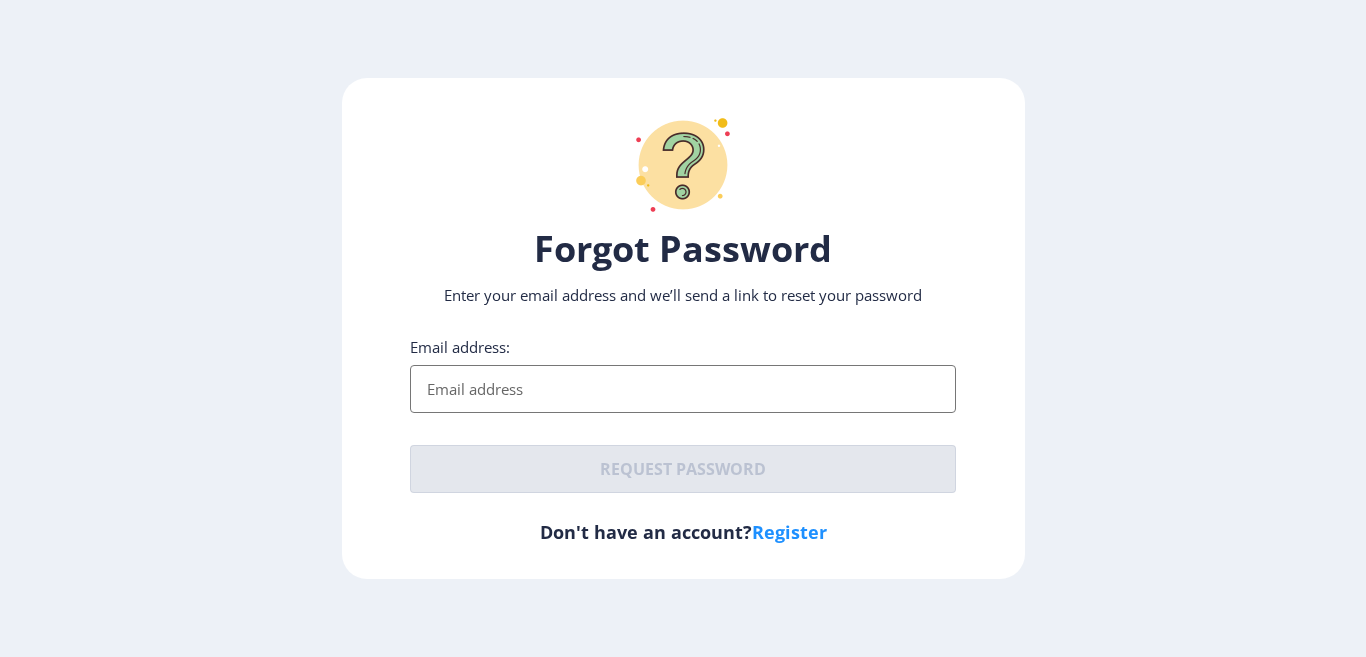 click on "Email address:" at bounding box center (683, 389) 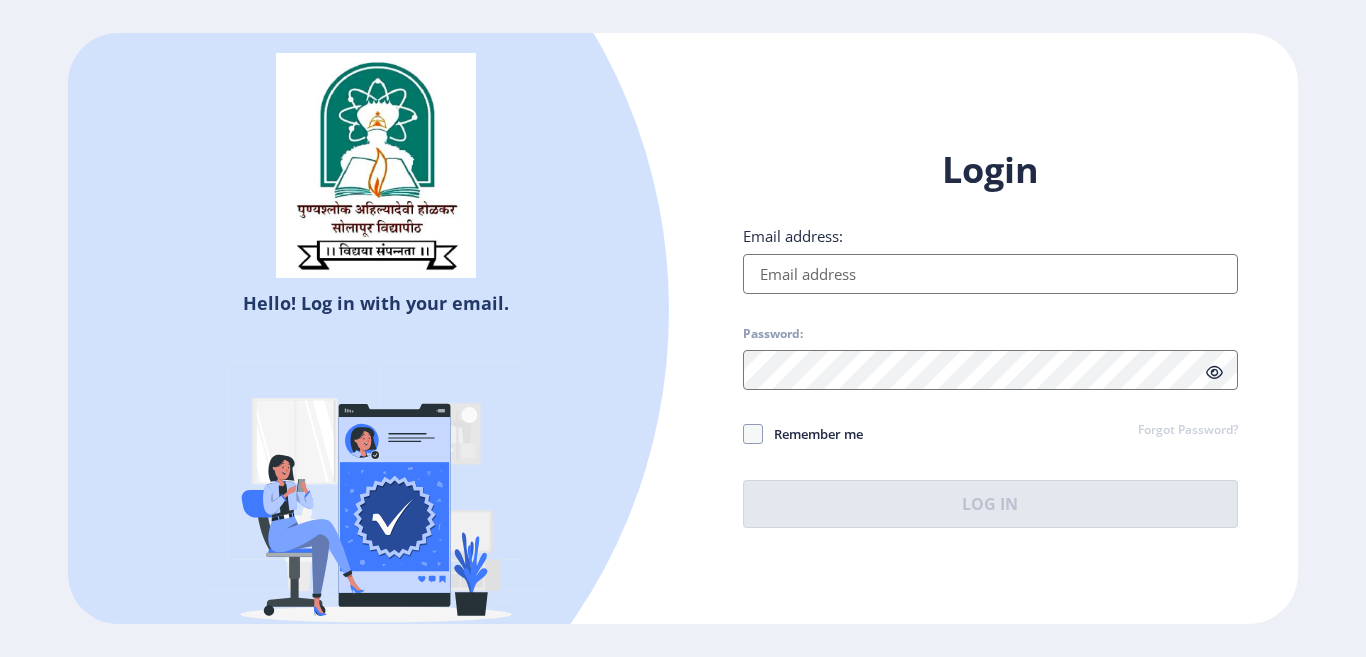 type on "[EMAIL_ADDRESS][DOMAIN_NAME]" 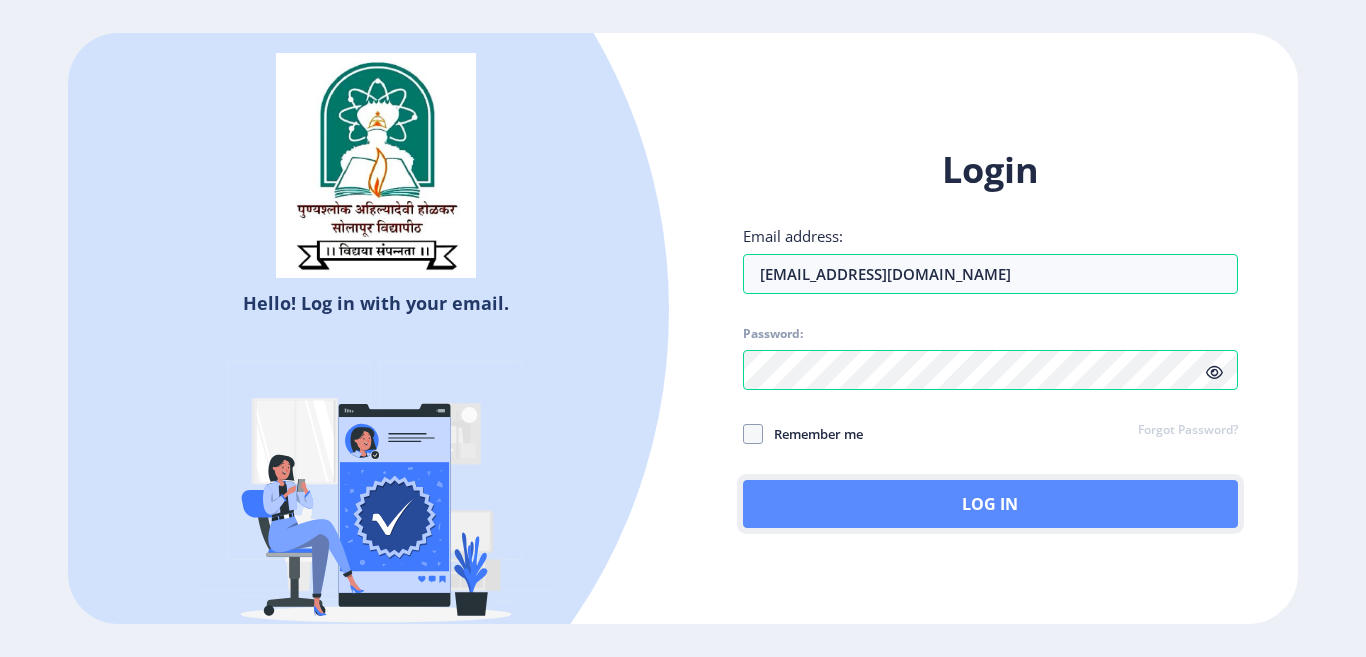 click on "Log In" 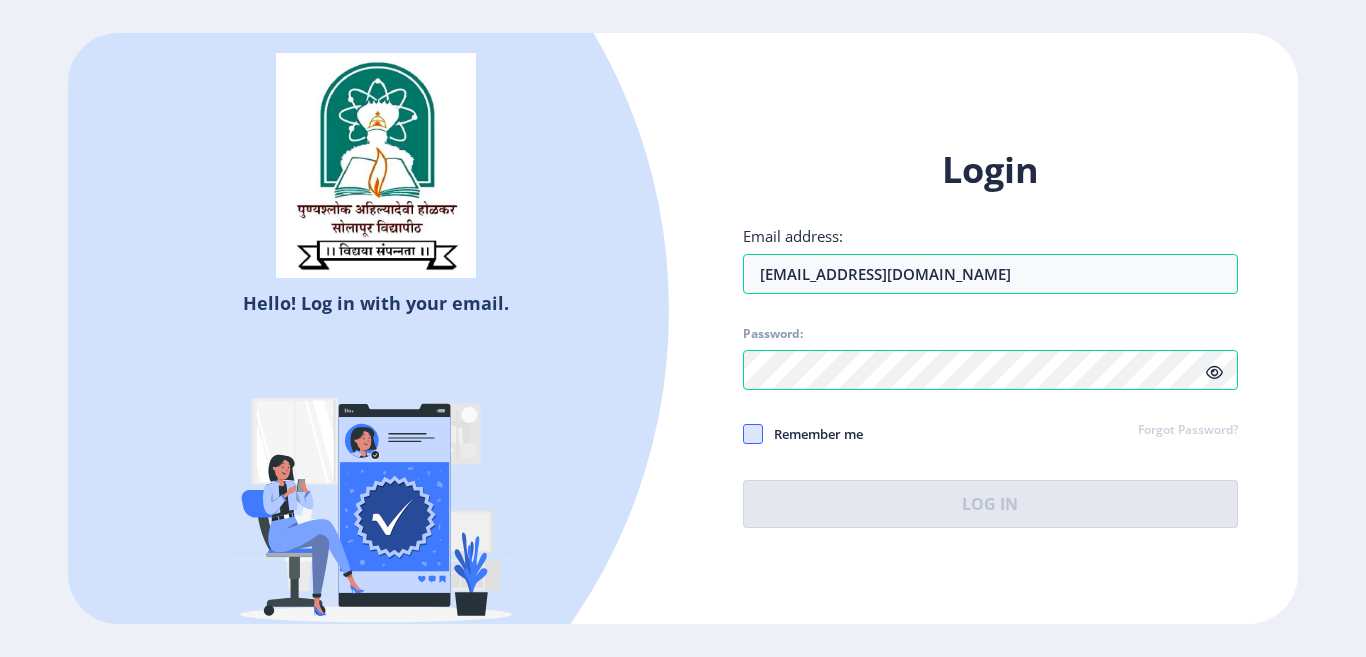 click 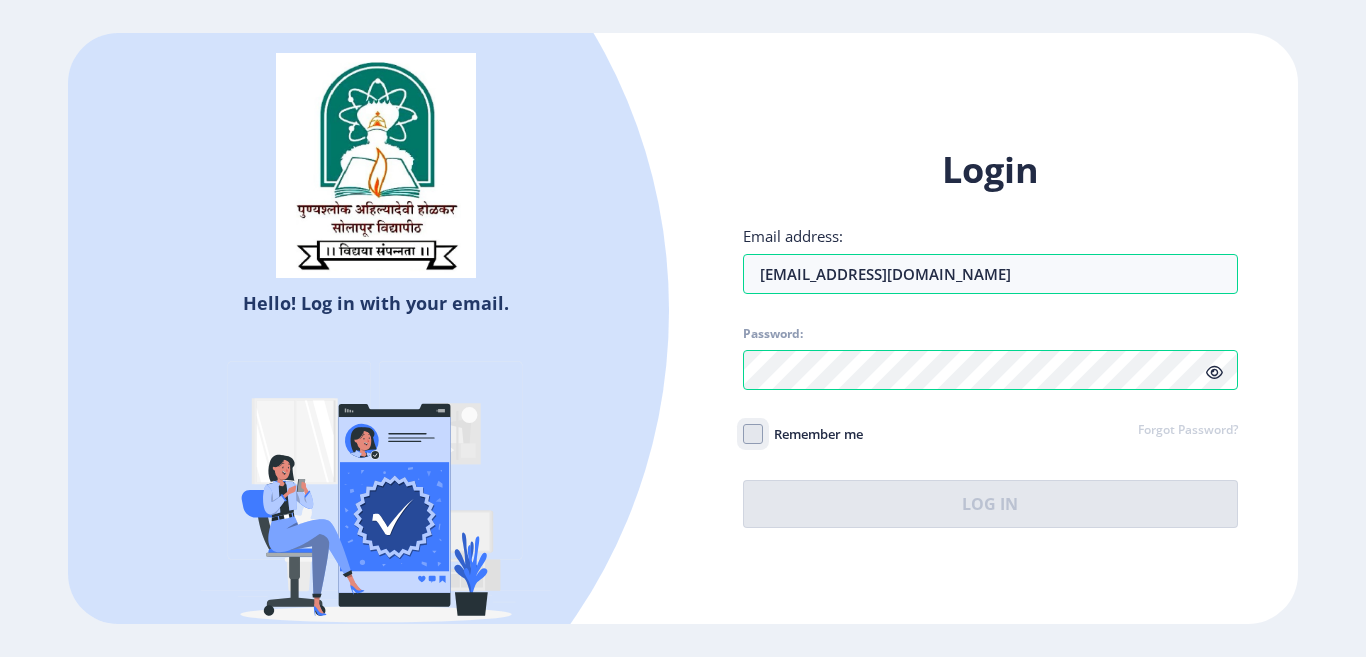 click on "Remember me" 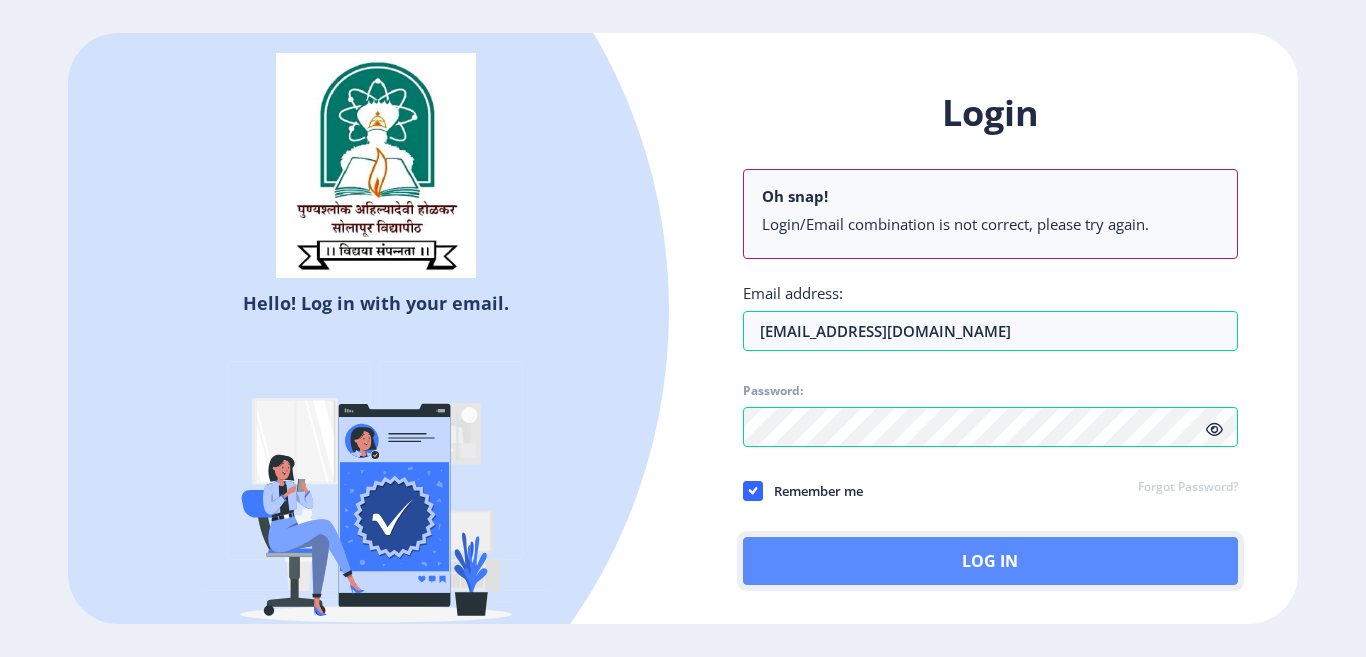 click on "Log In" 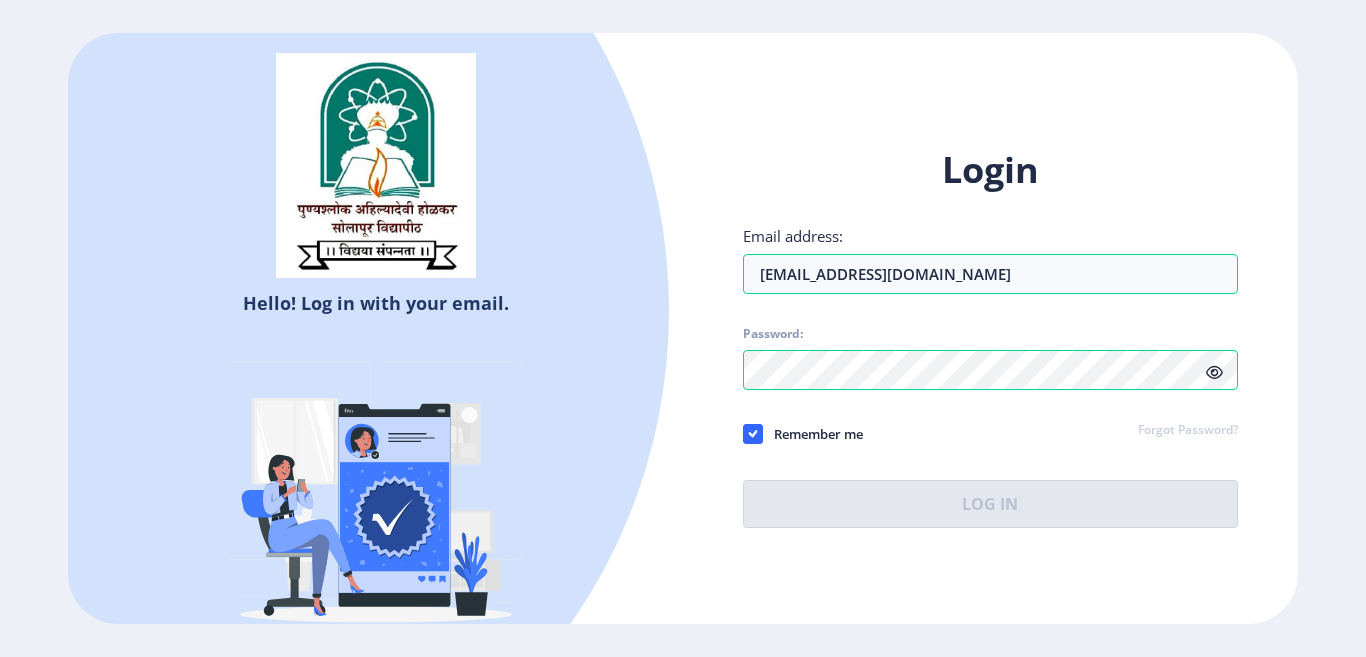 click 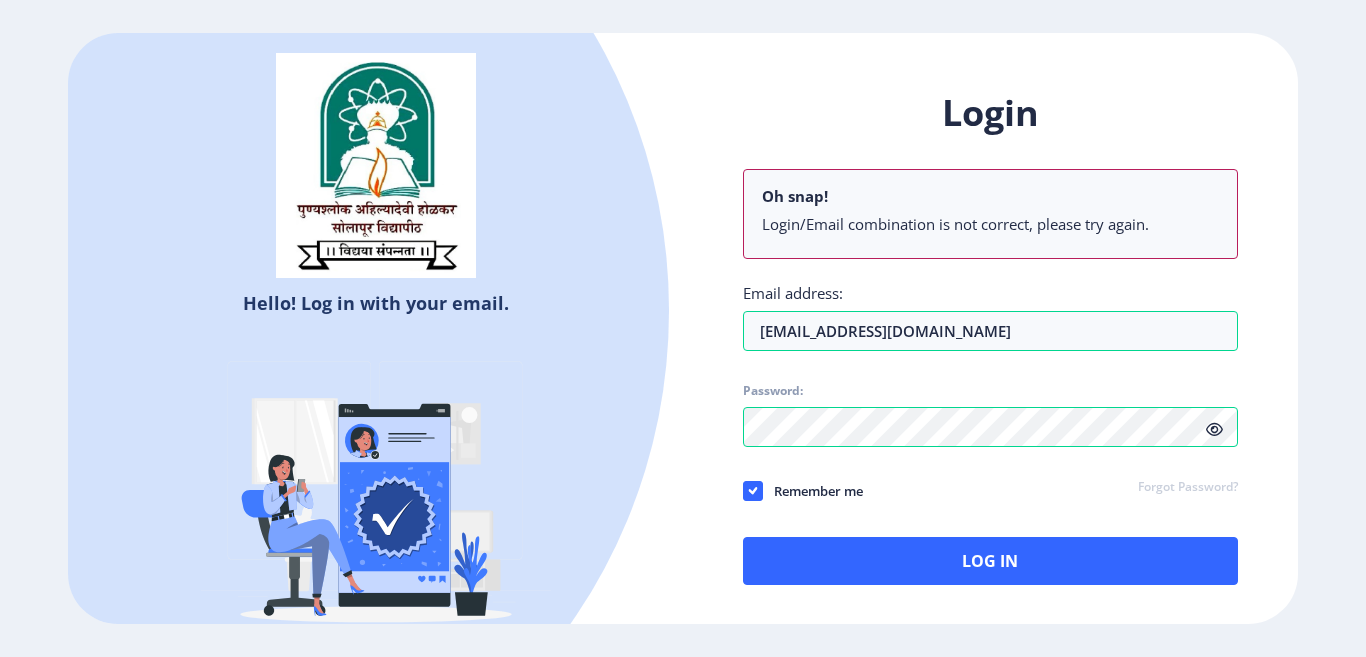 click 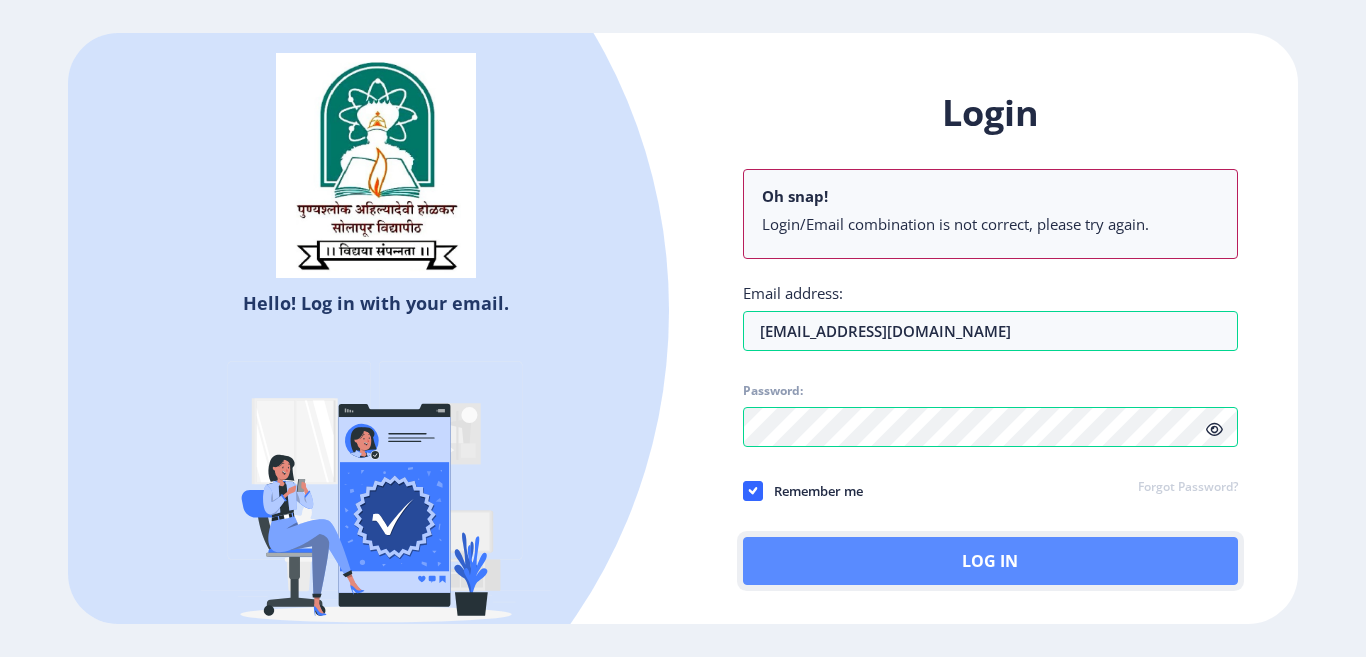 click on "Log In" 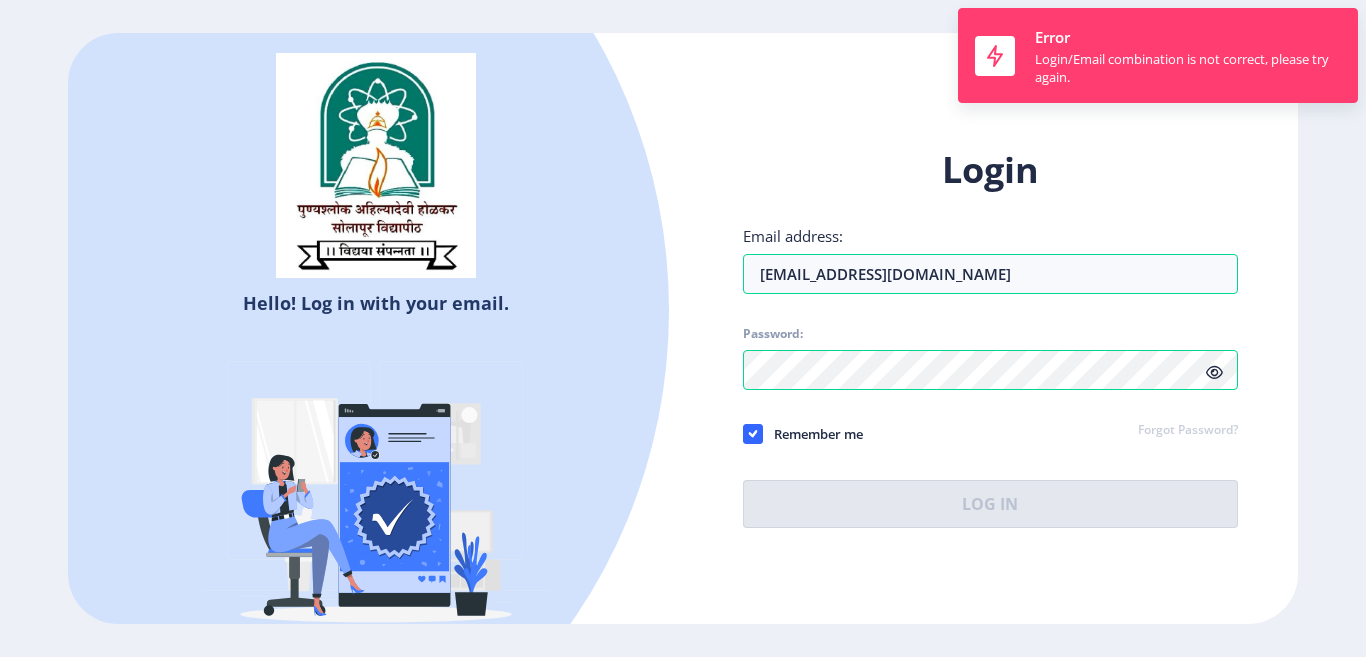 click on "Forgot Password?" 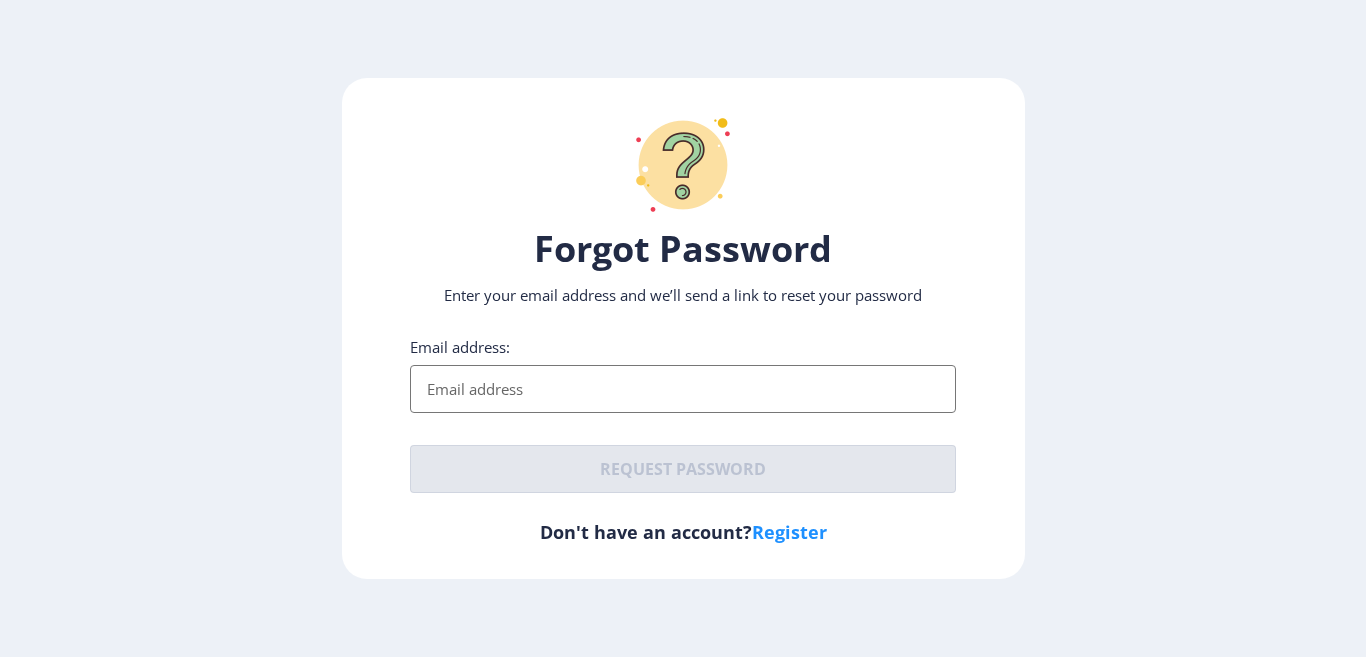 click on "Email address:" at bounding box center (683, 389) 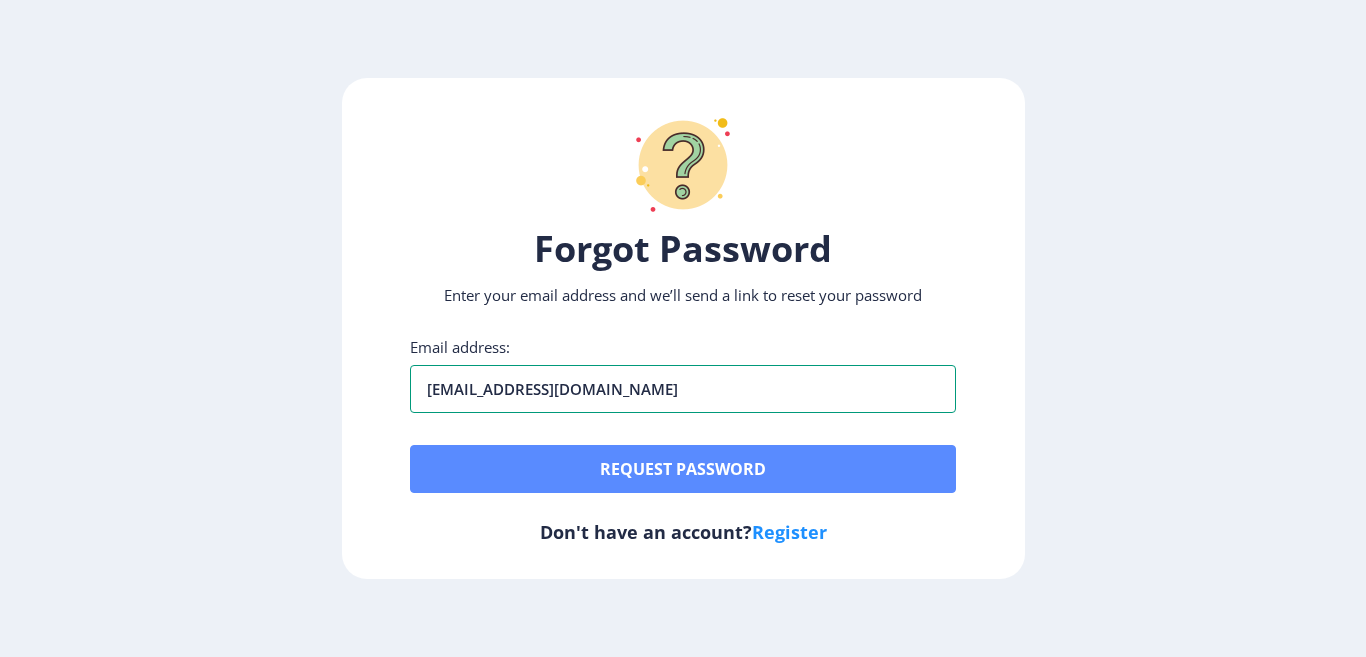 type on "omkargalave@gmail.com" 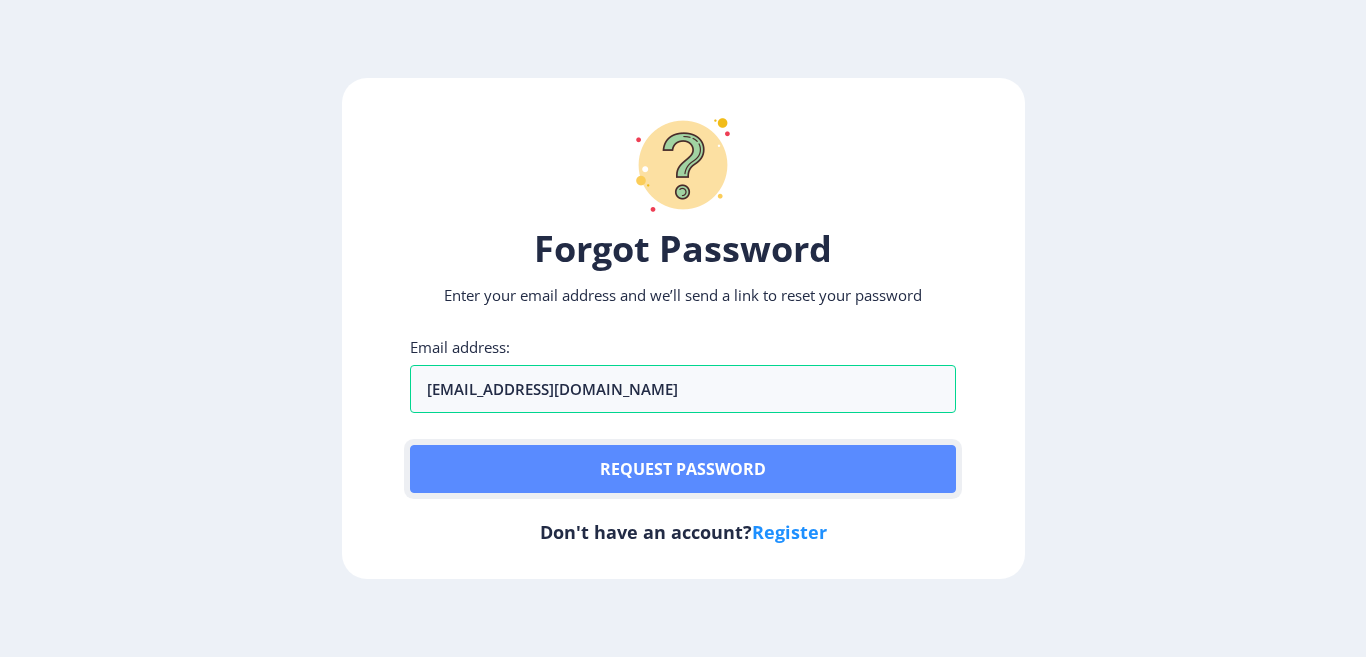 click on "Request password" 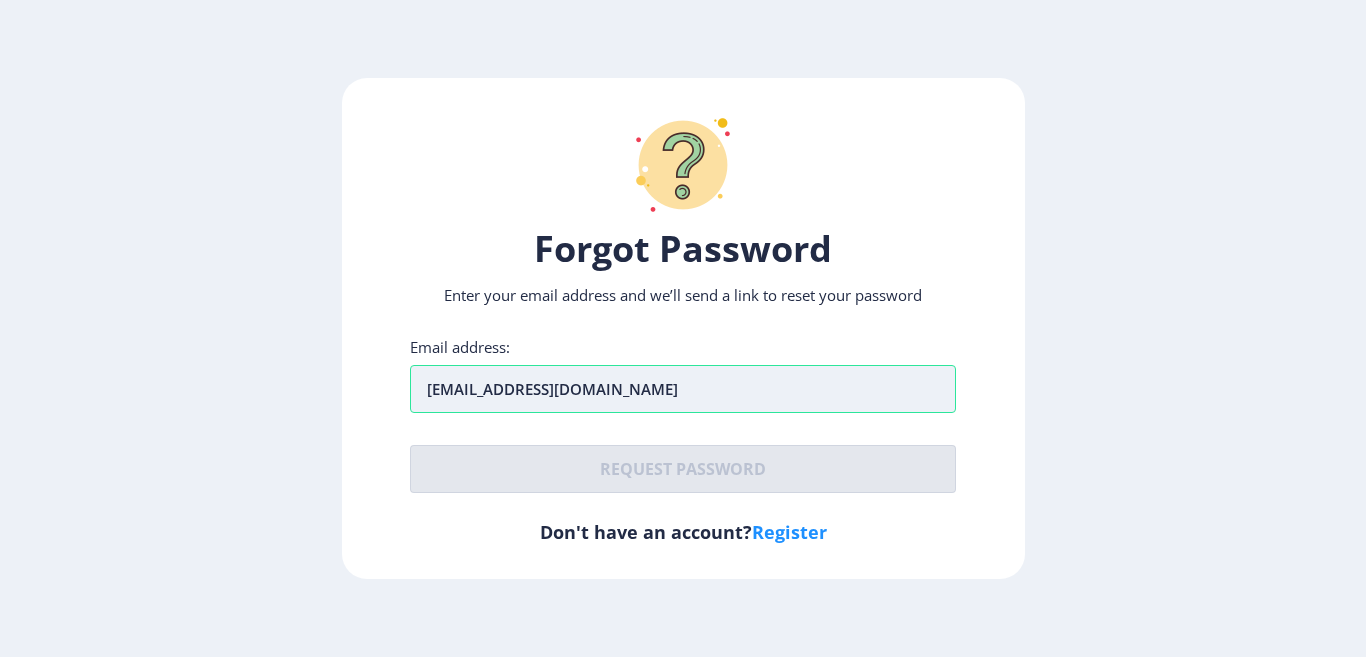 click on "omkargalave@gmail.com" at bounding box center [683, 389] 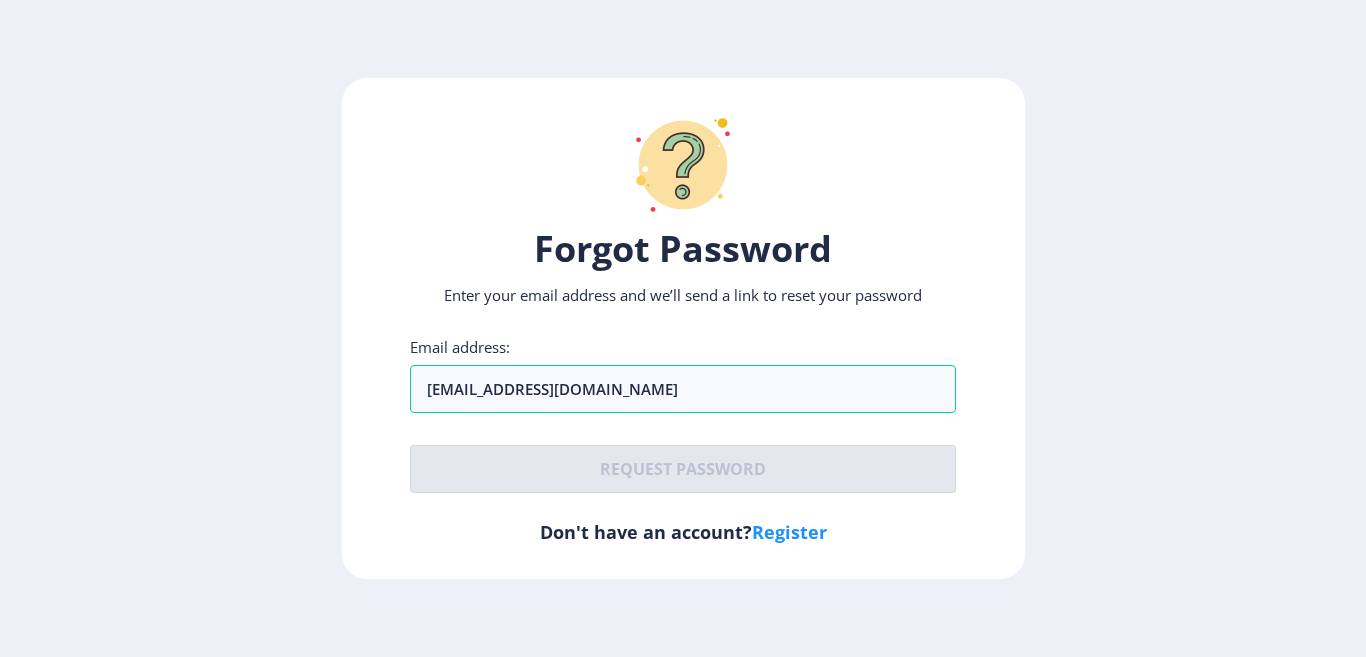 click on "Register" 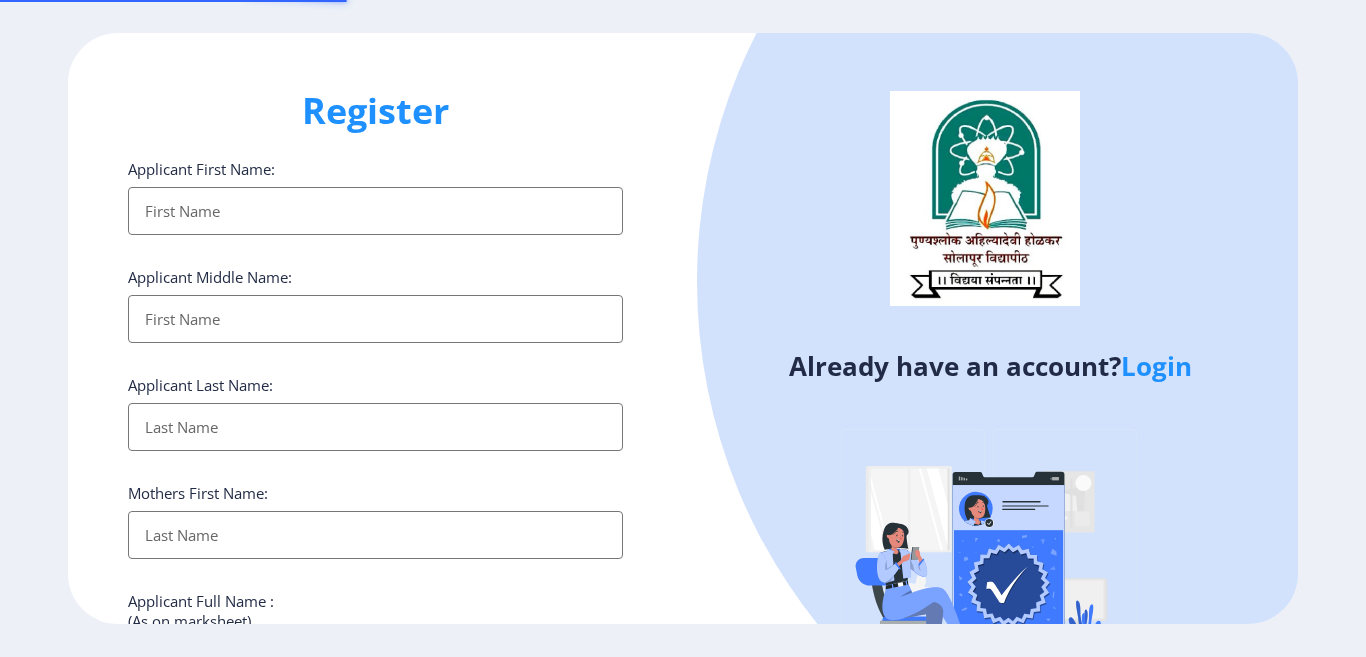 type on "[EMAIL_ADDRESS][DOMAIN_NAME]" 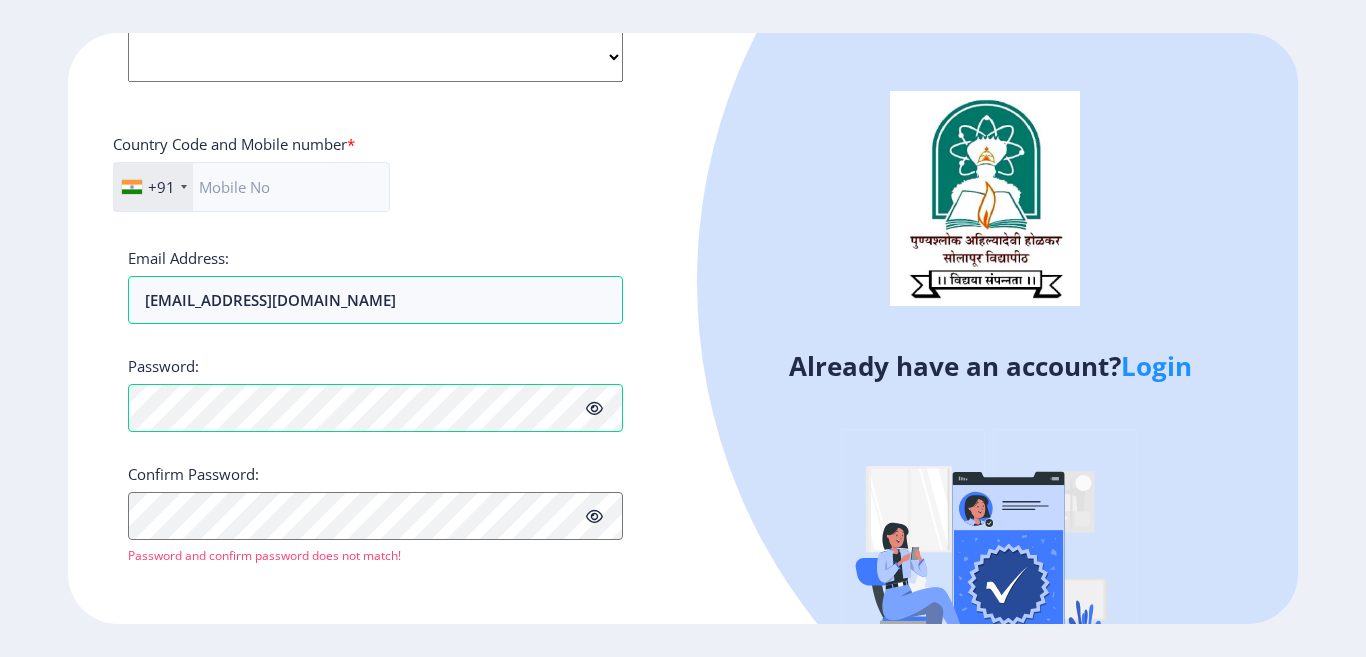scroll, scrollTop: 825, scrollLeft: 0, axis: vertical 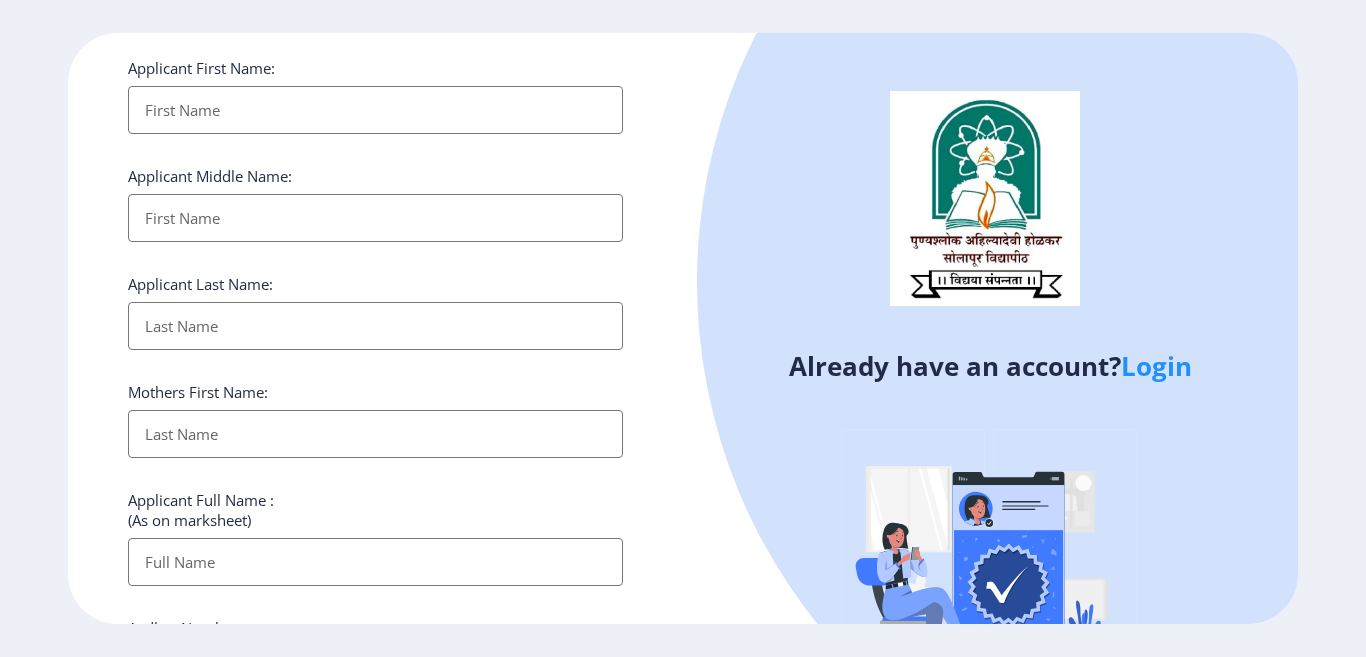 click on "Applicant First Name:" at bounding box center (375, 110) 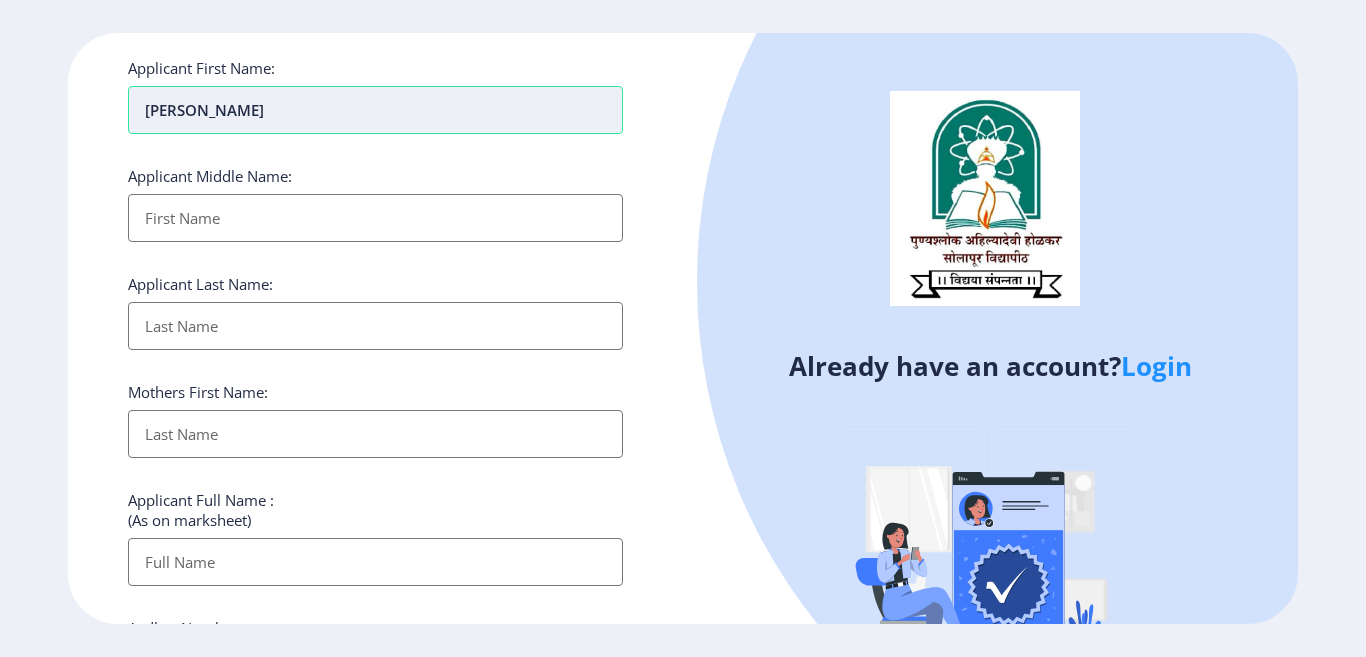 type on "oNKAR" 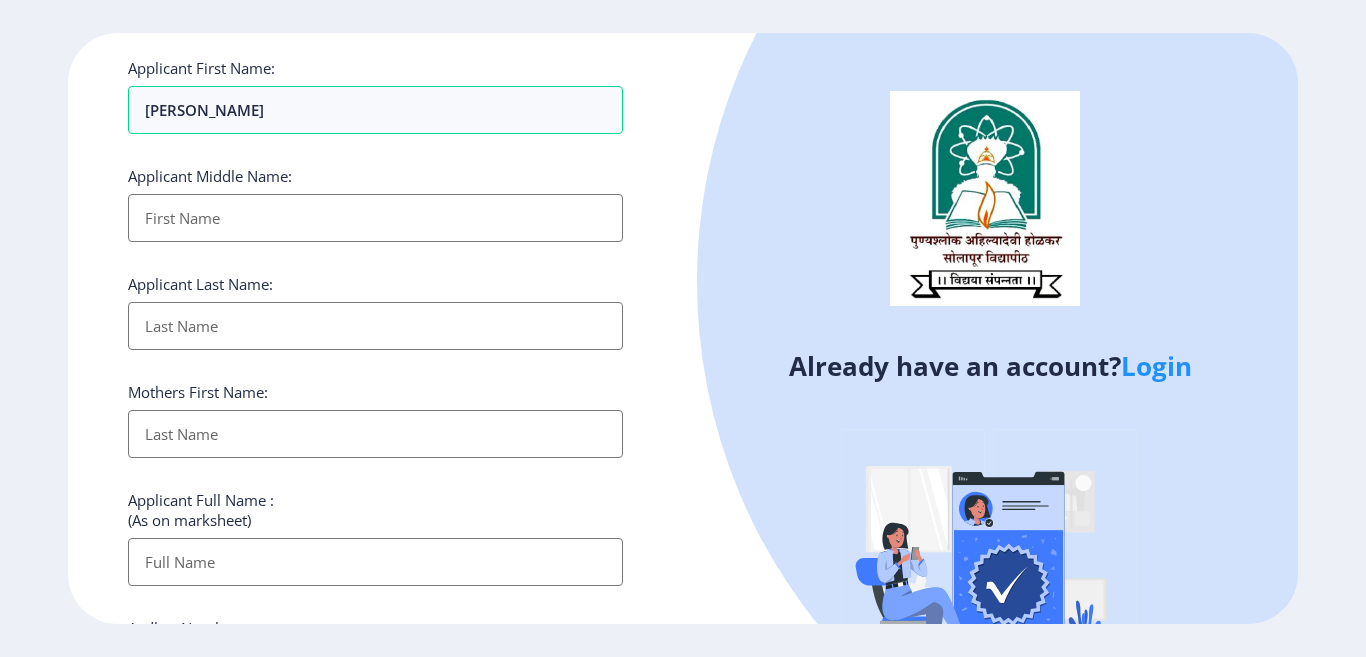 click on "Applicant First Name:" at bounding box center (375, 218) 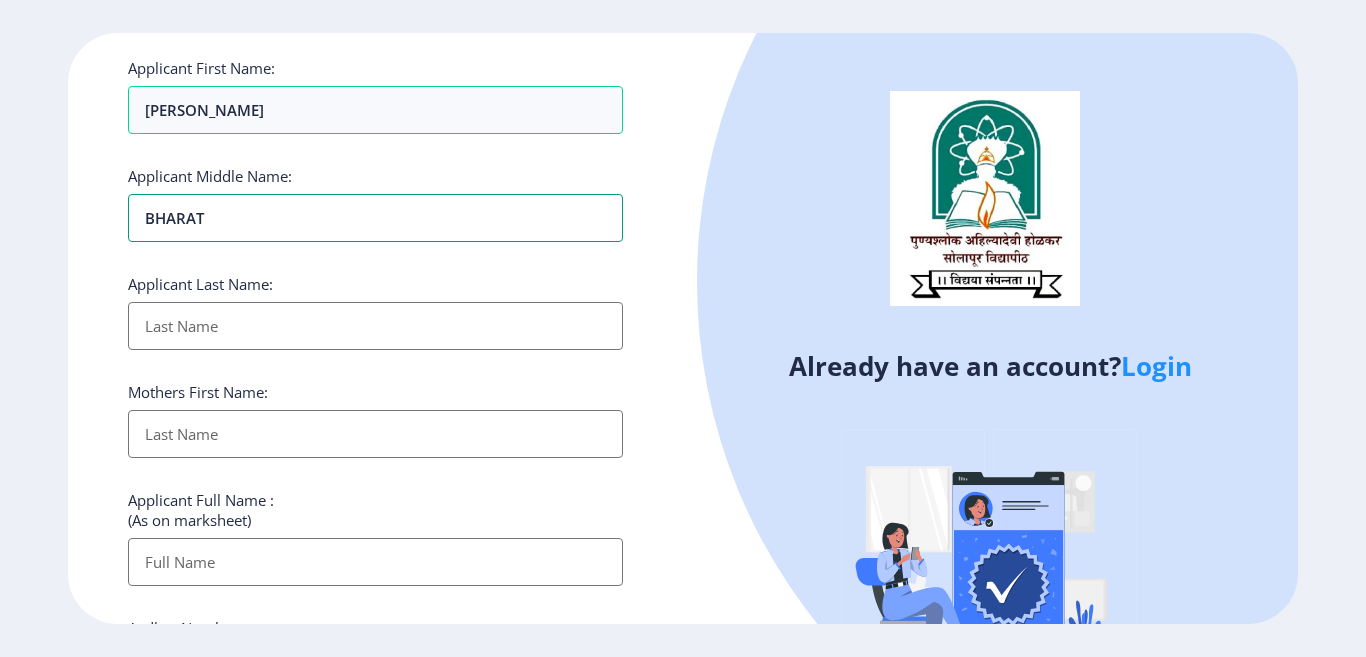 type on "BHARAT" 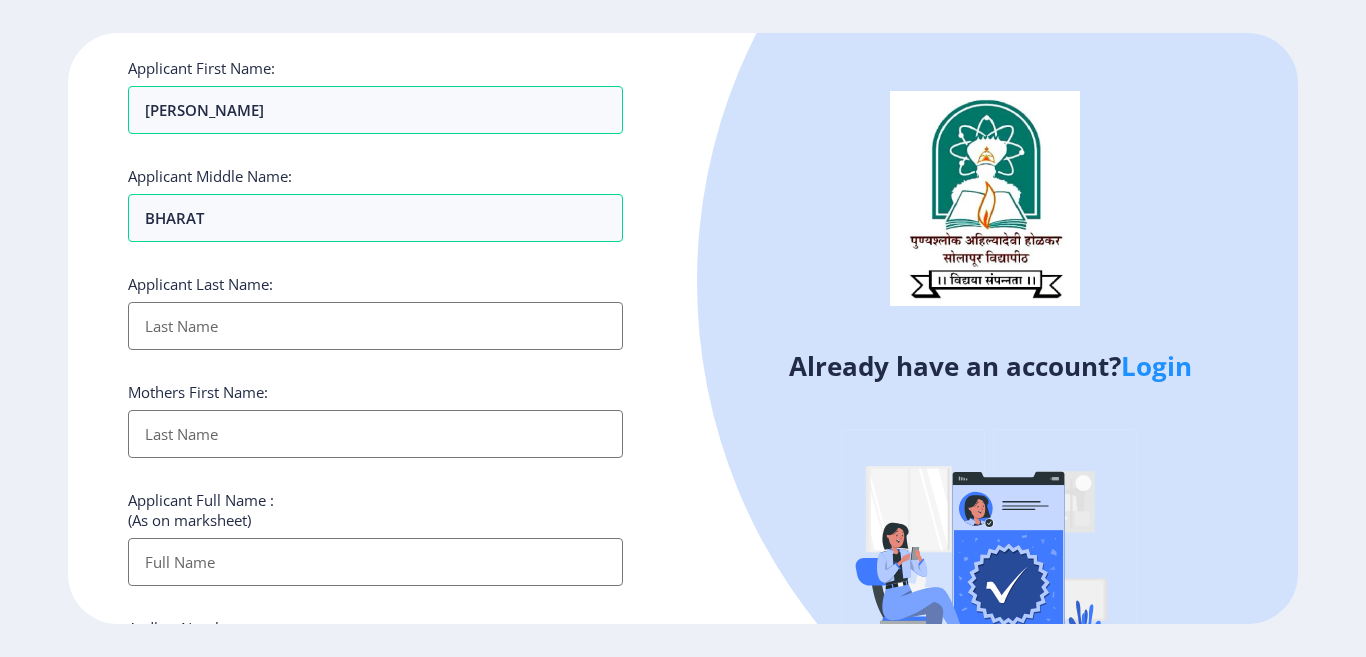 click on "Applicant First Name:" at bounding box center [375, 326] 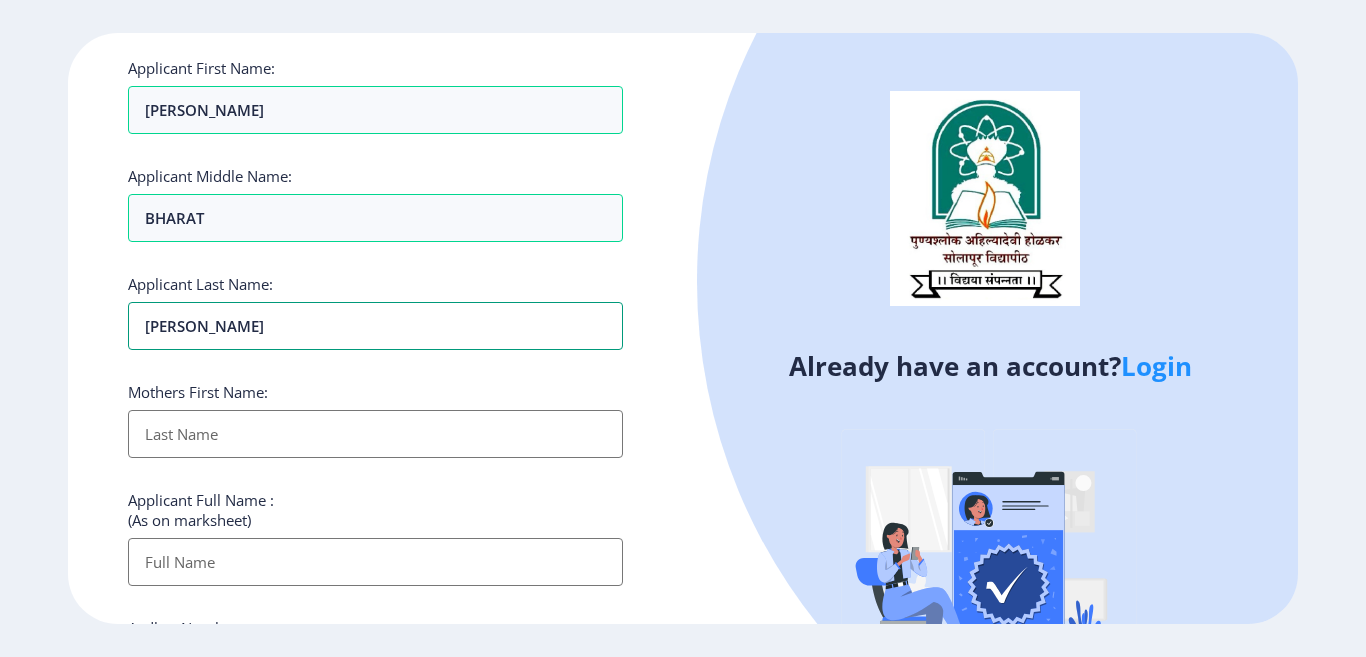 type on "[PERSON_NAME]" 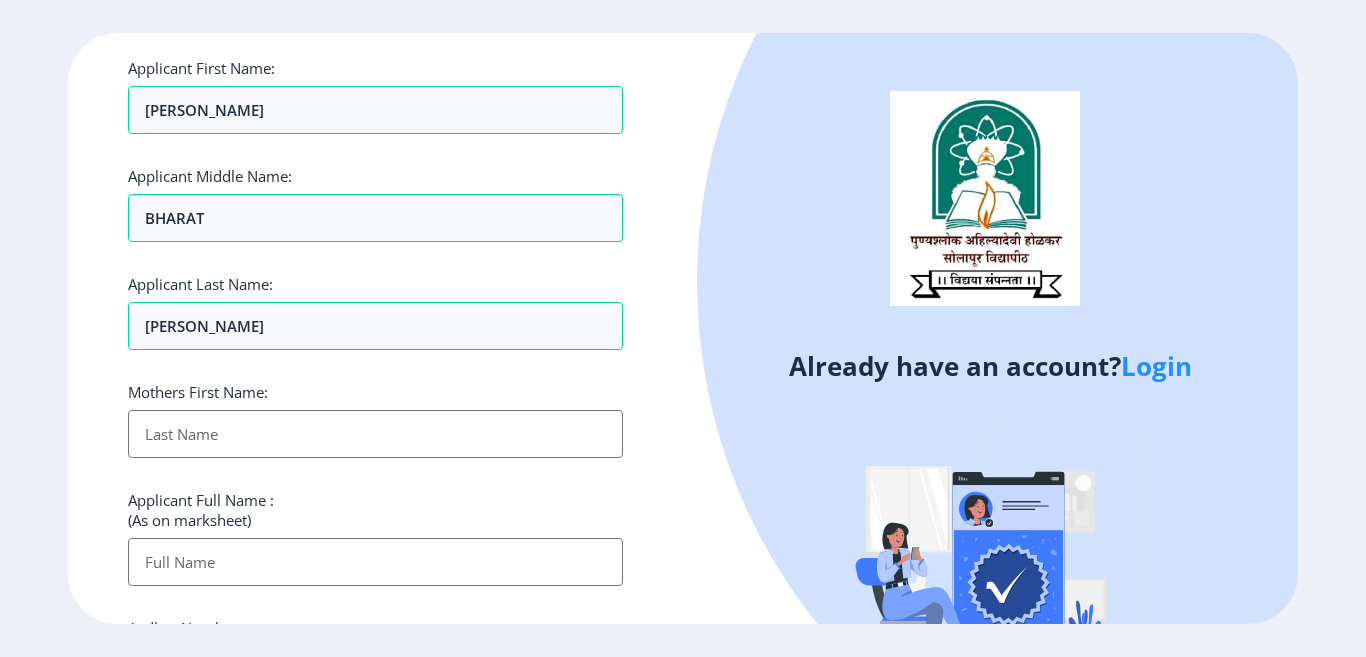 click on "Applicant First Name:" at bounding box center (375, 434) 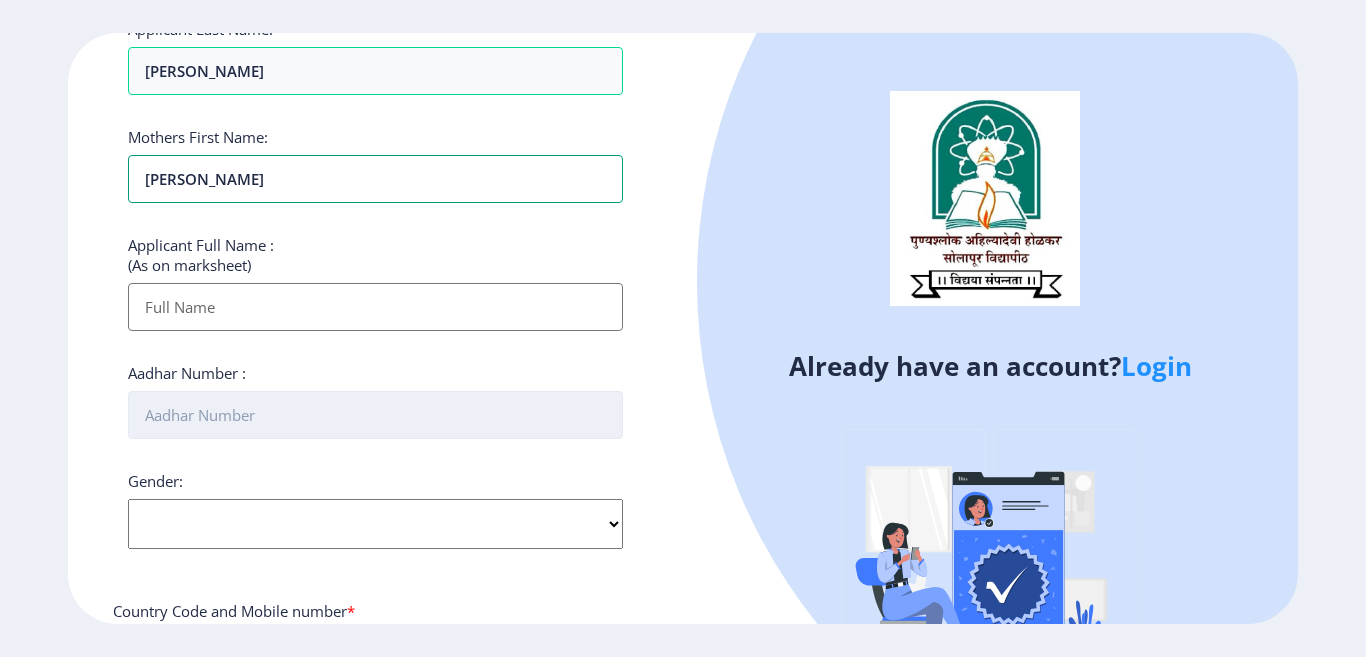 scroll, scrollTop: 401, scrollLeft: 0, axis: vertical 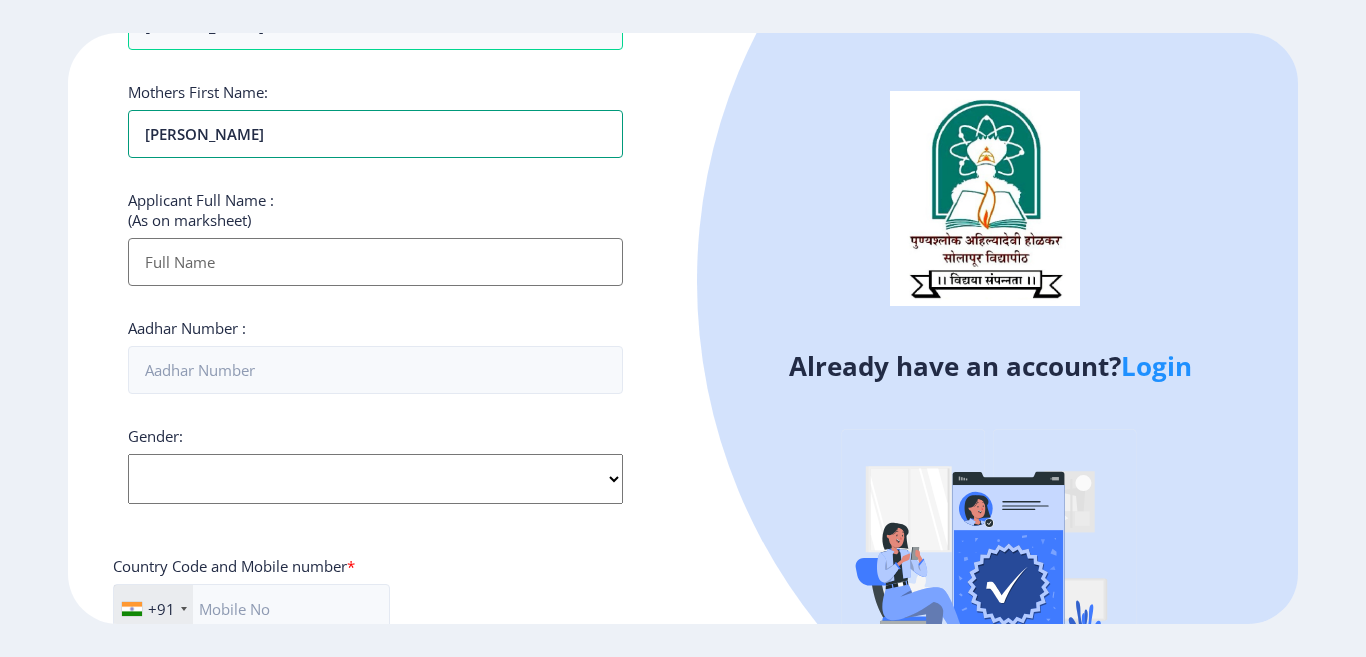 type on "[PERSON_NAME]" 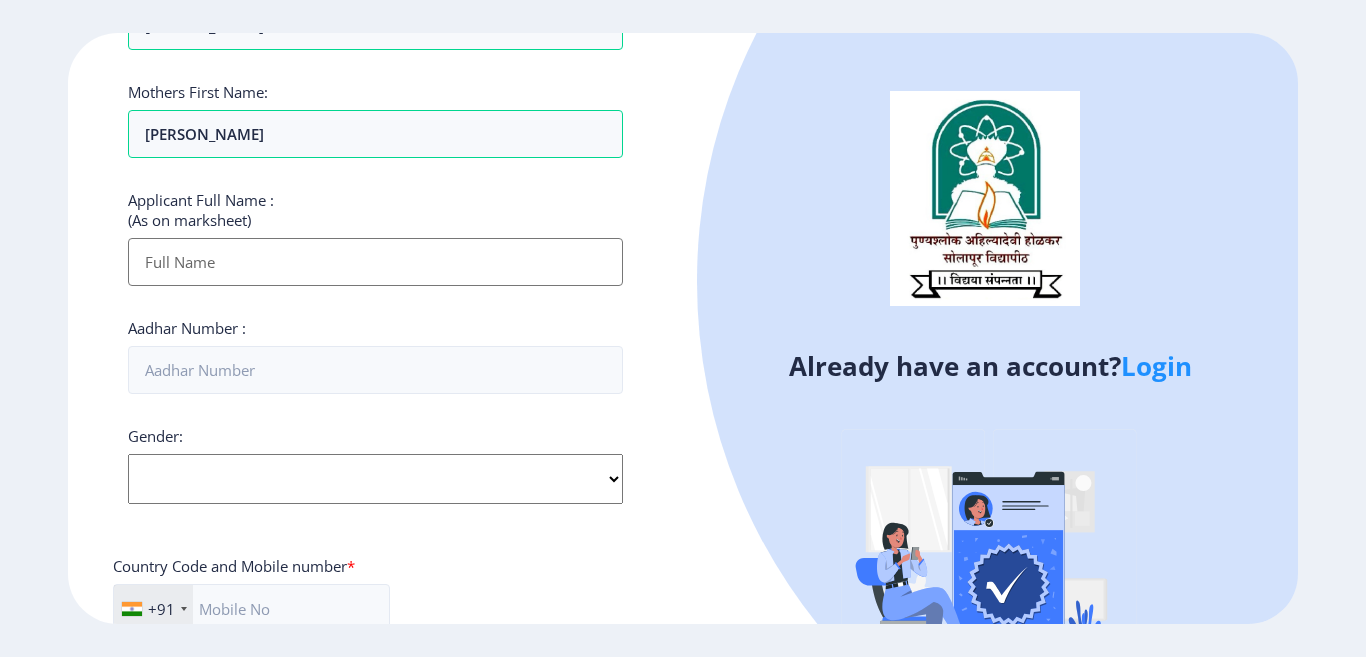 click on "Applicant First Name:" at bounding box center (375, 262) 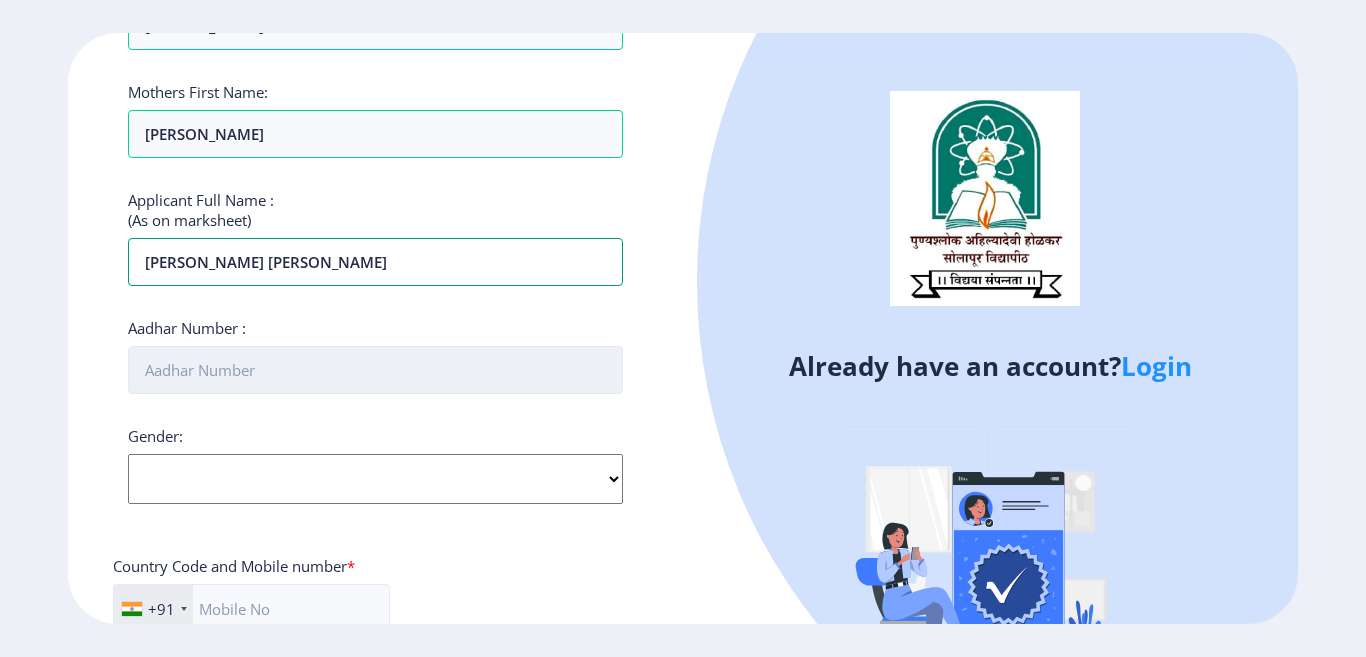 type on "ONKAR BHARAT  AGALAVE" 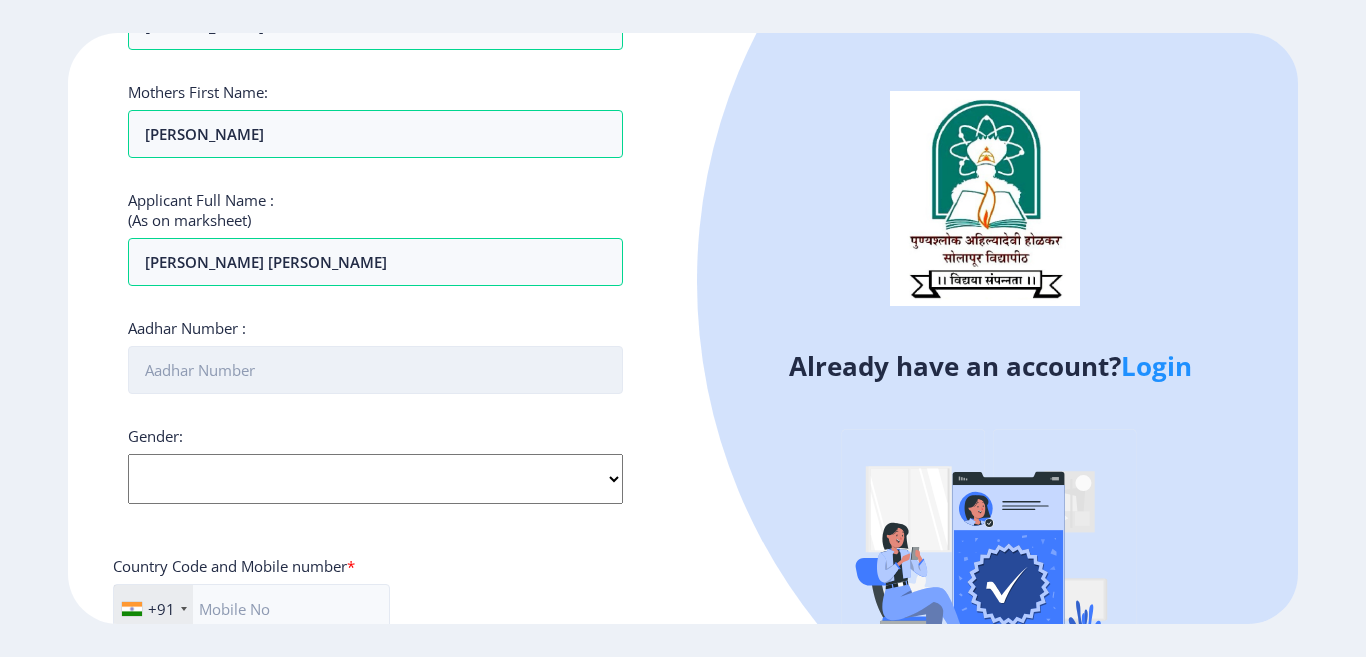 click on "Aadhar Number :" at bounding box center (375, 370) 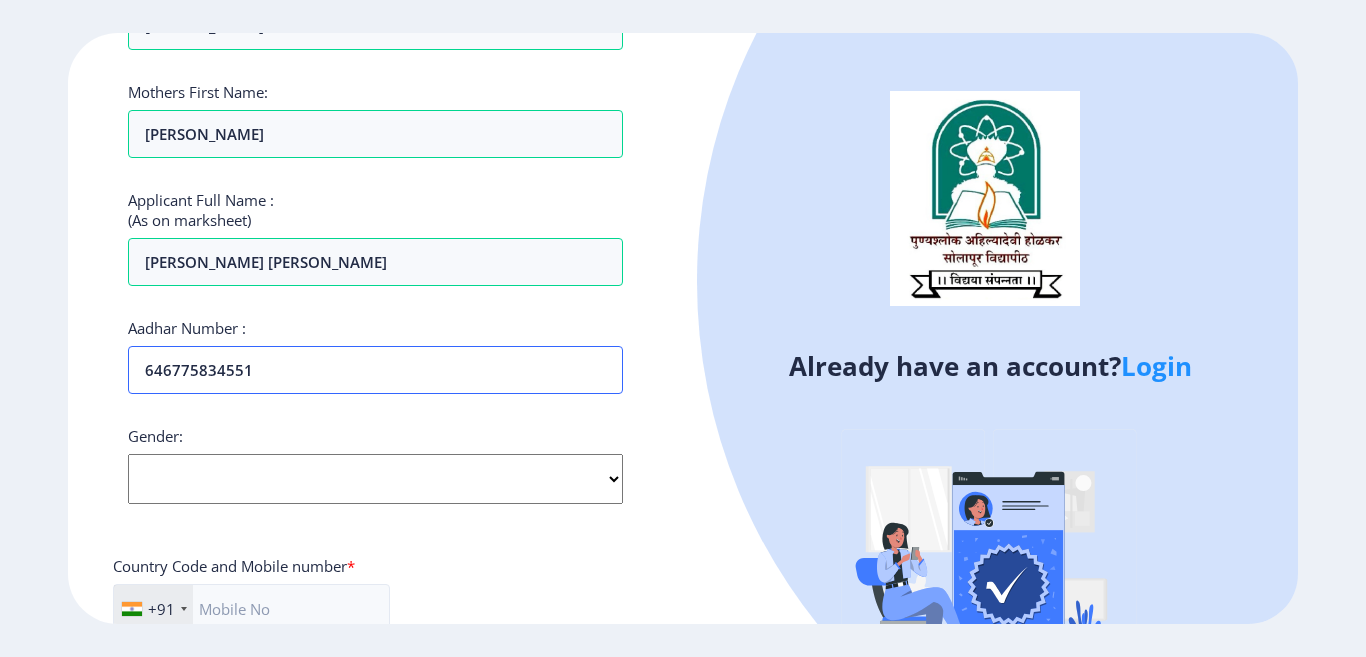 type on "646775834551" 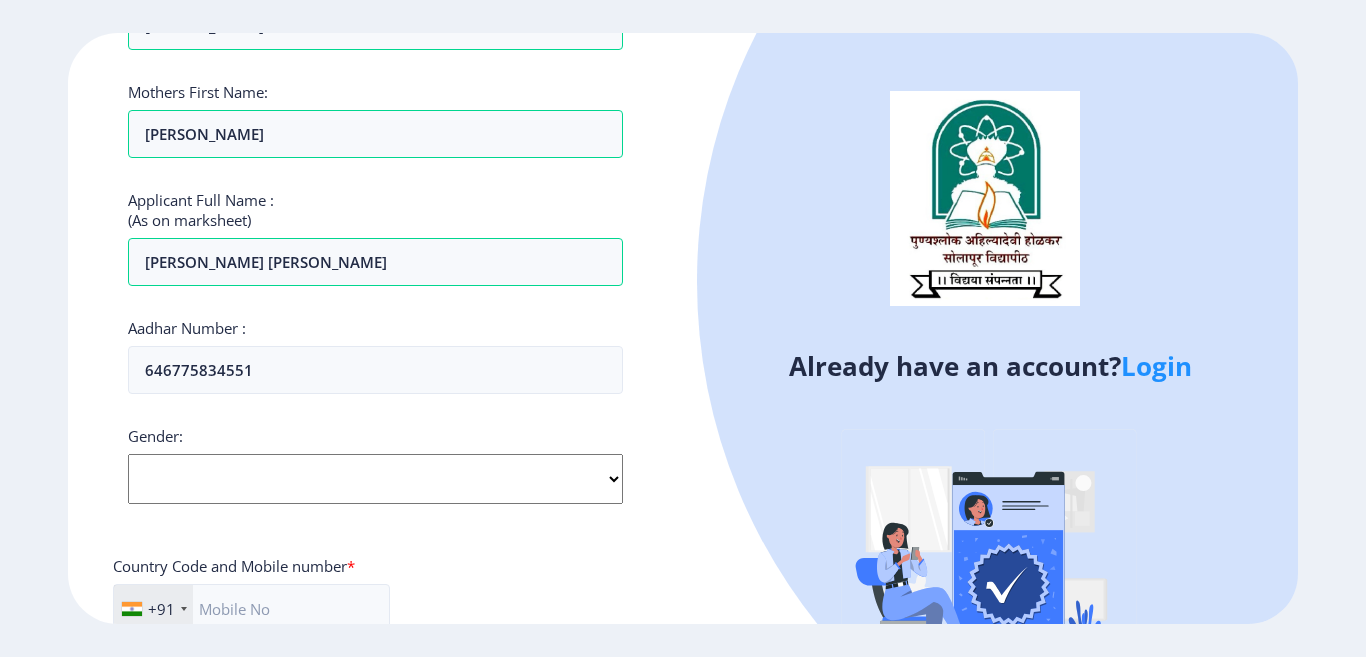 click on "Select Gender [DEMOGRAPHIC_DATA] [DEMOGRAPHIC_DATA] Other" 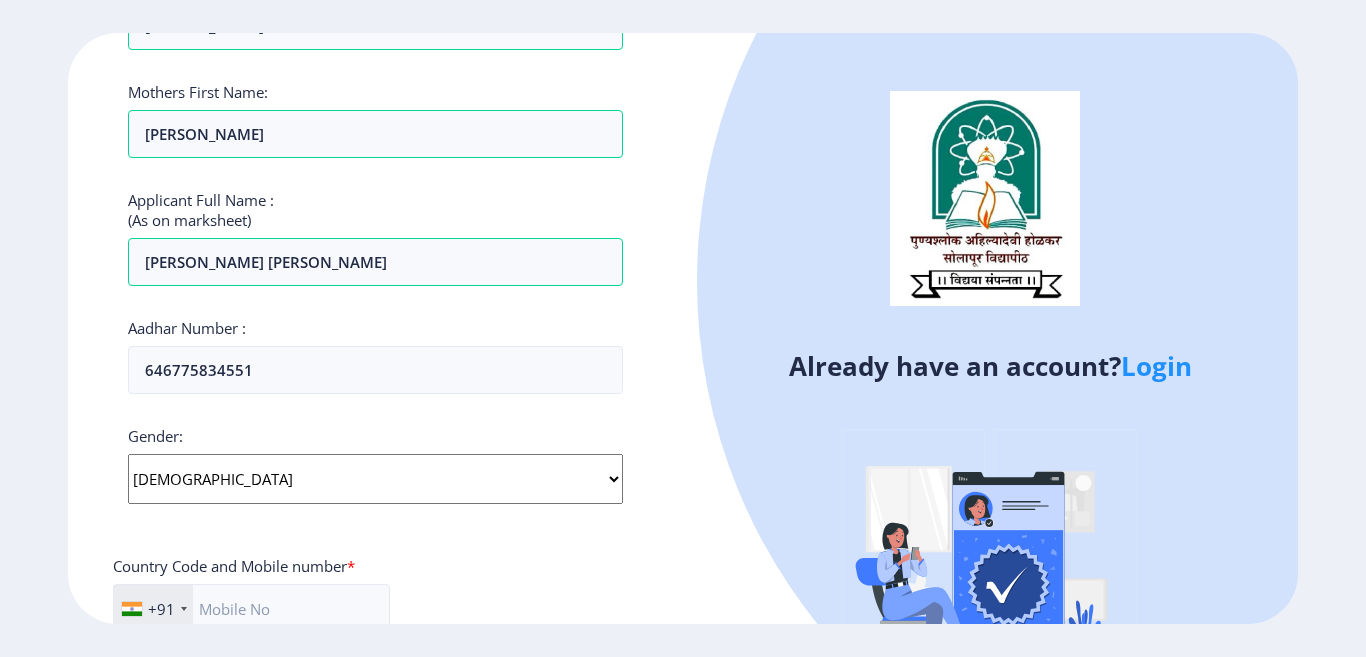 click on "Select Gender [DEMOGRAPHIC_DATA] [DEMOGRAPHIC_DATA] Other" 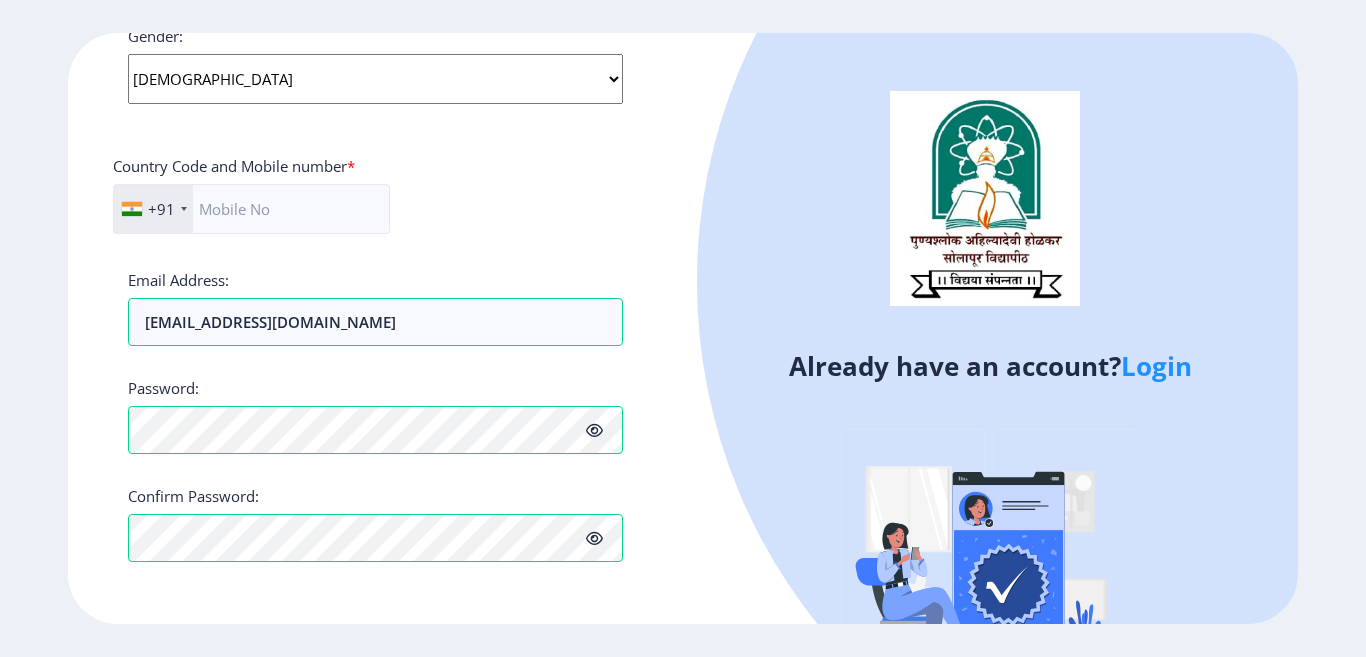 click on "Login" 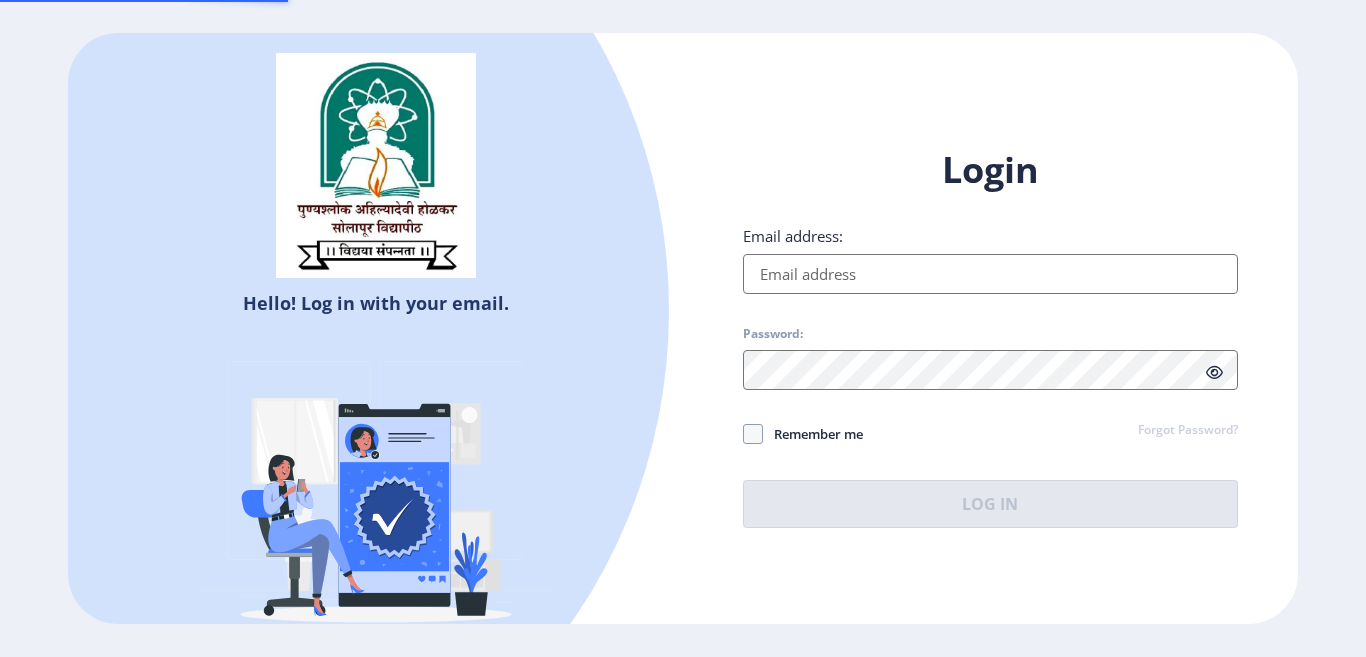 type on "[EMAIL_ADDRESS][DOMAIN_NAME]" 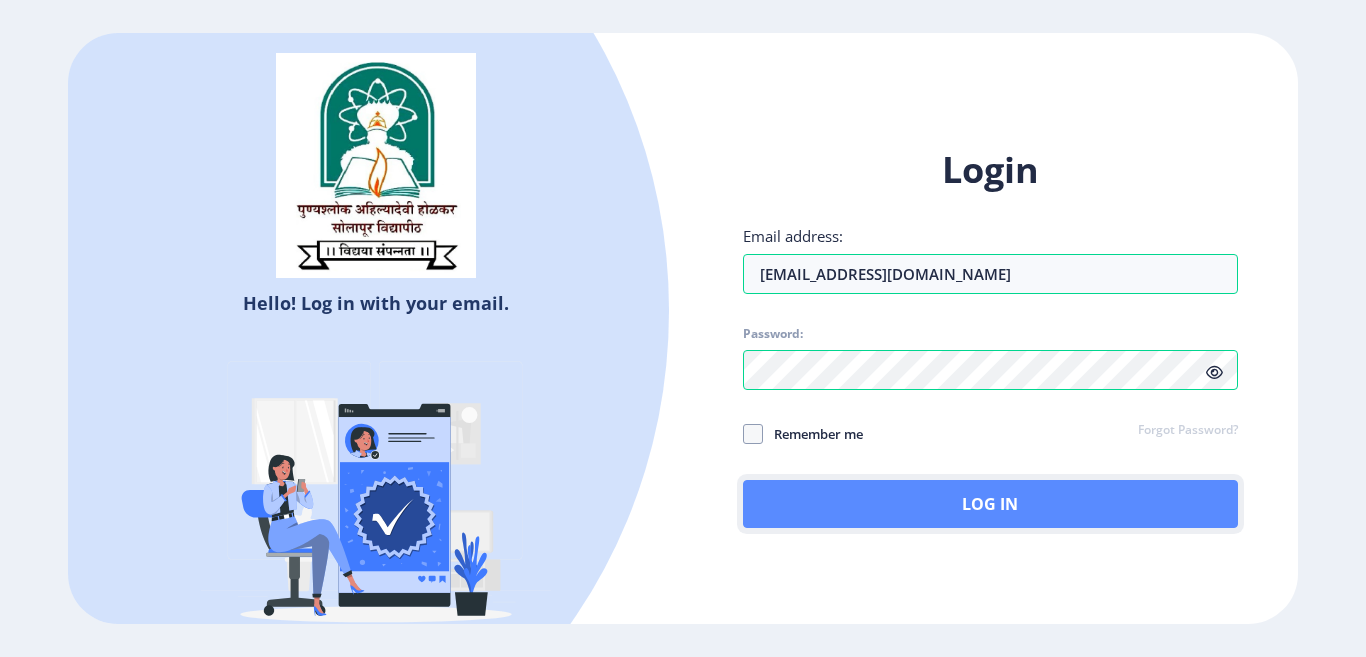 click on "Log In" 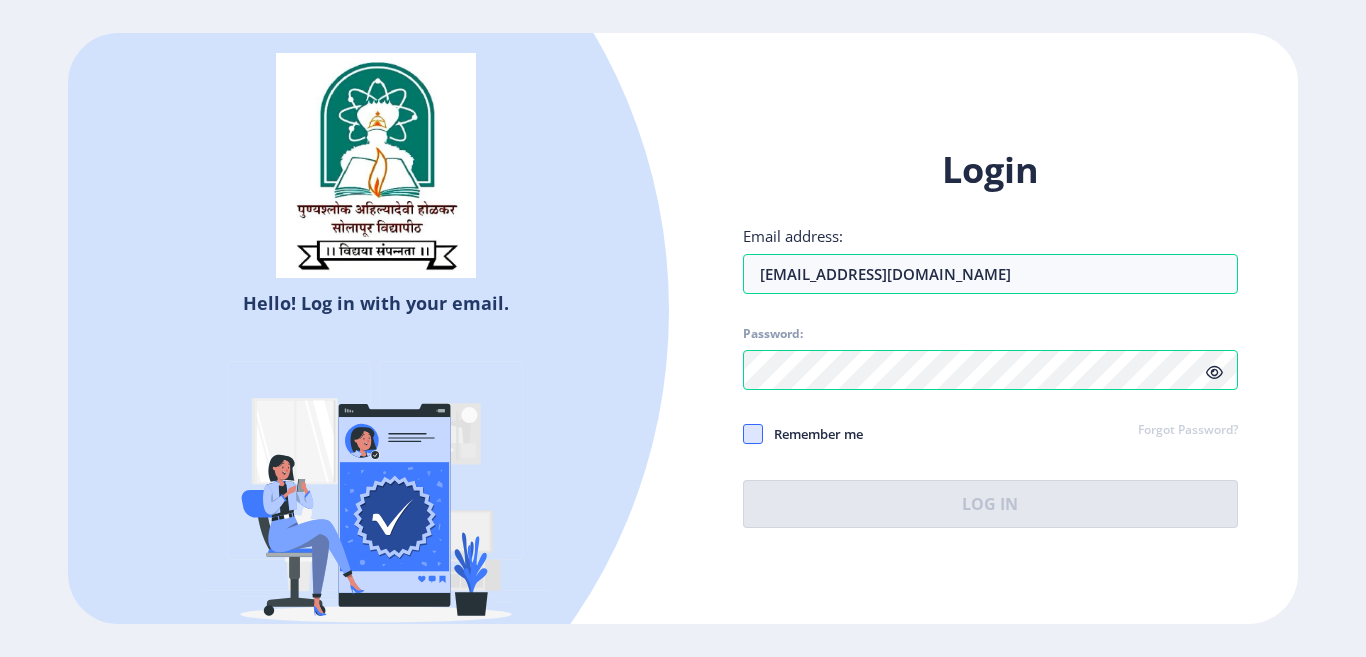 click 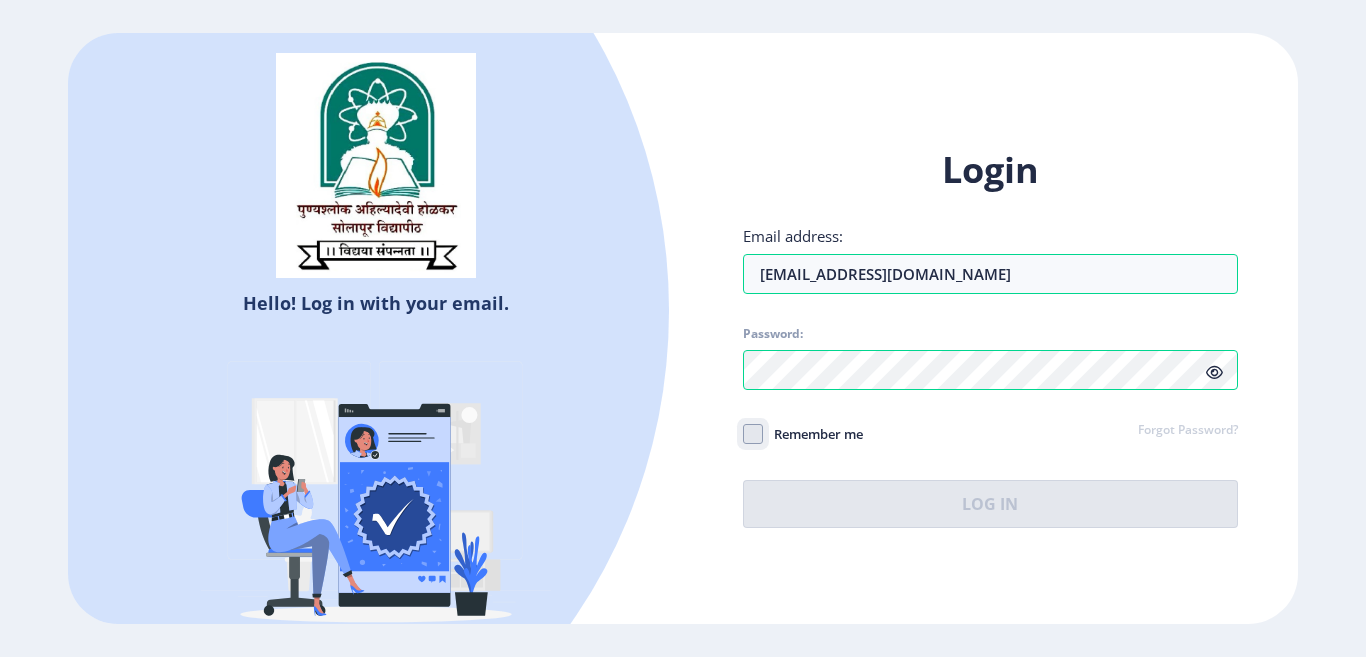 click on "Remember me" 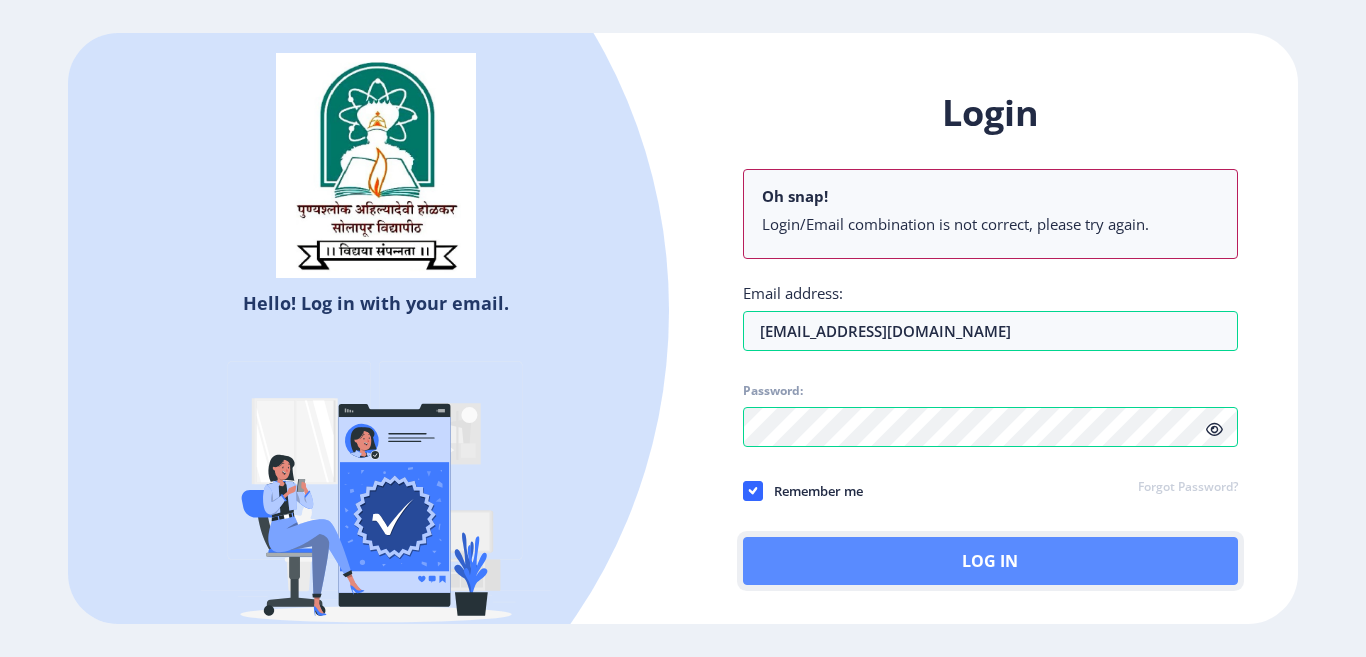 click on "Log In" 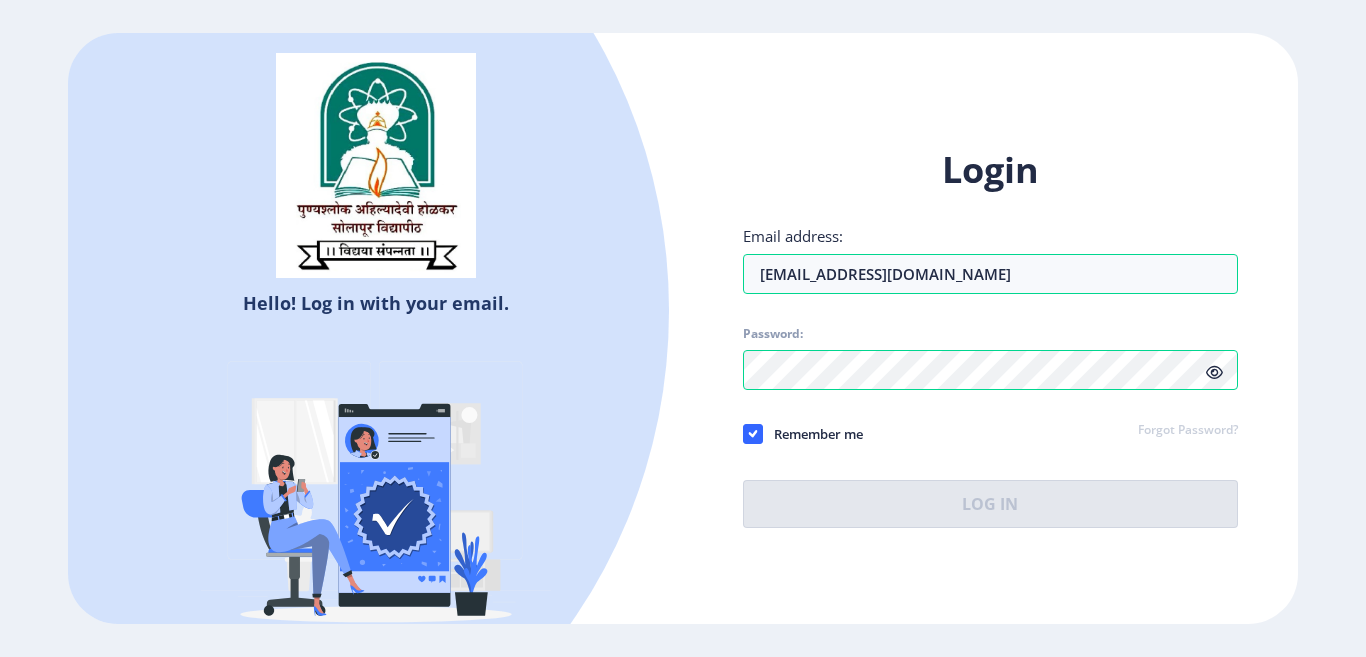 click on "Login Email address: omkaragalave72@gmail.com Password: Remember me Forgot Password?  Log In" 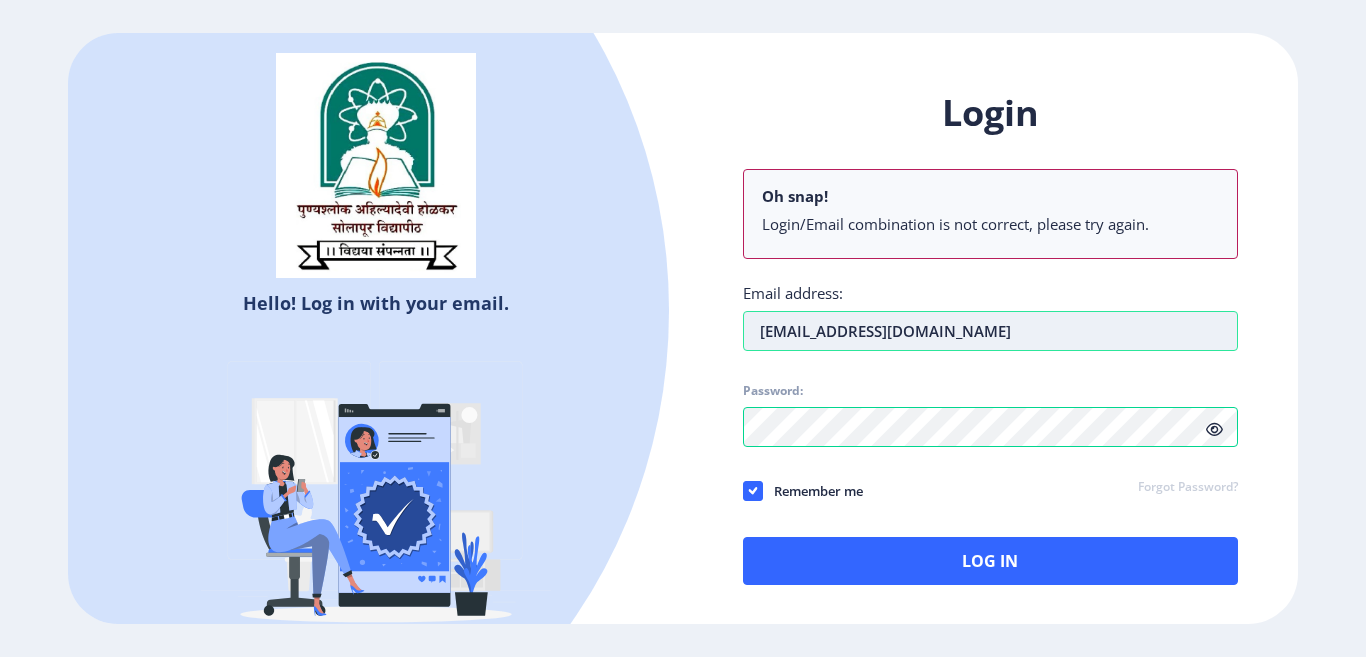 click on "[EMAIL_ADDRESS][DOMAIN_NAME]" at bounding box center [990, 331] 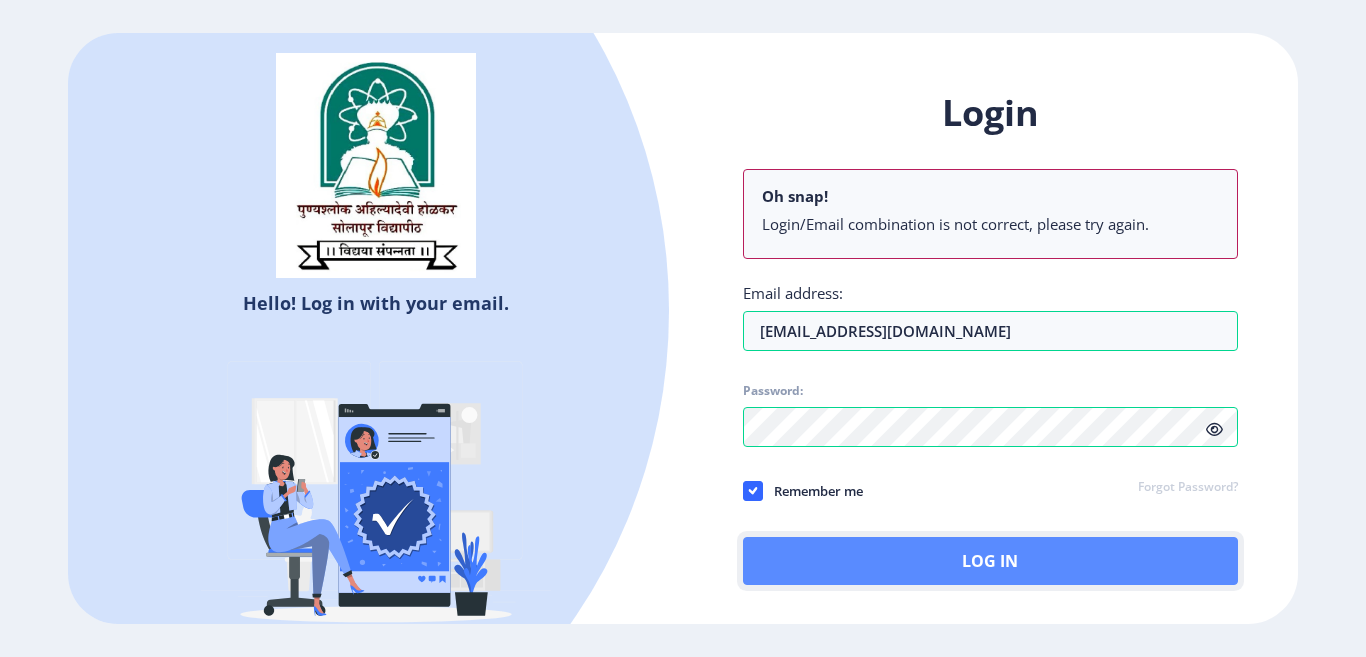 click on "Log In" 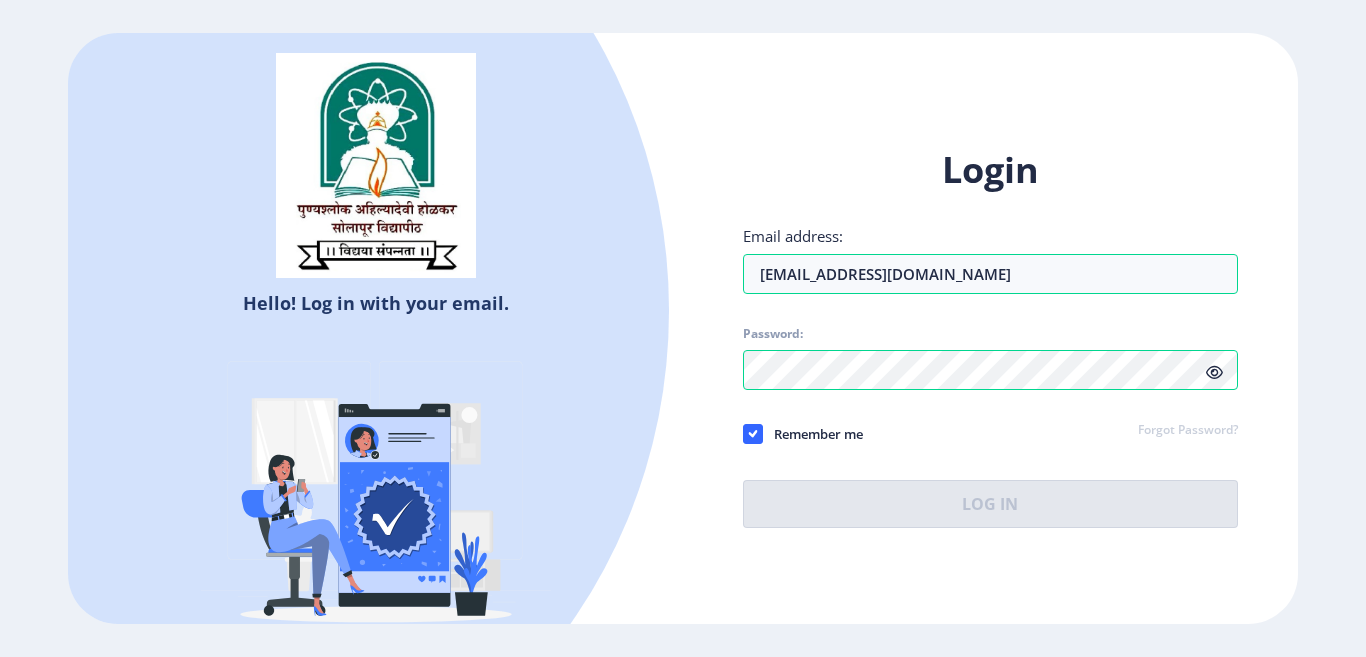 click 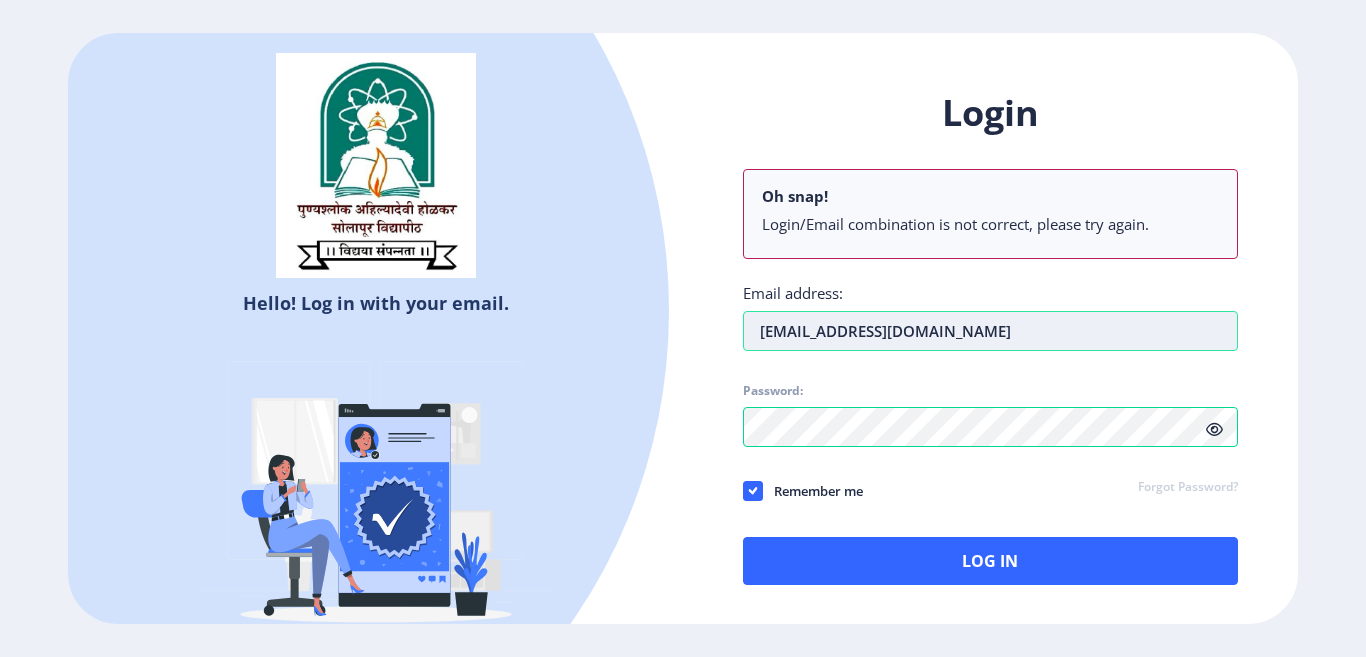 click on "[EMAIL_ADDRESS][DOMAIN_NAME]" at bounding box center (990, 331) 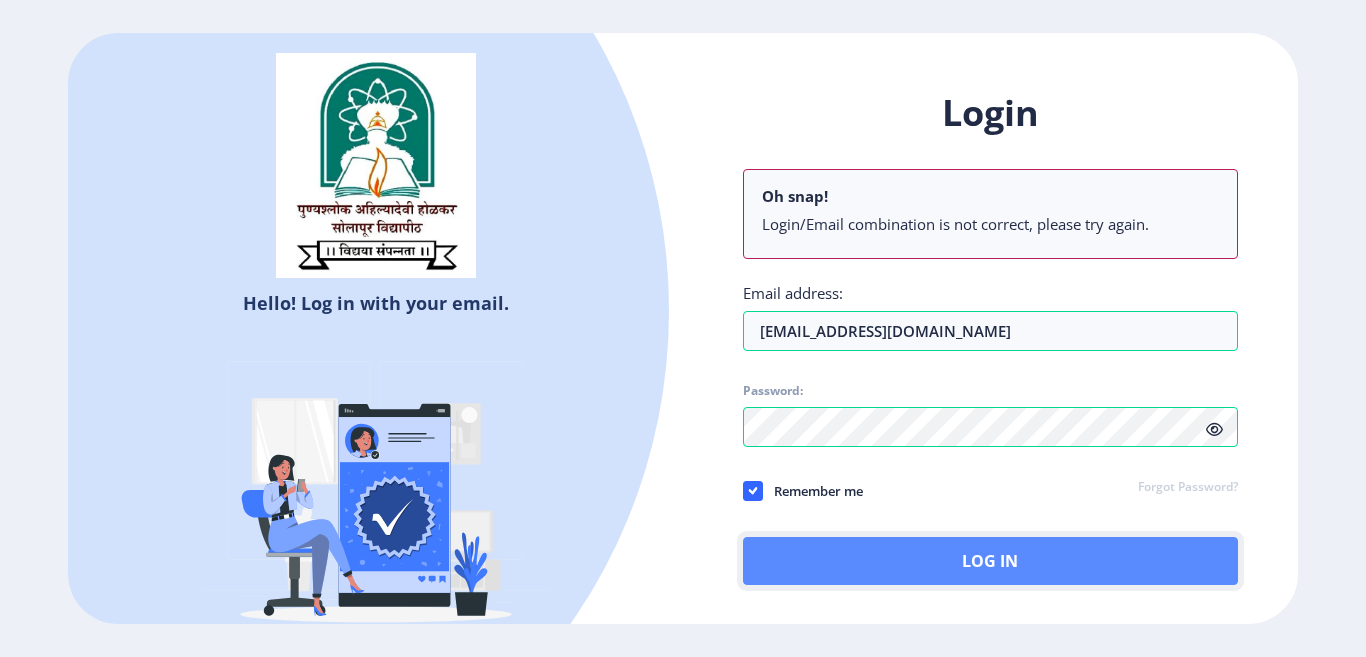 click on "Log In" 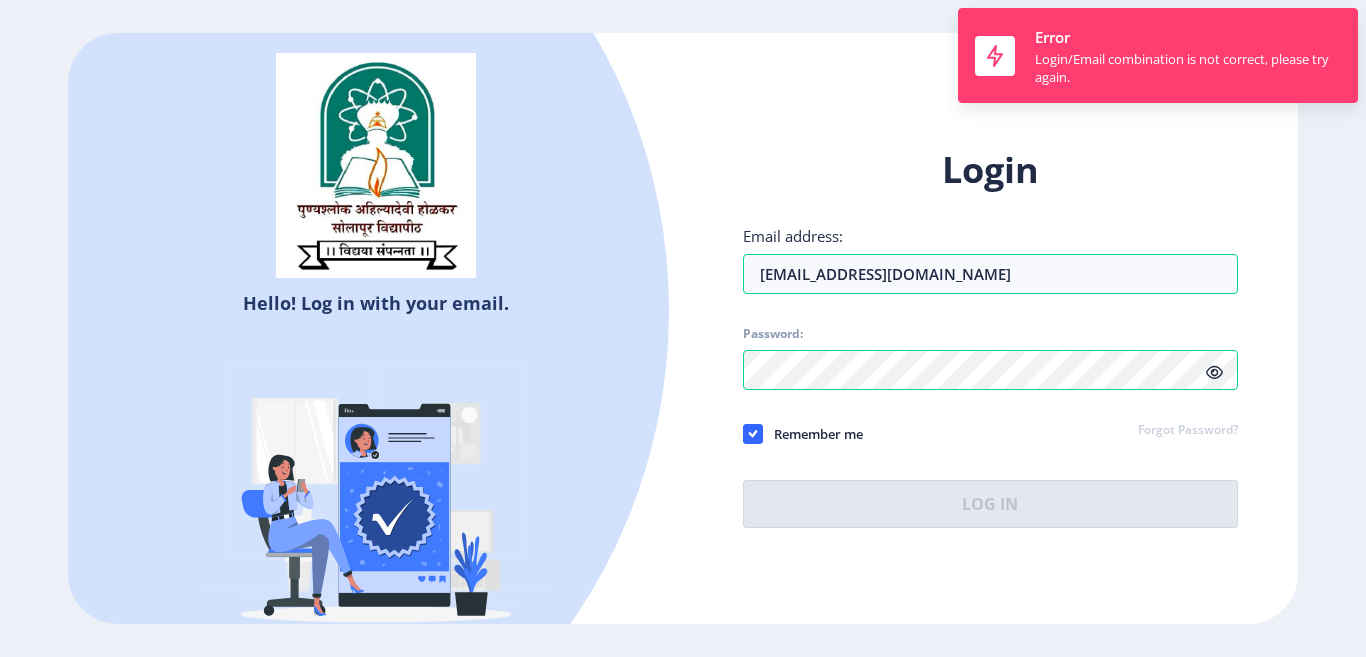 click on "Login Email address: omkaragalave72@gmail.com Password: Remember me Forgot Password?  Log In   Don't have an account?  Register" 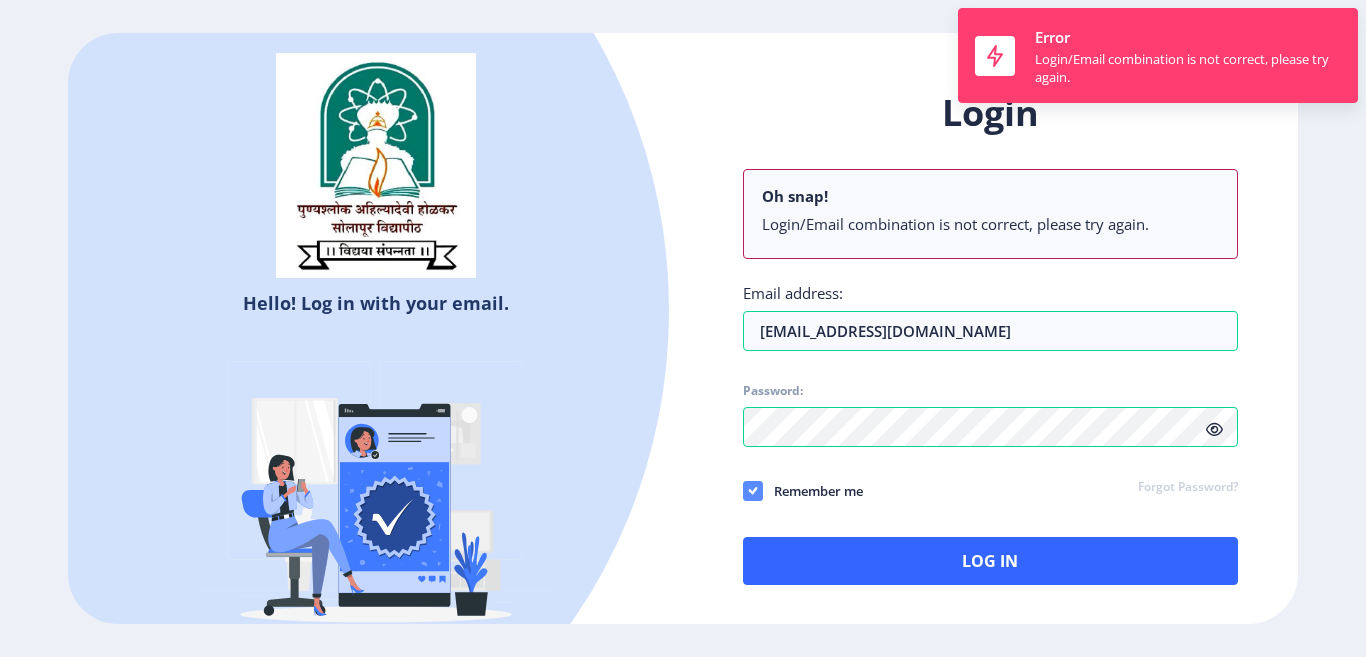 click 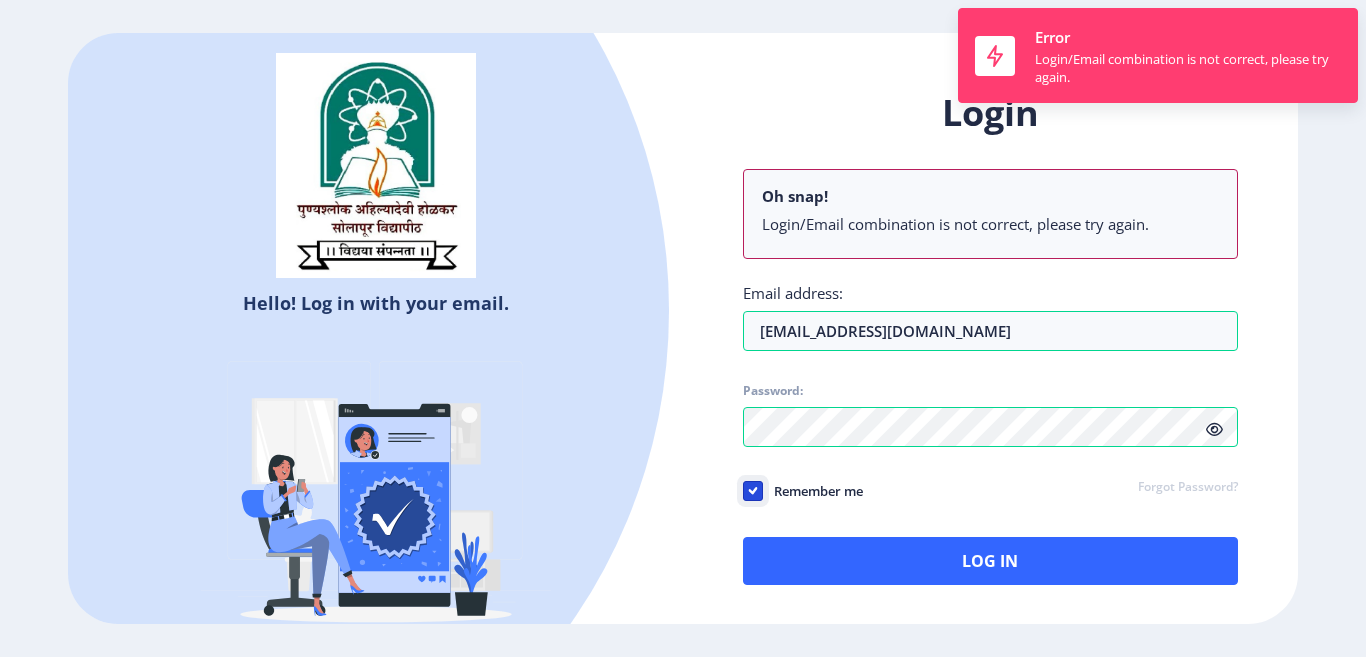 click on "Remember me" 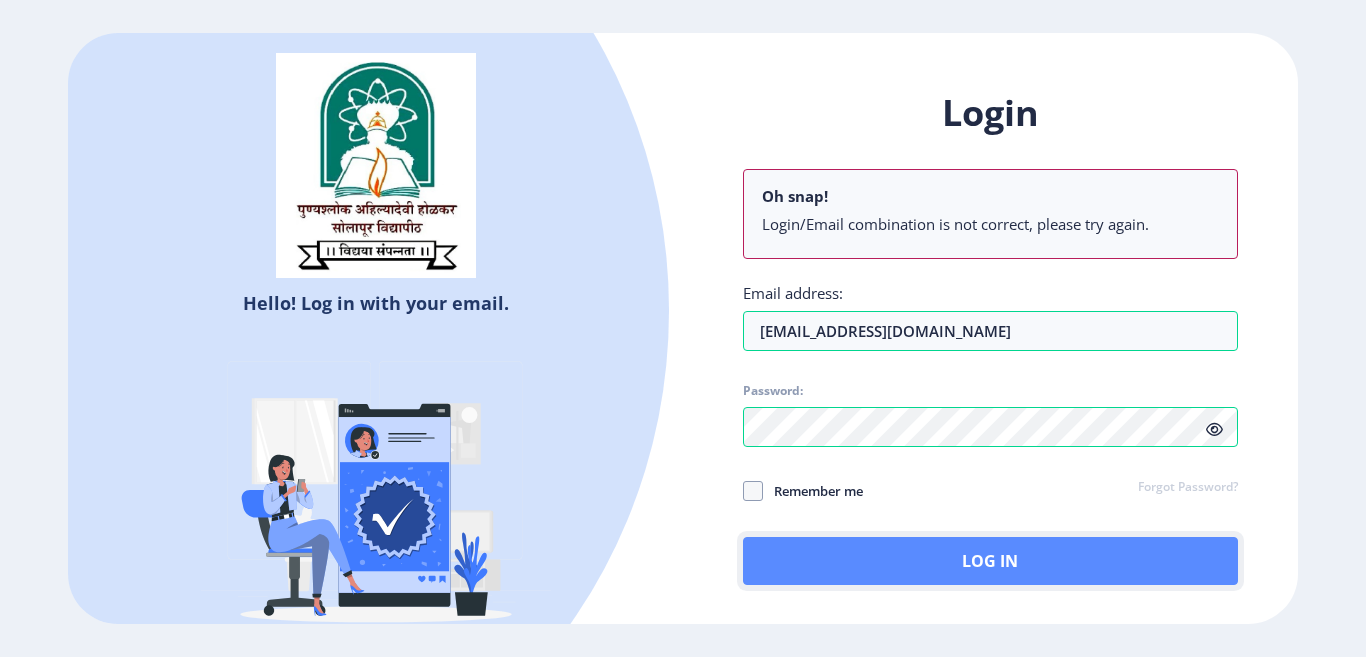 click on "Log In" 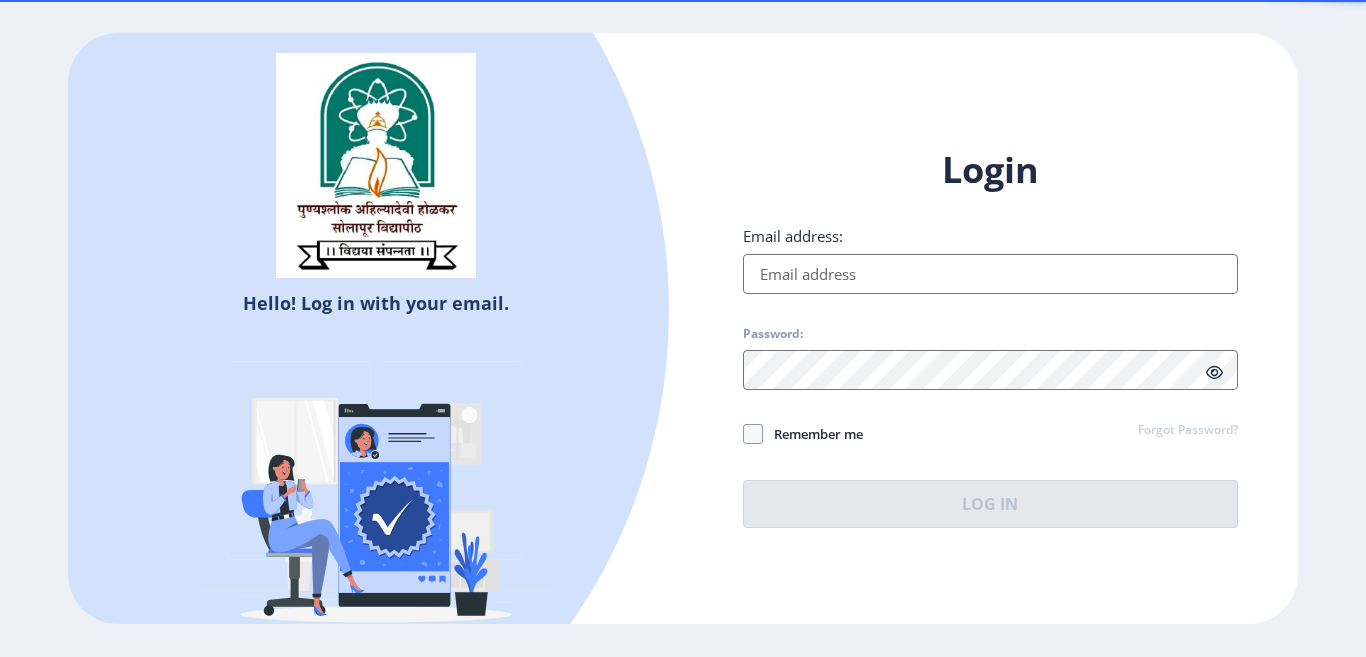 scroll, scrollTop: 0, scrollLeft: 0, axis: both 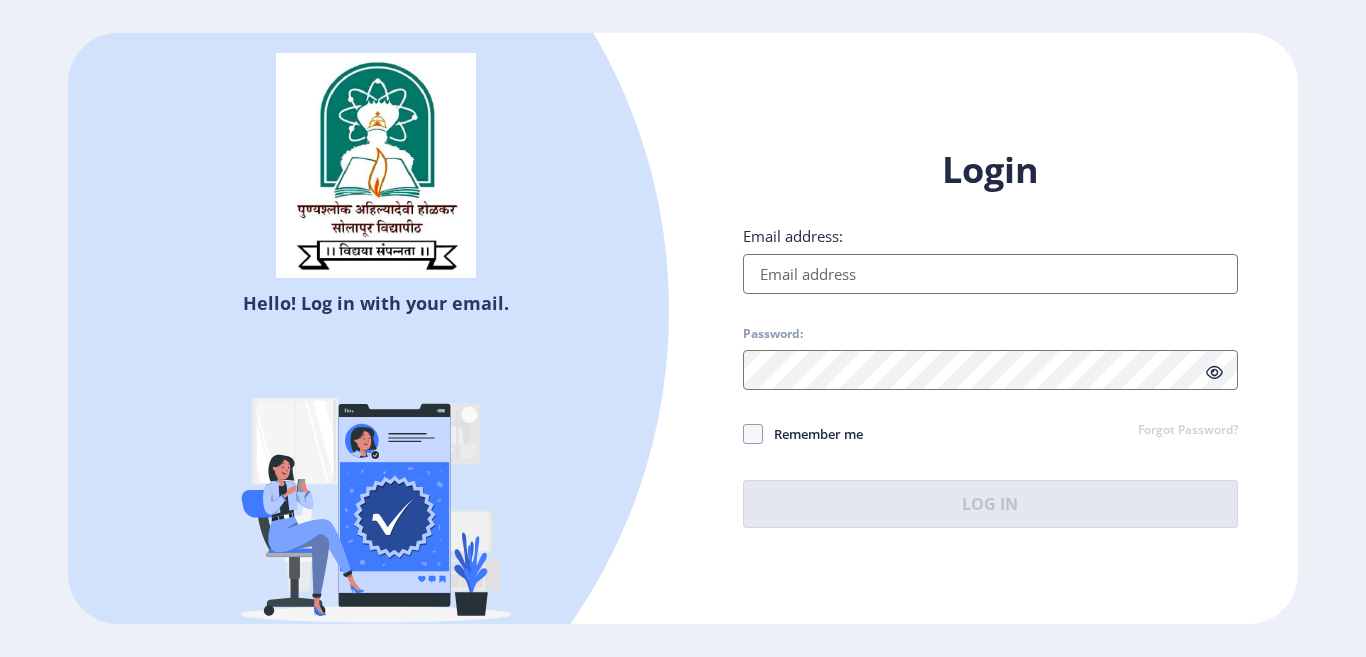 type on "[EMAIL_ADDRESS][DOMAIN_NAME]" 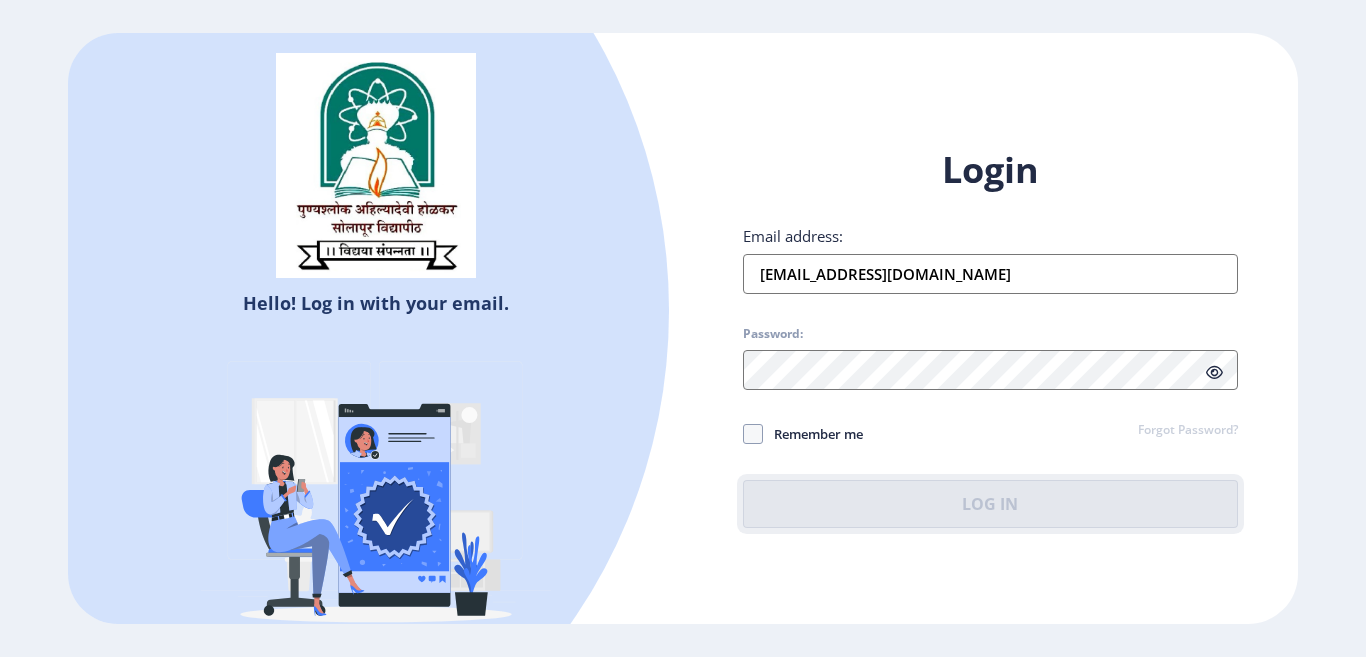 click on "Log In" 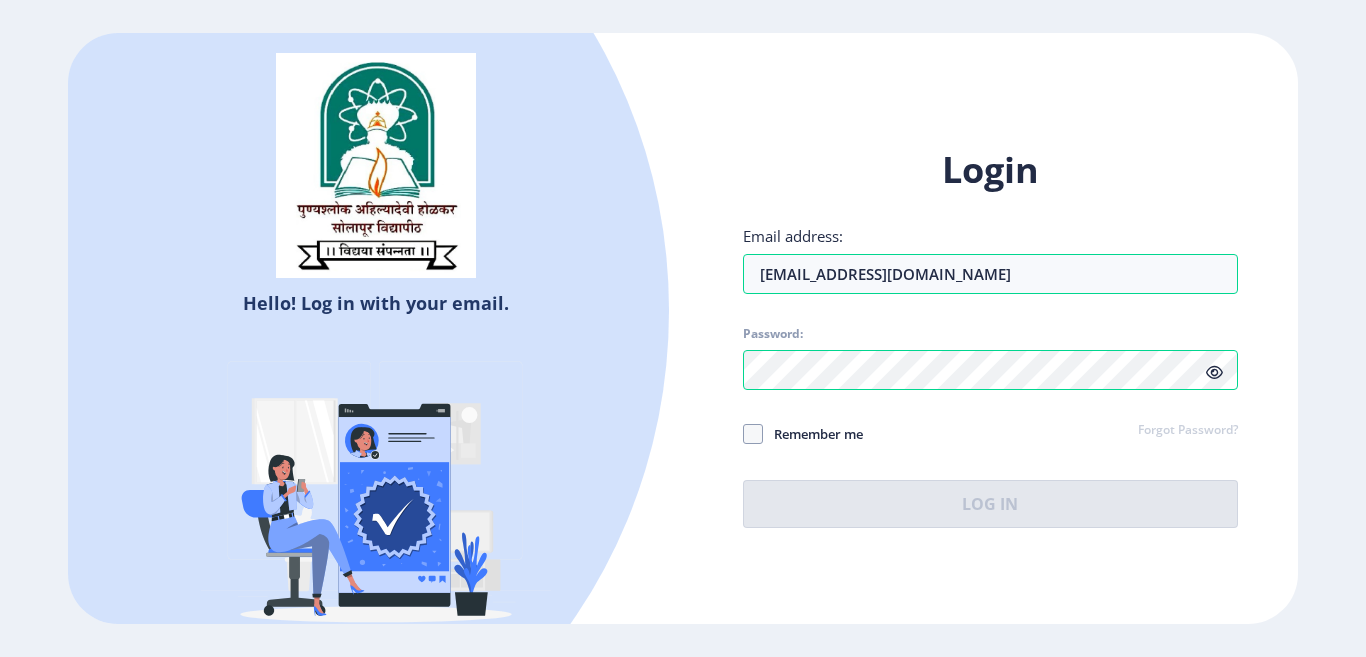 click 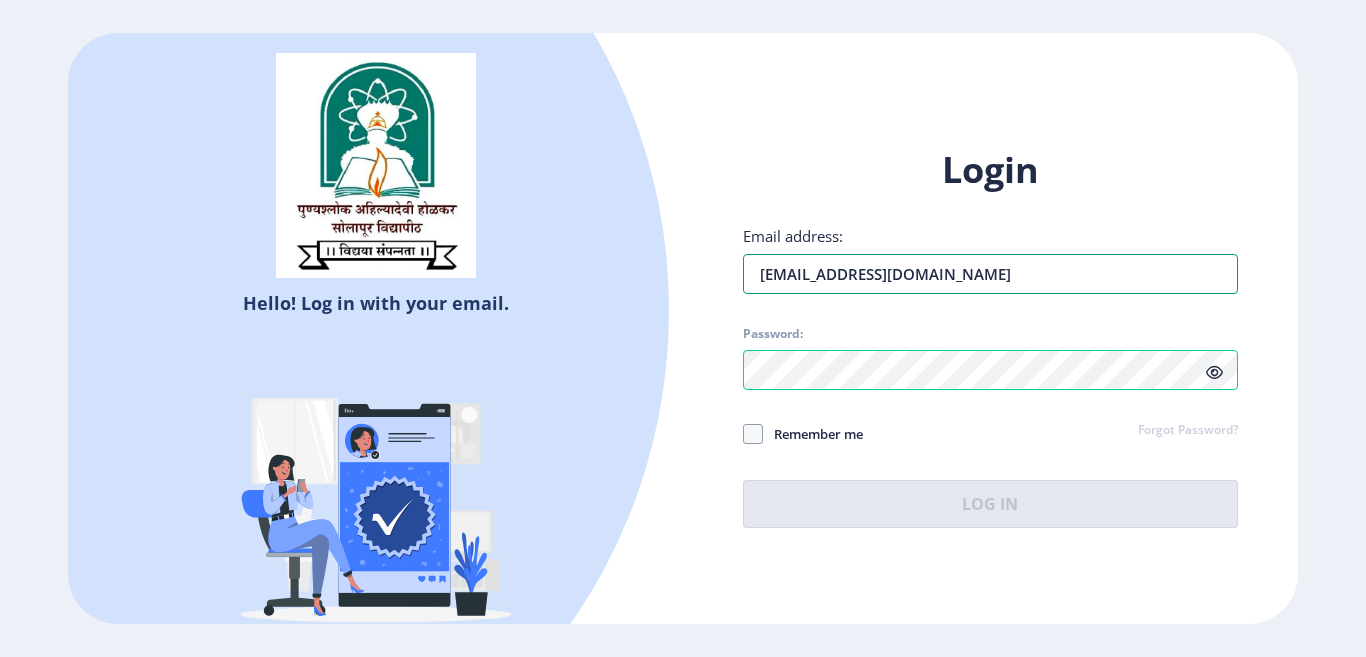 drag, startPoint x: 762, startPoint y: 278, endPoint x: 762, endPoint y: 300, distance: 22 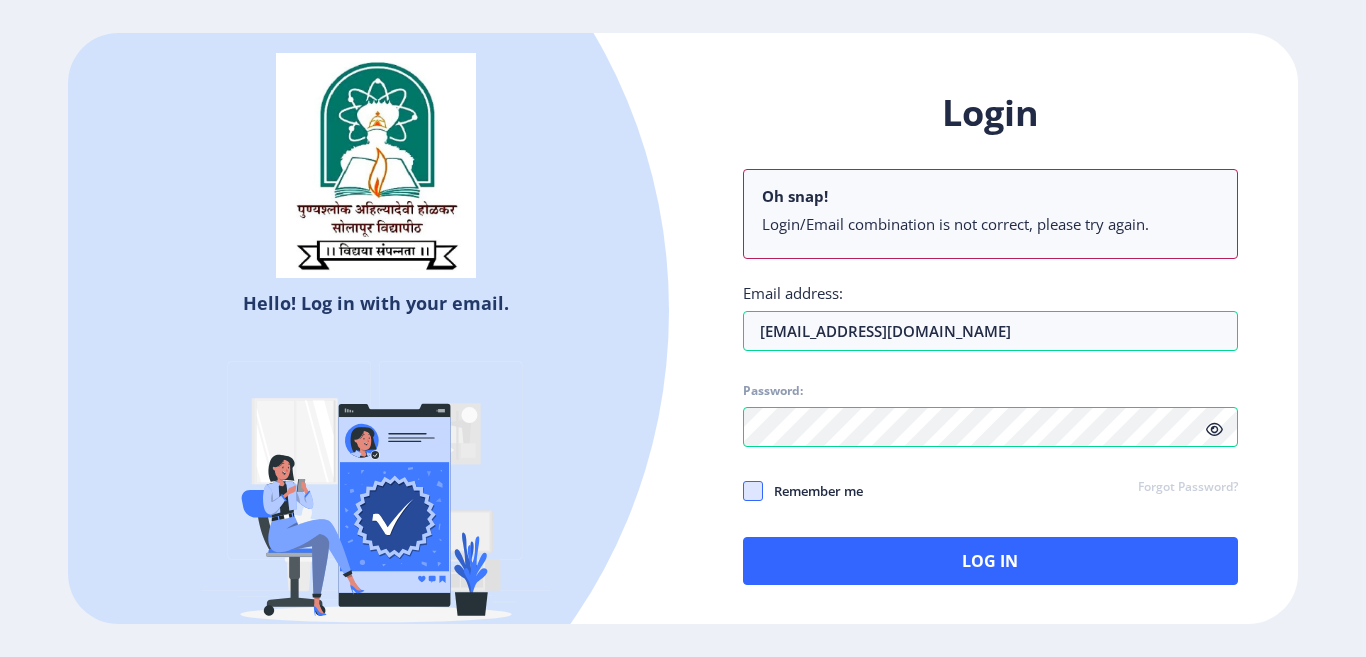 click 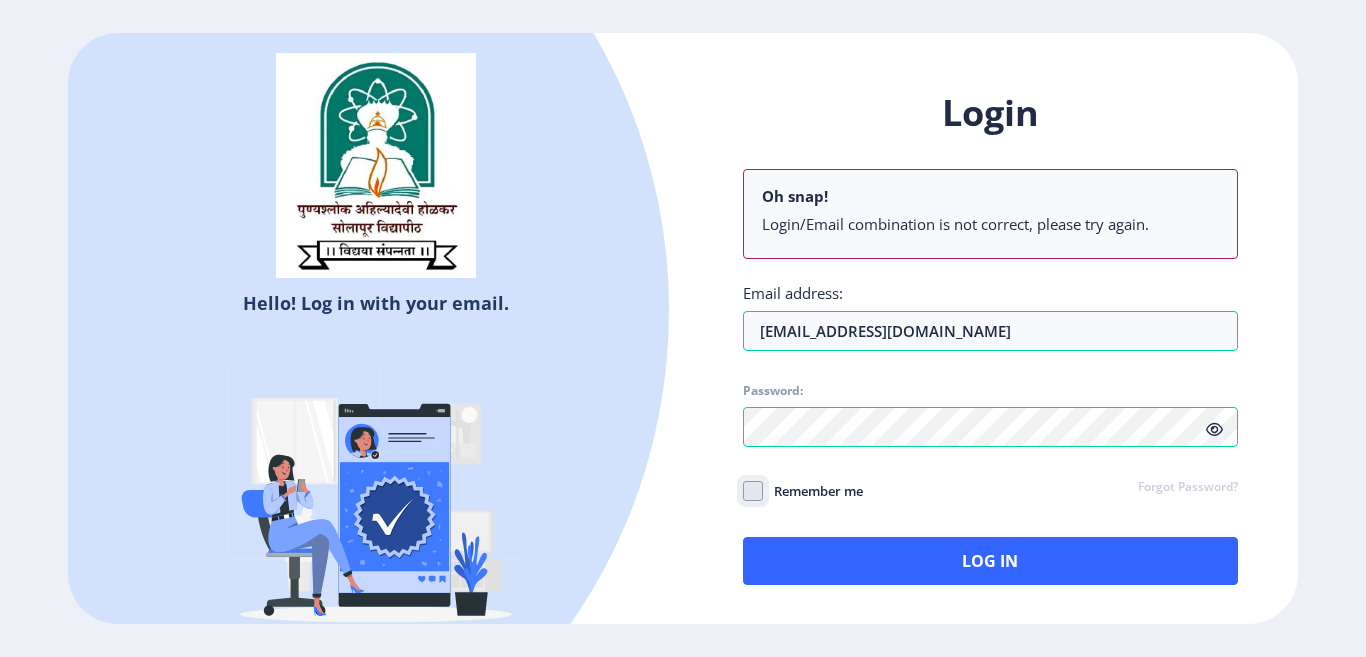 click on "Remember me" 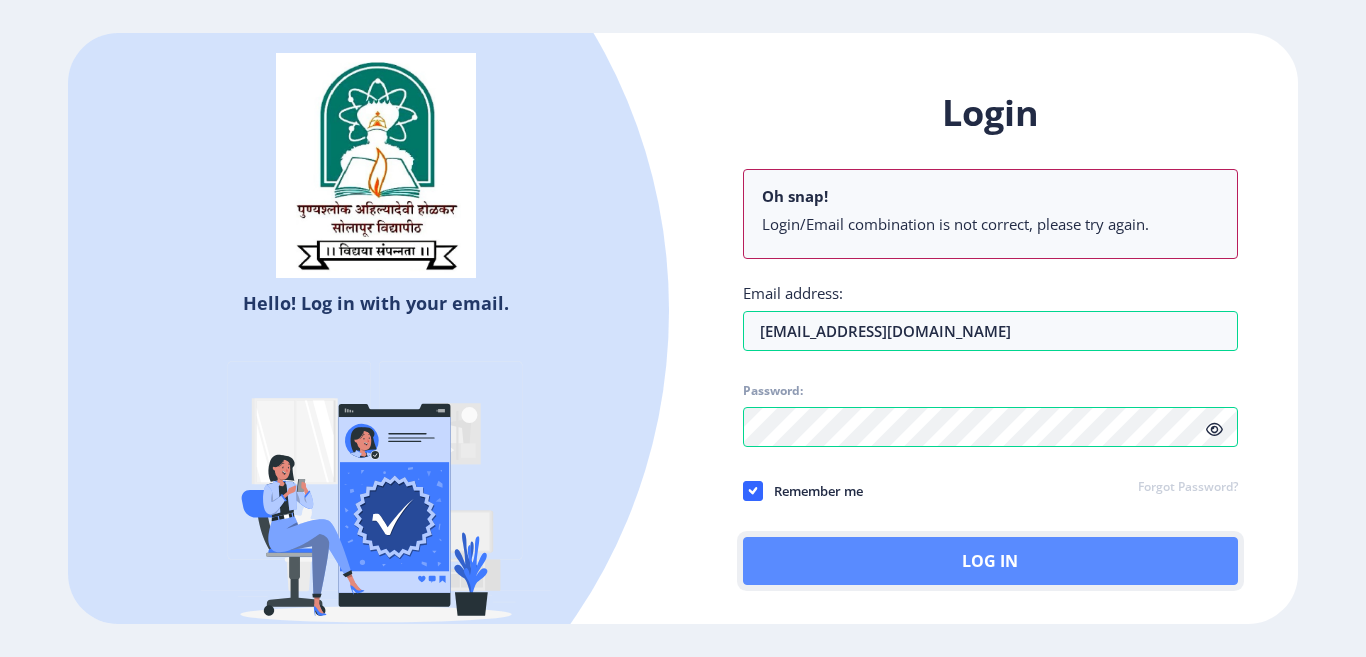 click on "Log In" 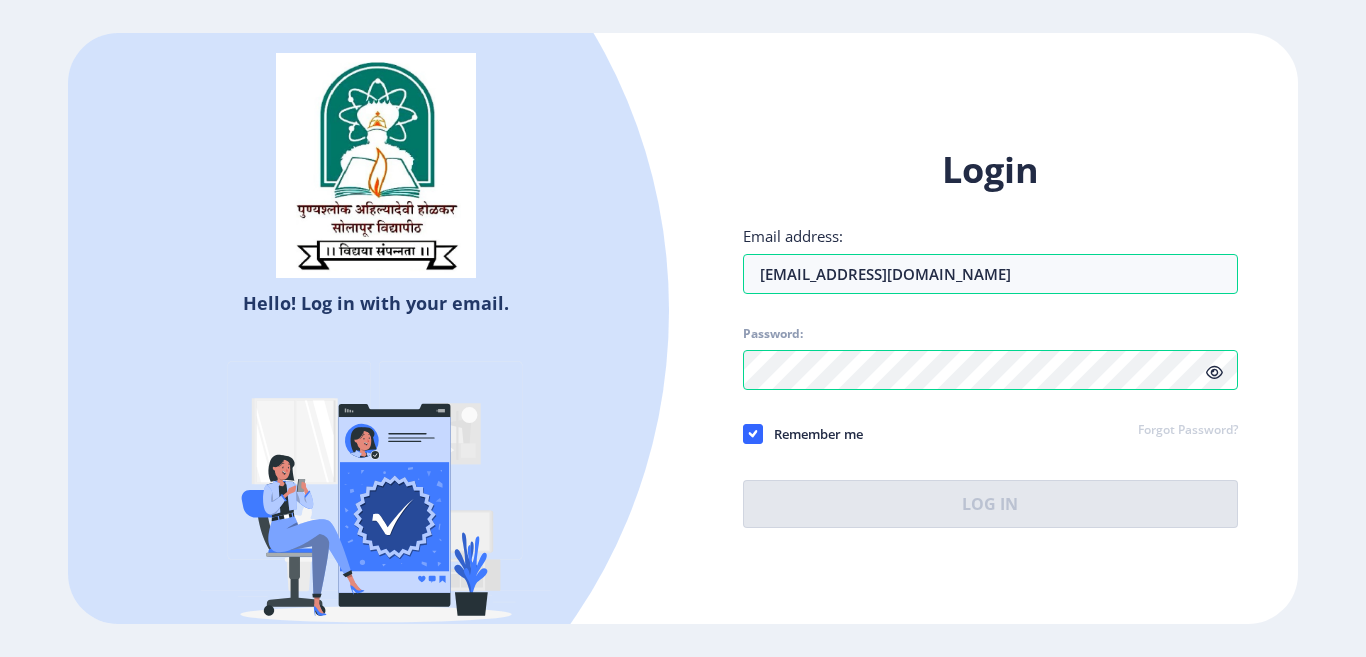 click 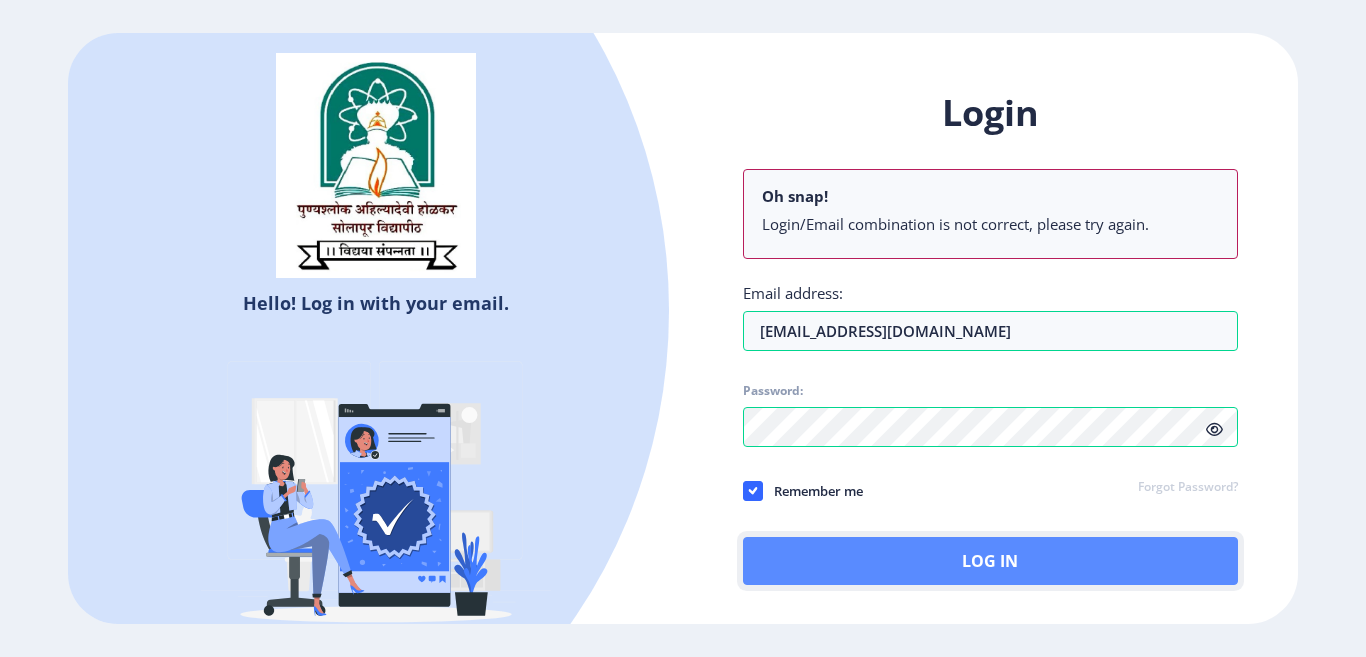 click on "Log In" 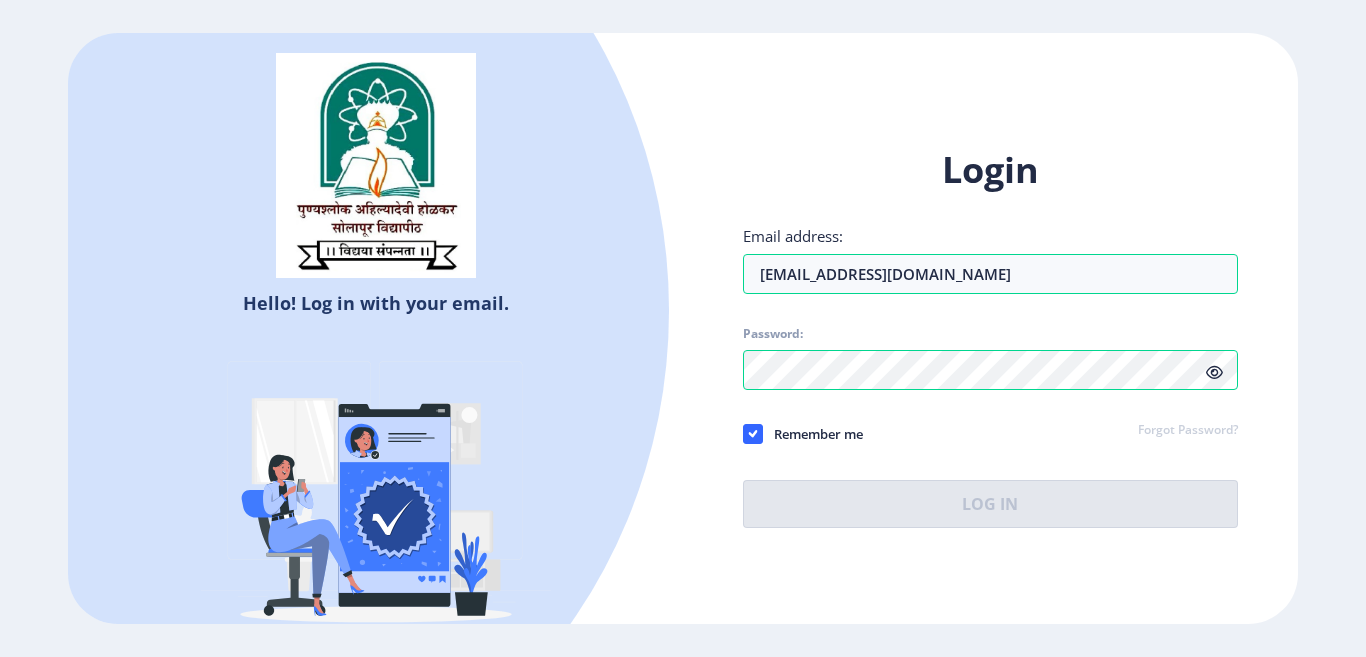 click 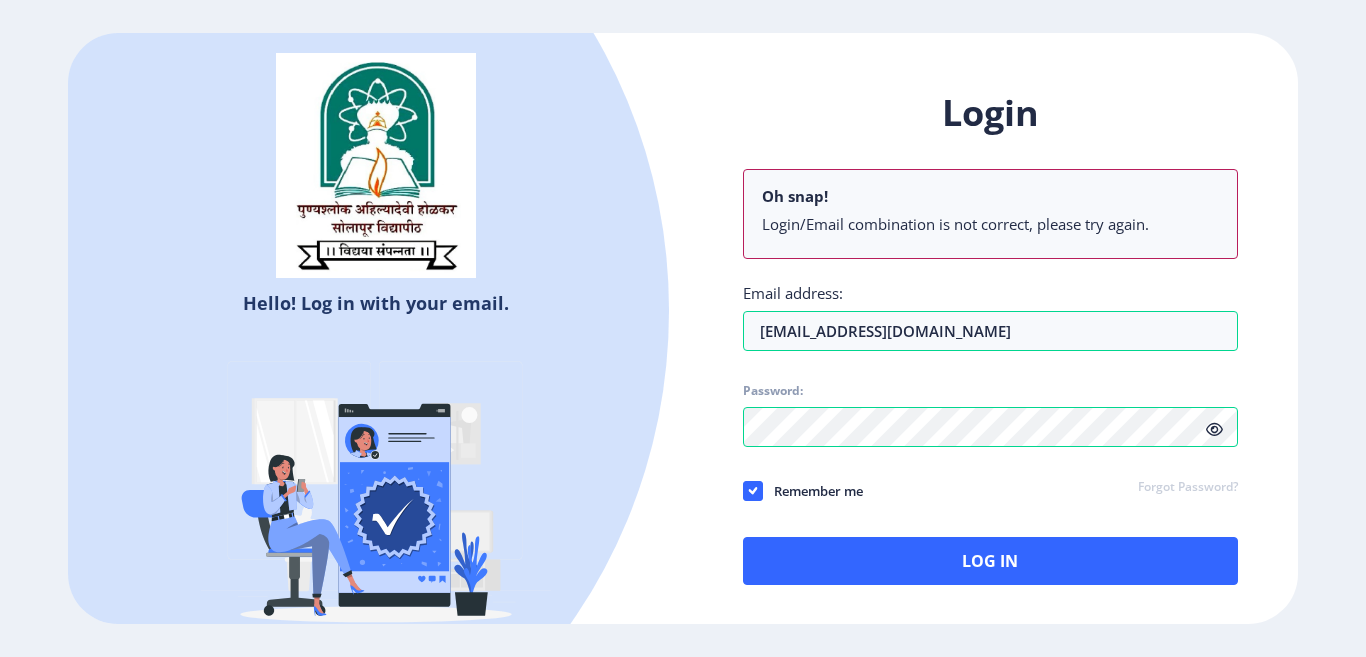 select 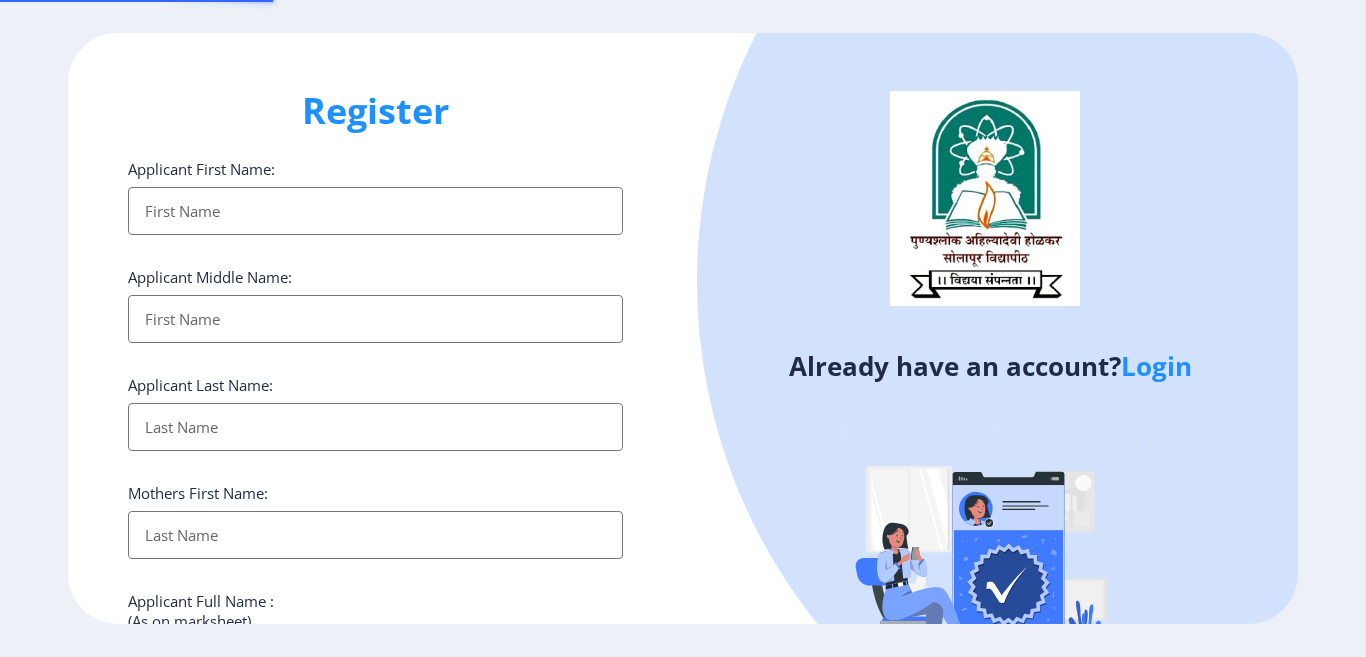 type on "[EMAIL_ADDRESS][DOMAIN_NAME]" 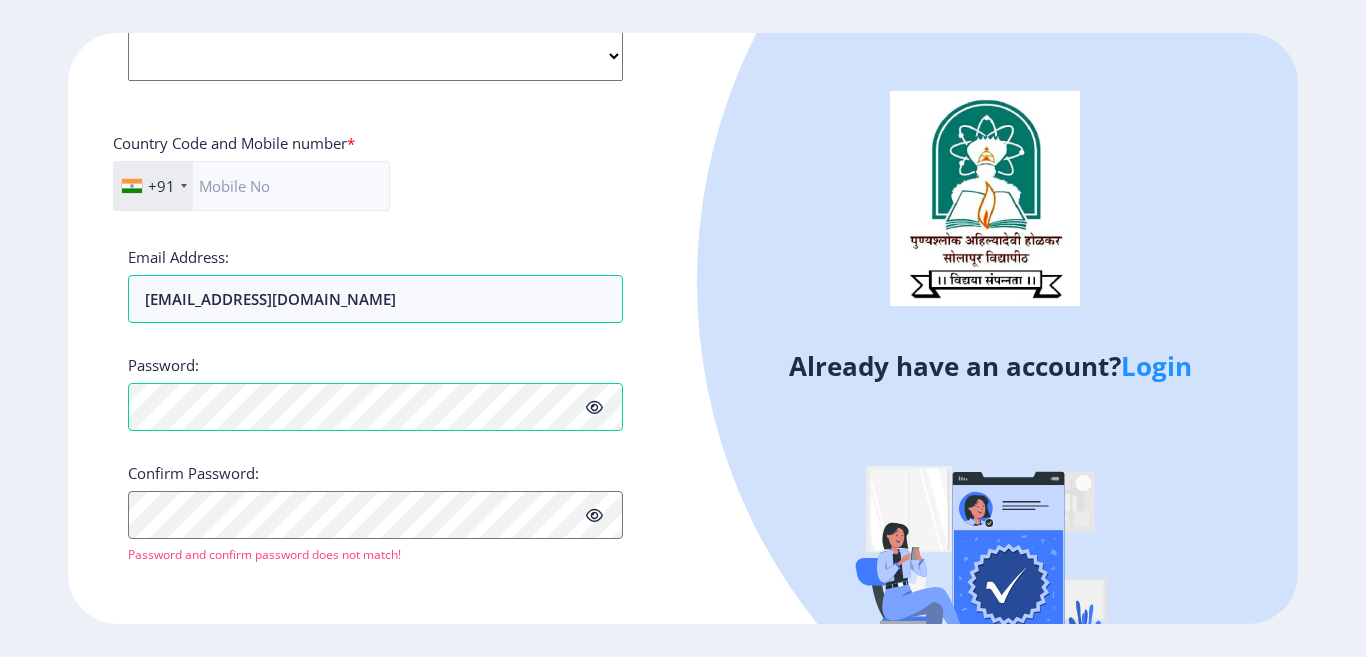 scroll, scrollTop: 825, scrollLeft: 0, axis: vertical 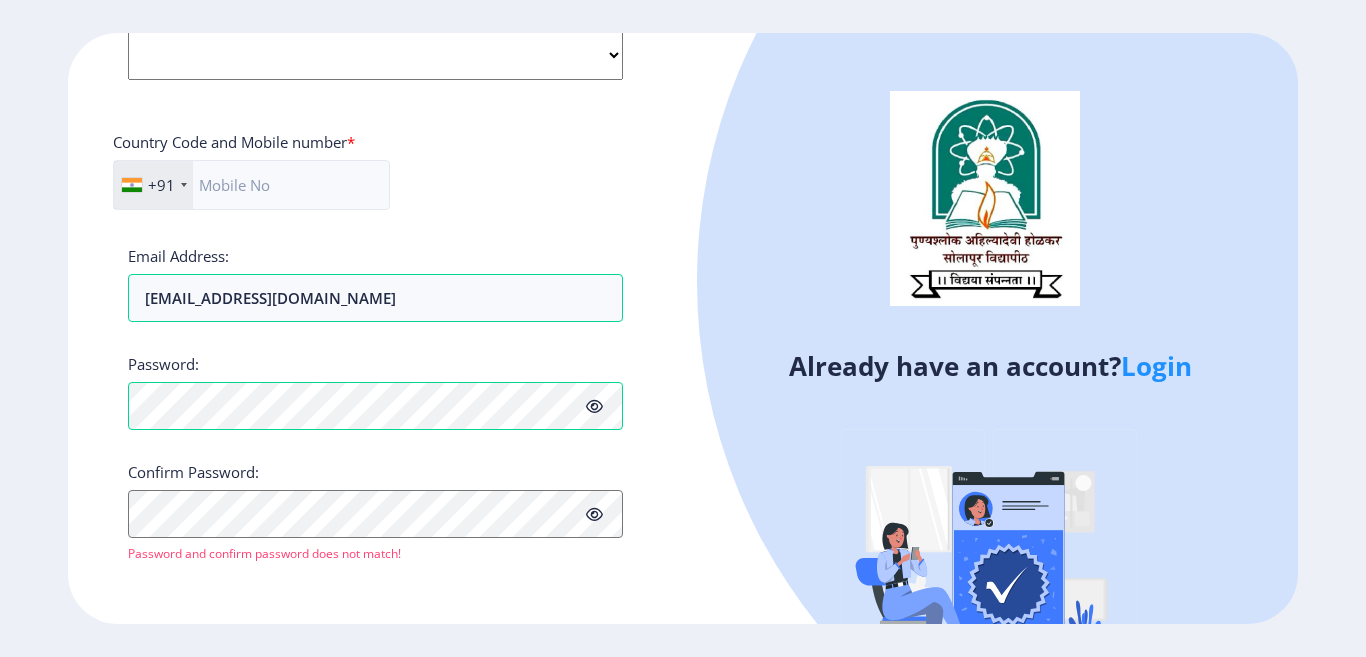 click 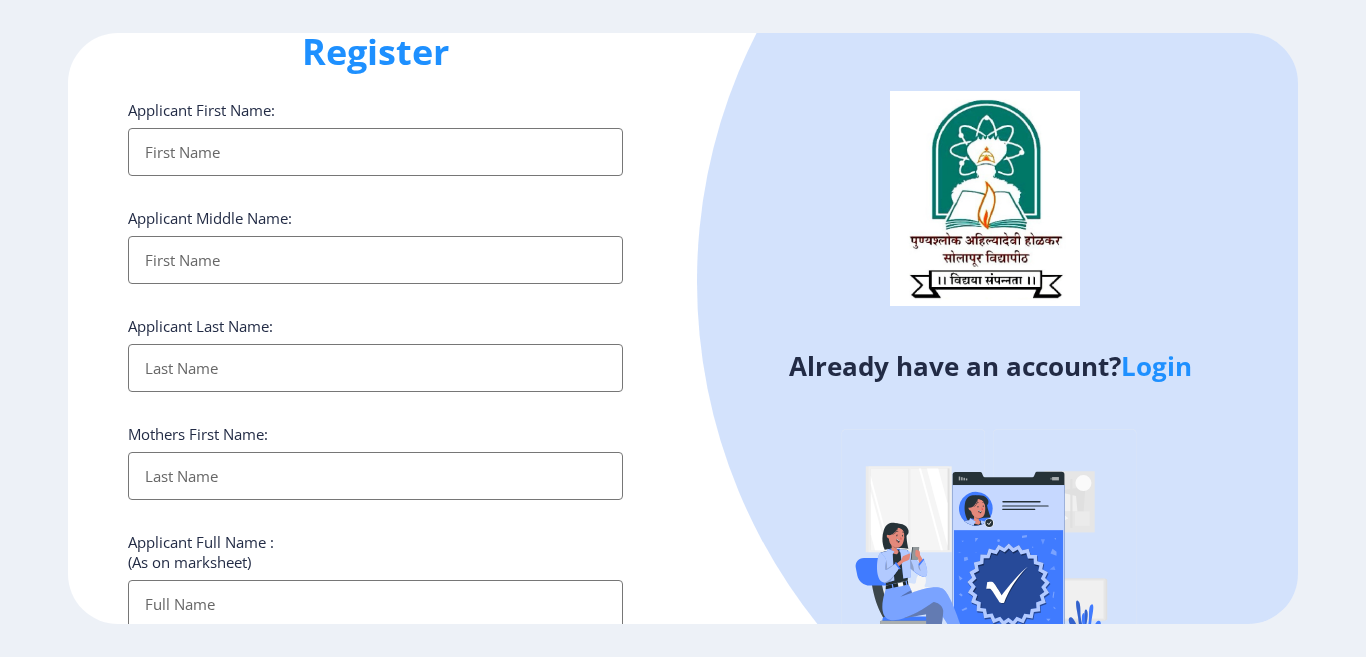 scroll, scrollTop: 0, scrollLeft: 0, axis: both 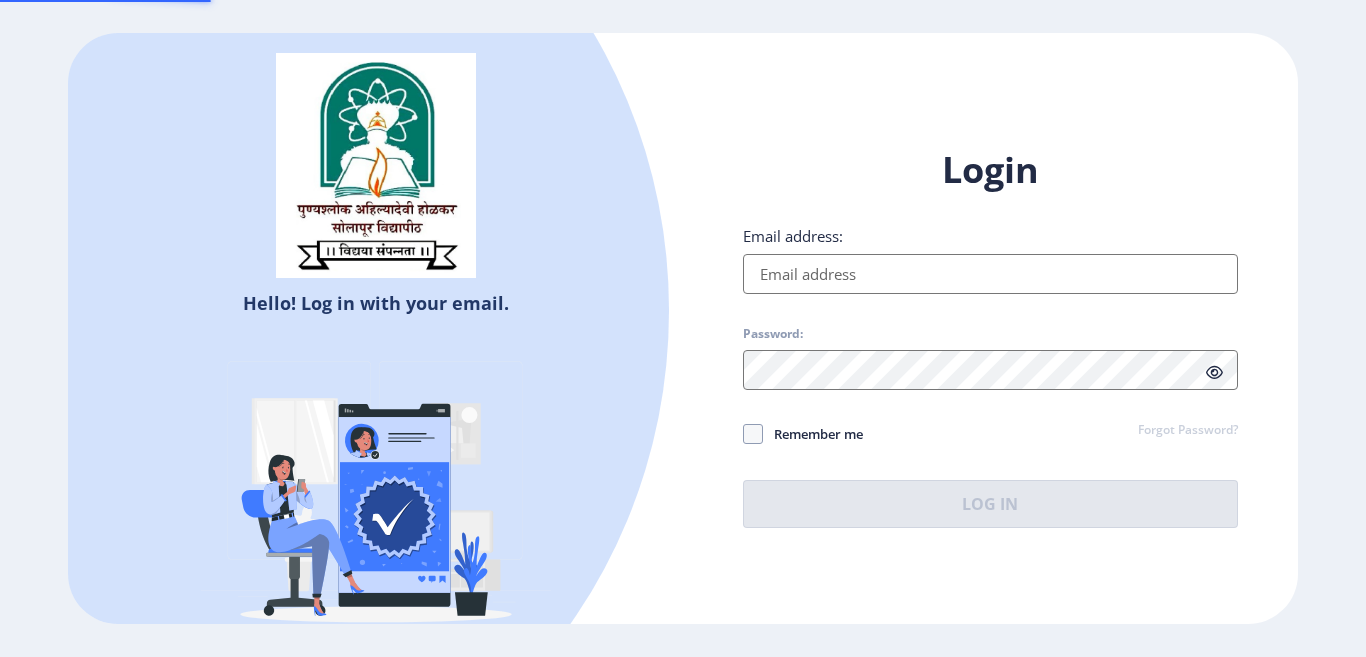 type on "[EMAIL_ADDRESS][DOMAIN_NAME]" 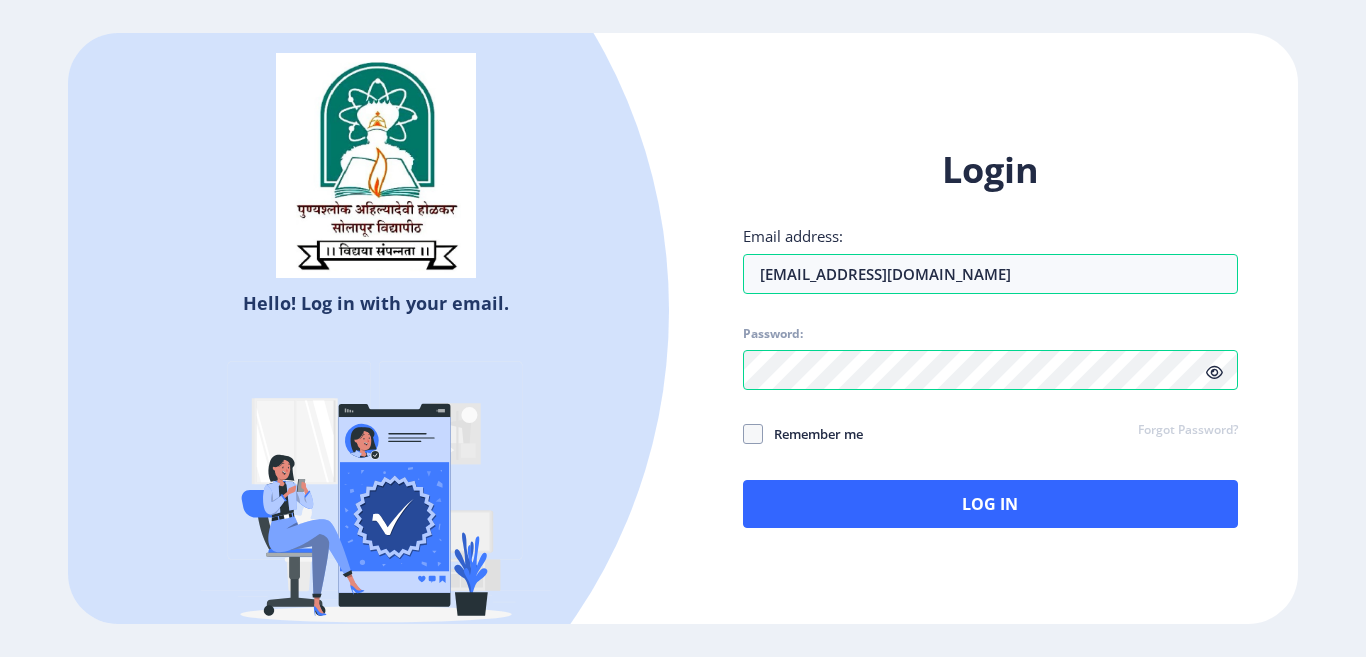 select 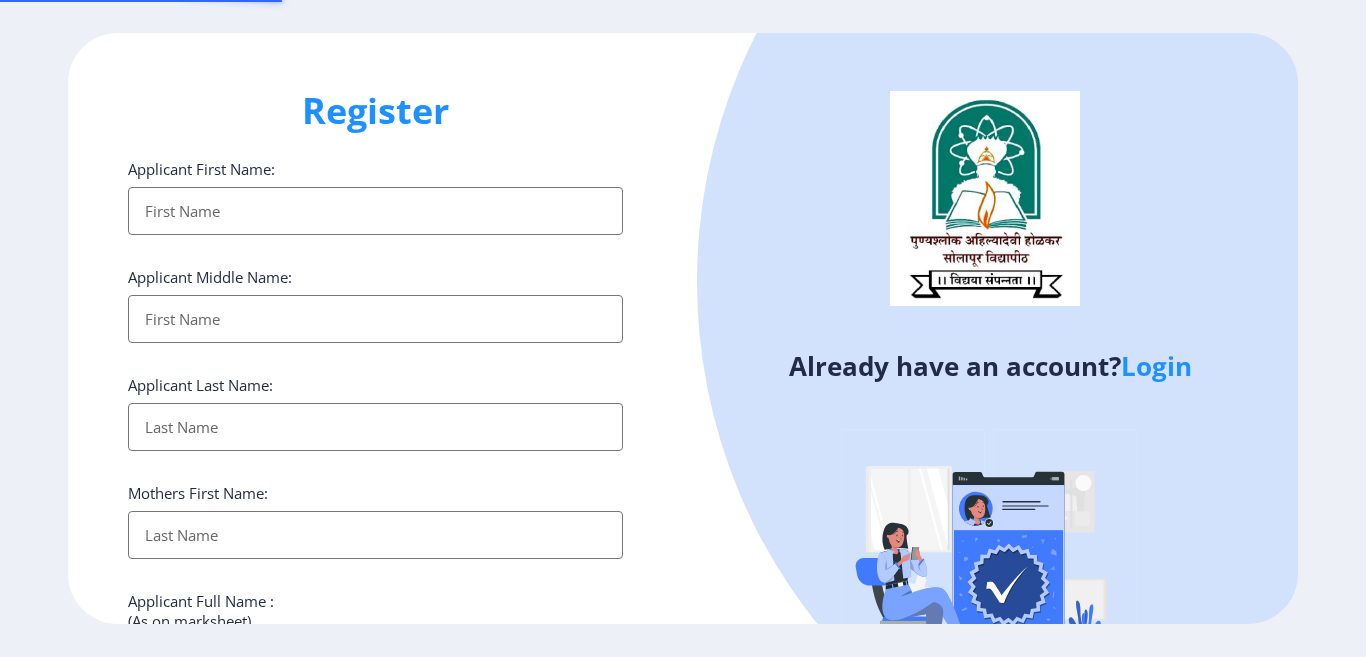 type on "[EMAIL_ADDRESS][DOMAIN_NAME]" 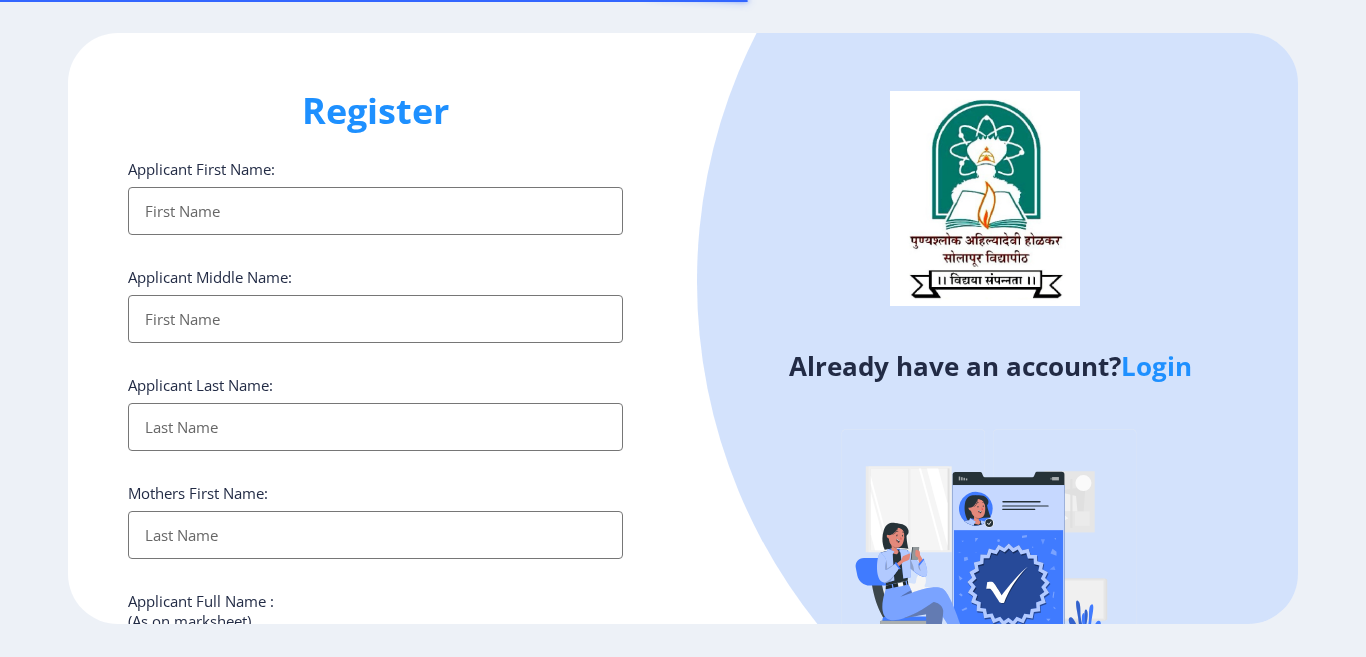 select 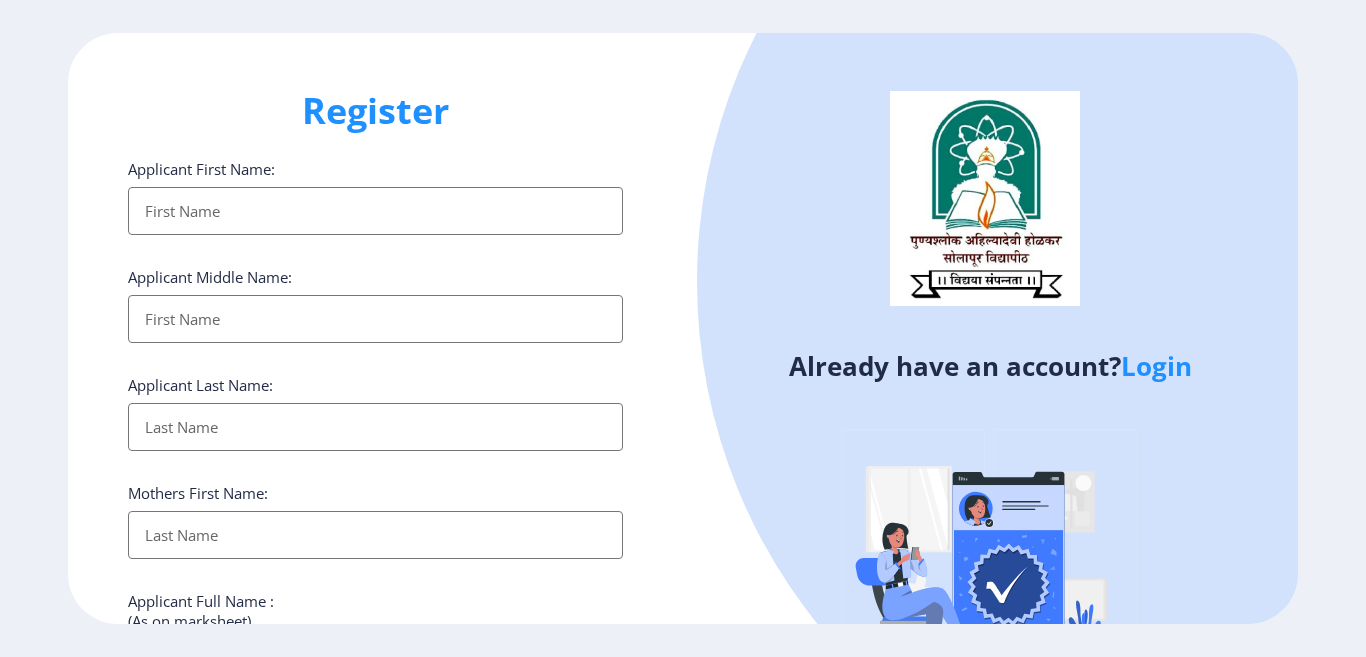 type on "[EMAIL_ADDRESS][DOMAIN_NAME]" 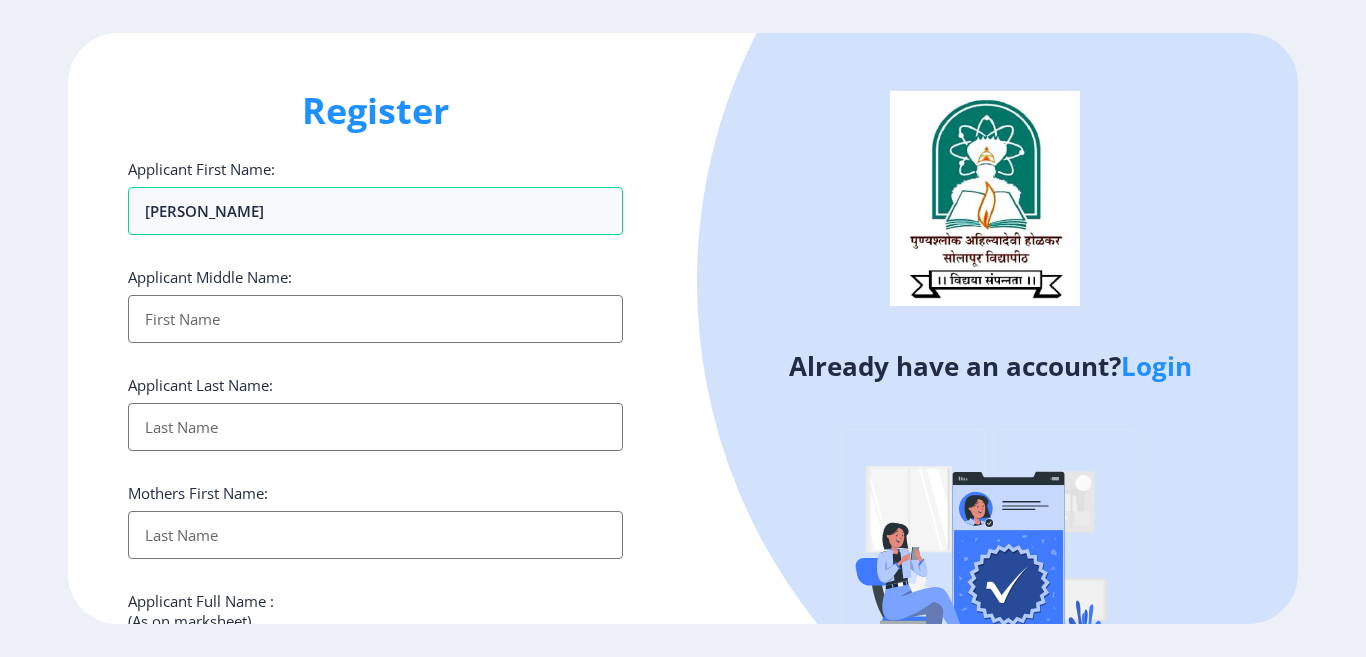 type on "[PERSON_NAME]" 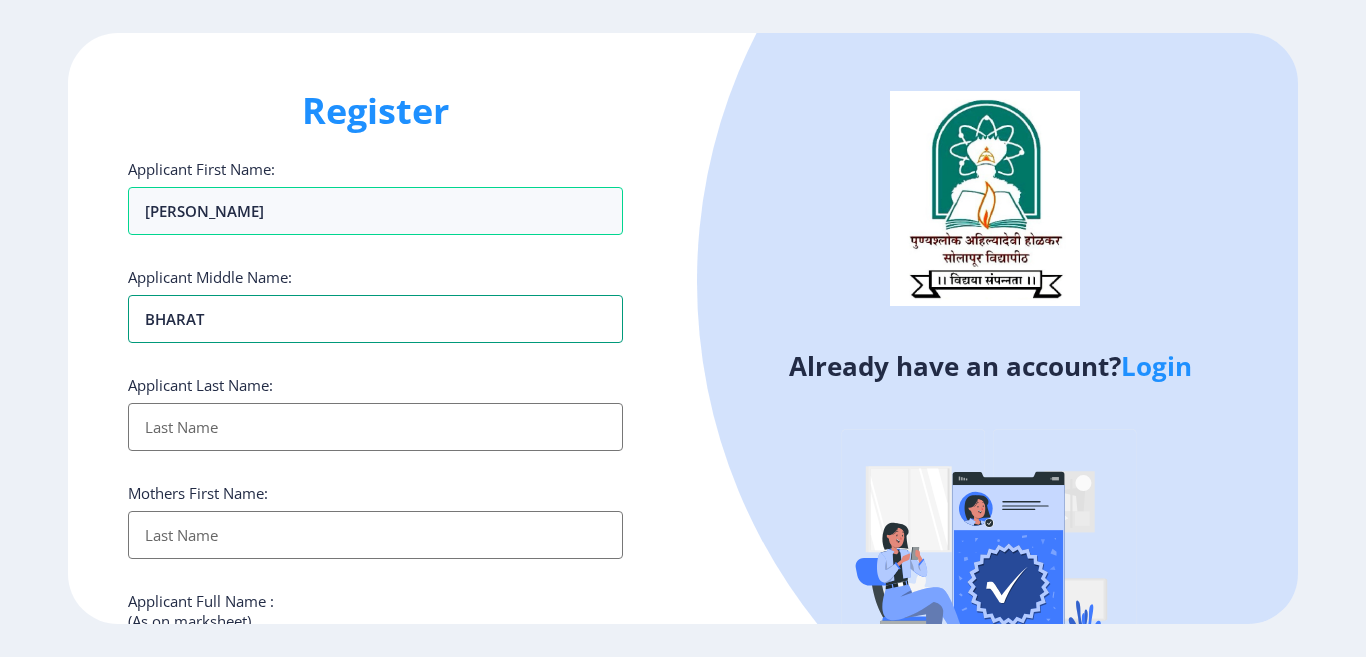 type on "BHARAT" 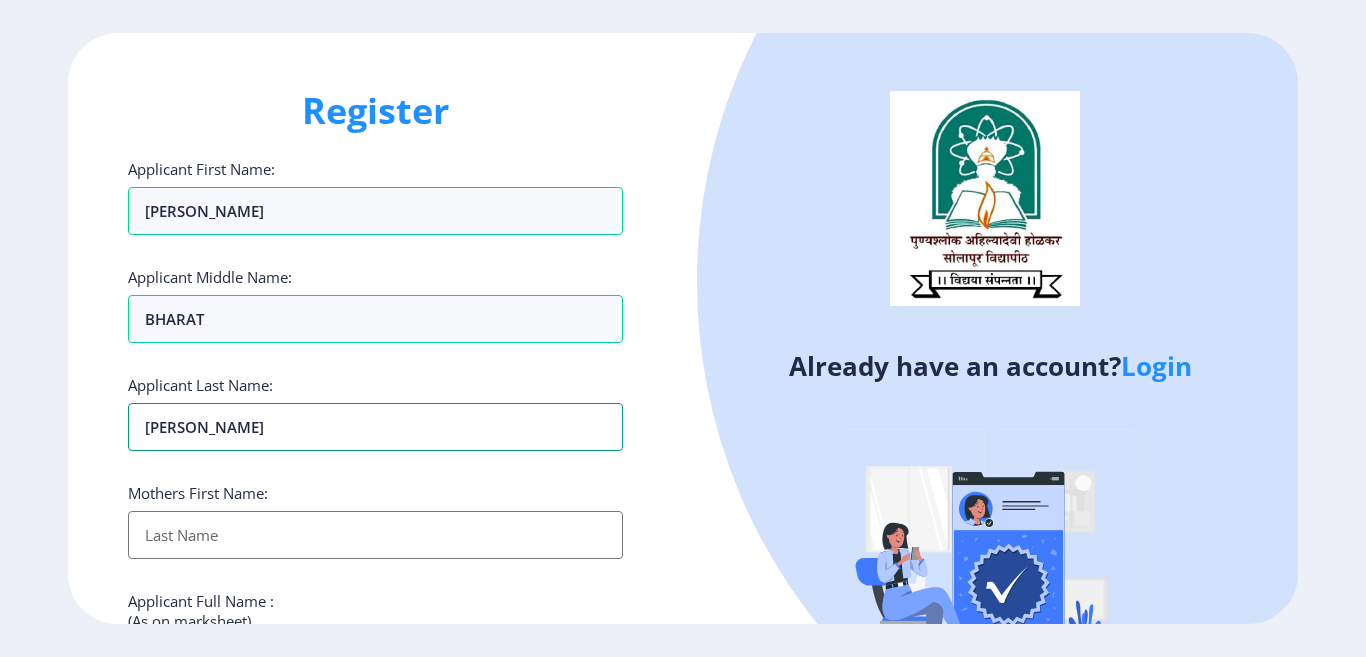 type on "[PERSON_NAME]" 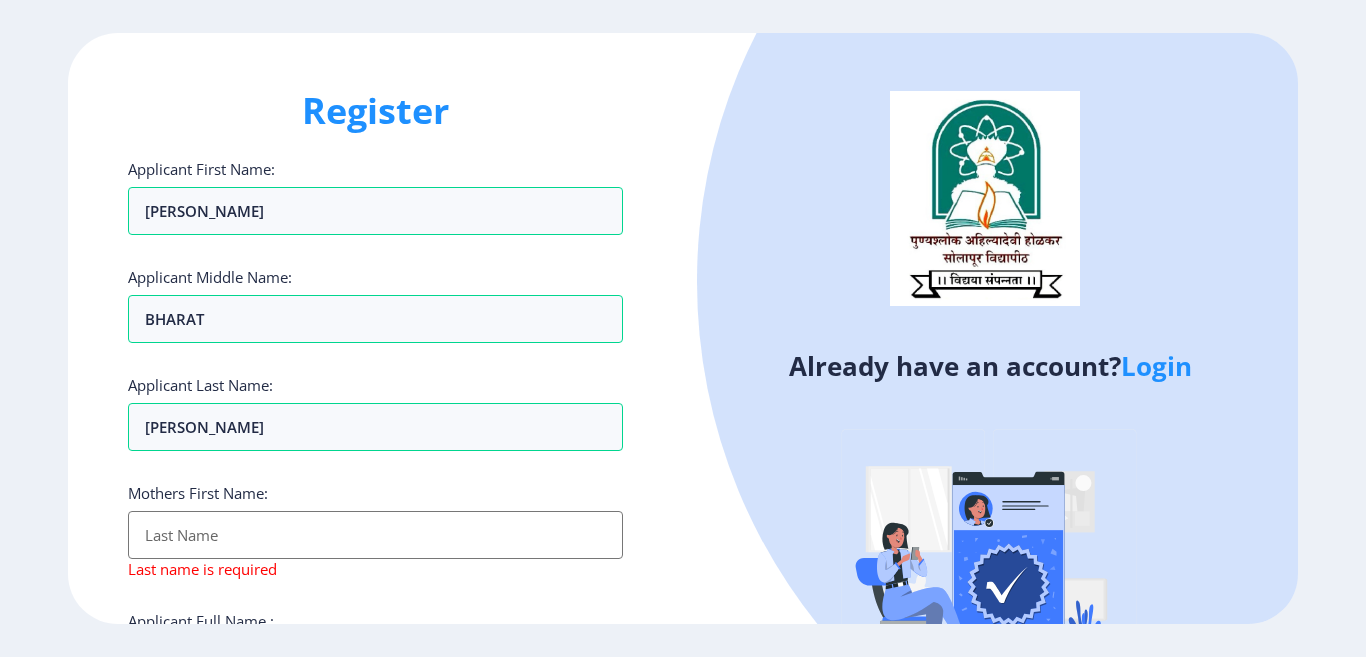 scroll, scrollTop: 355, scrollLeft: 0, axis: vertical 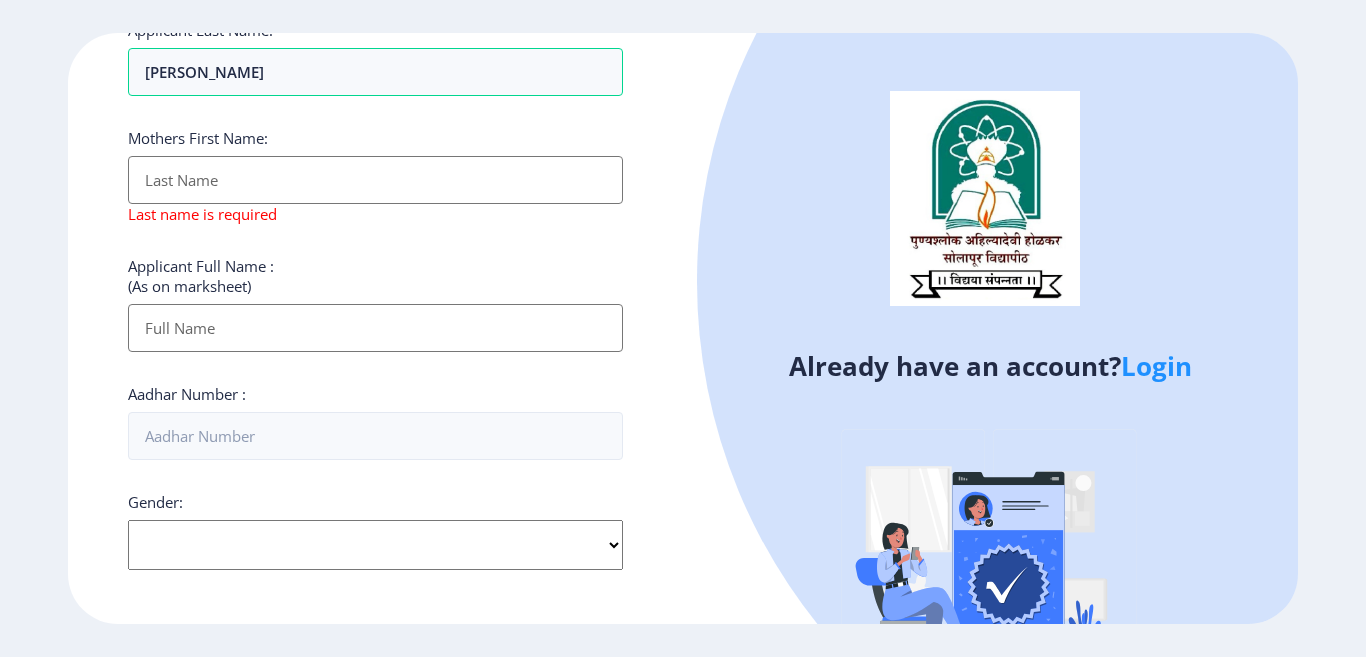click on "Applicant First Name:" at bounding box center (375, 180) 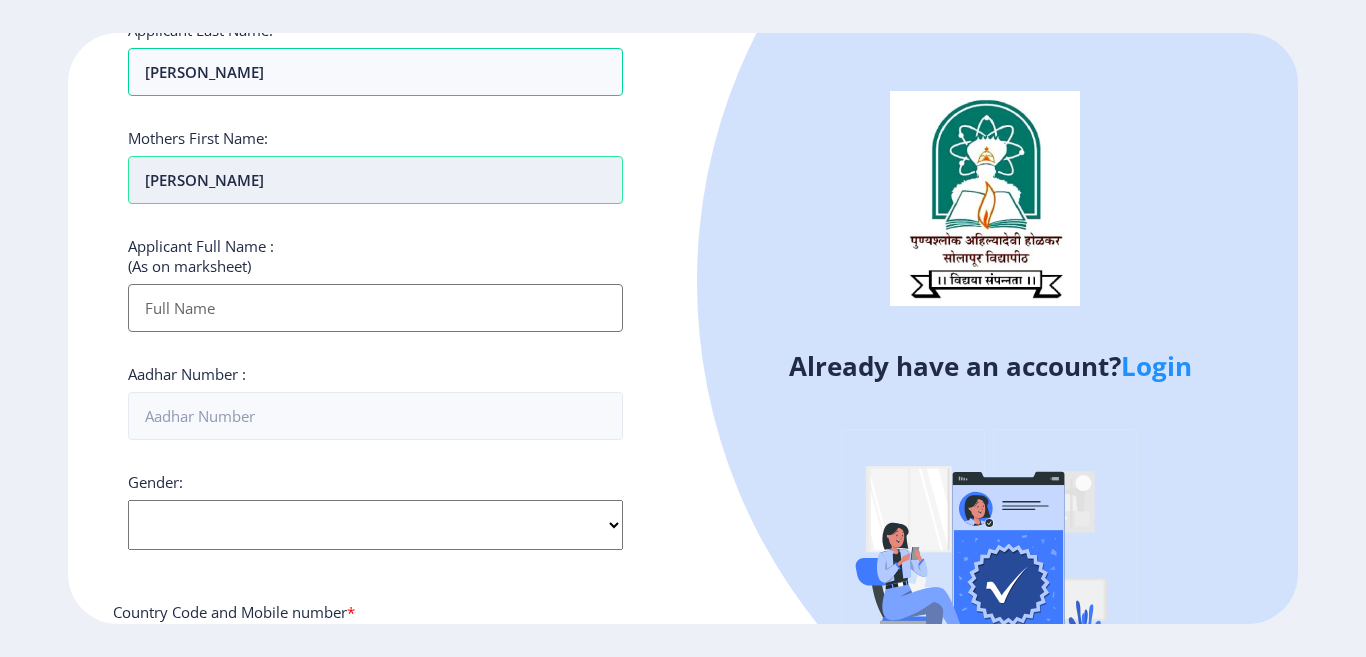 type on "[PERSON_NAME]" 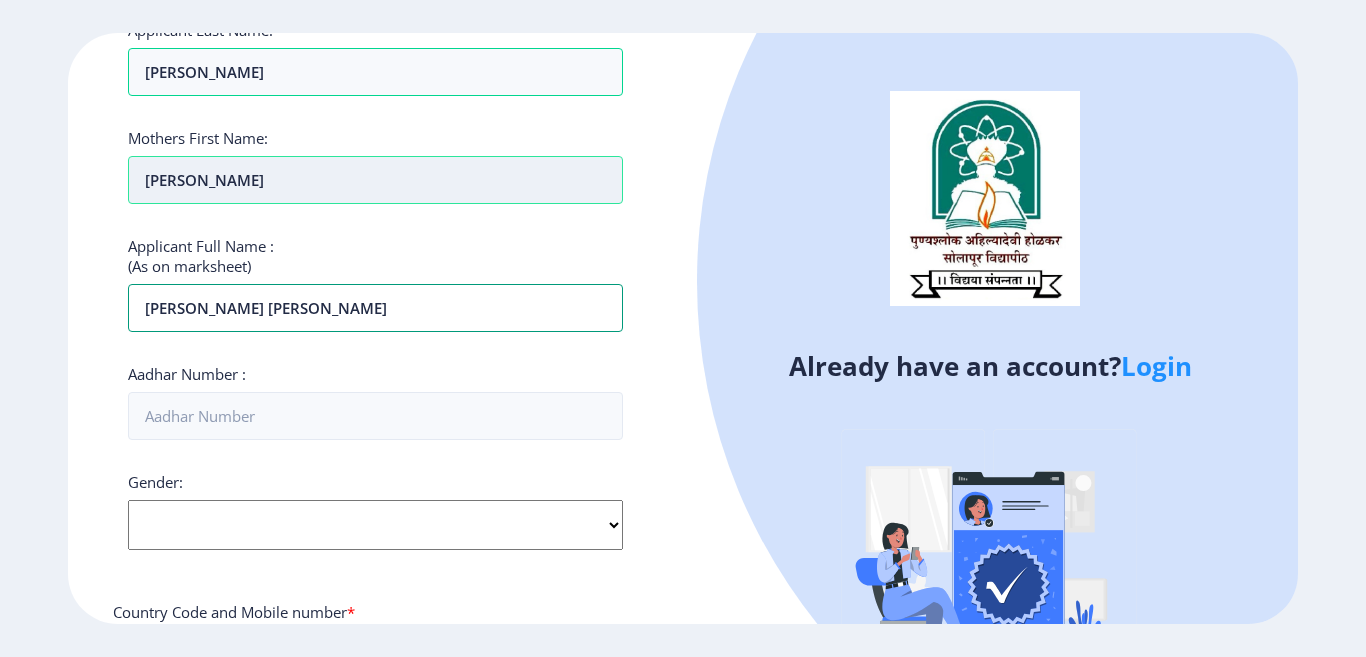 type on "[PERSON_NAME] [PERSON_NAME]" 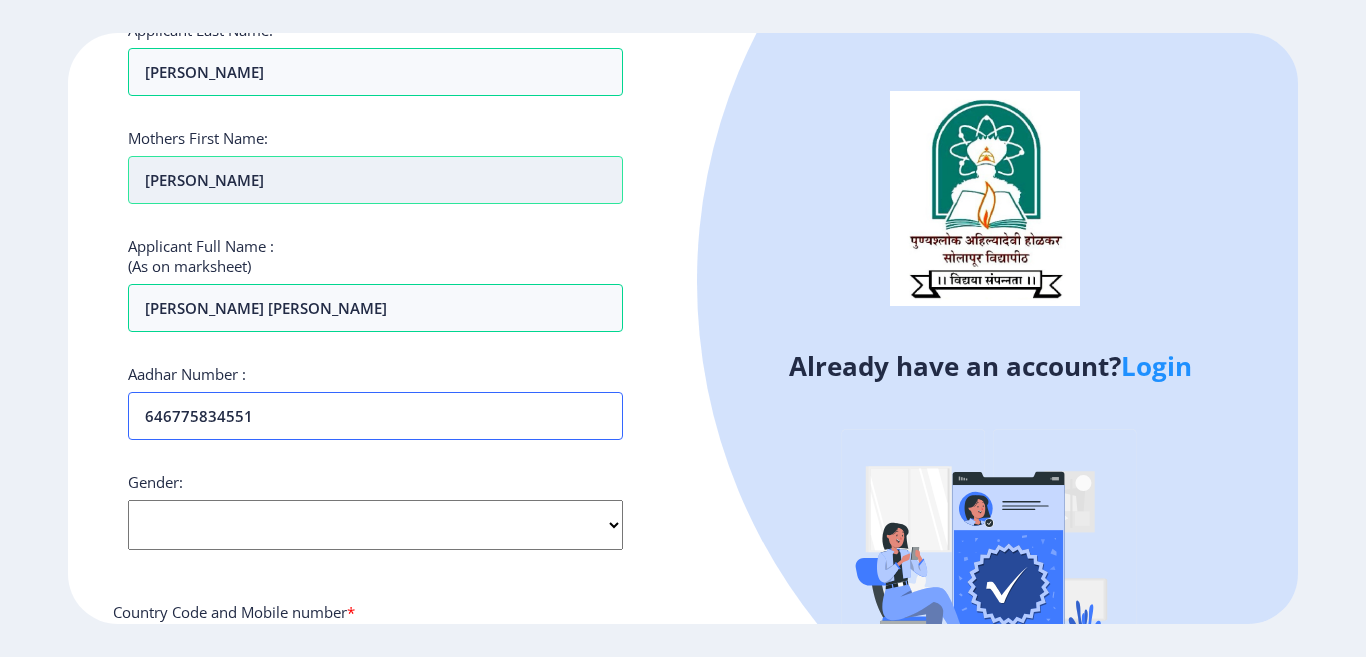type on "646775834551" 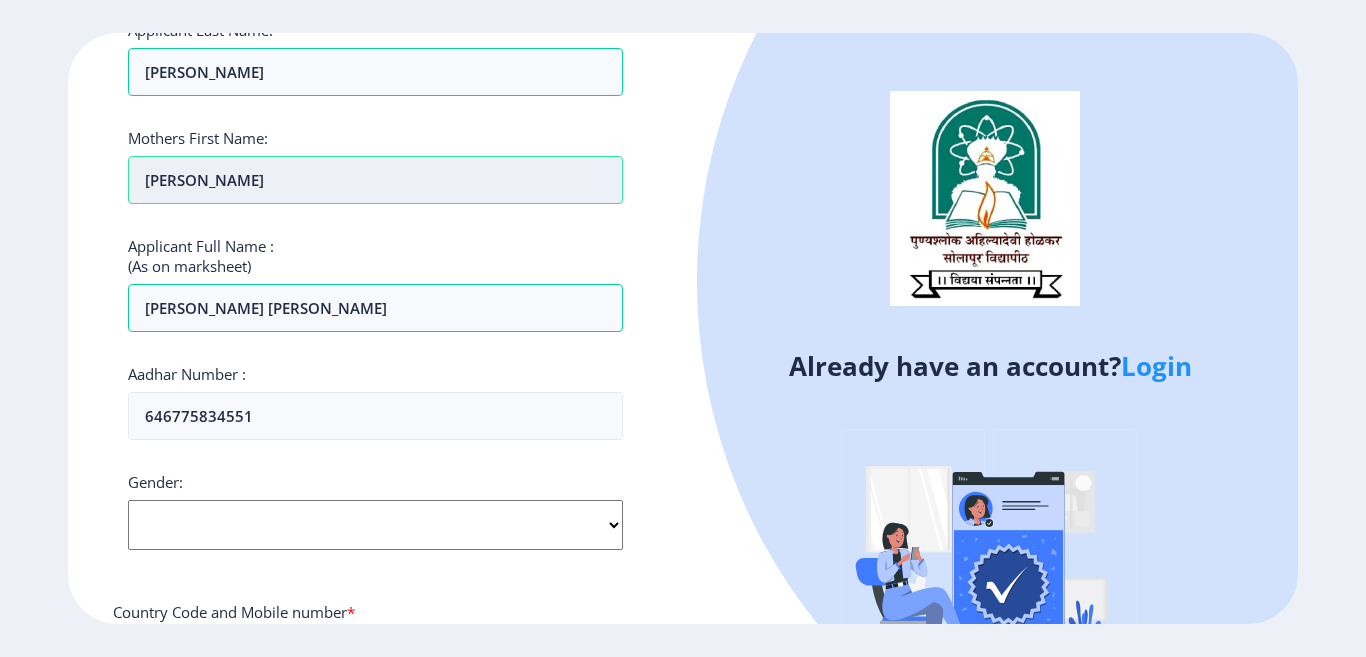 select on "[DEMOGRAPHIC_DATA]" 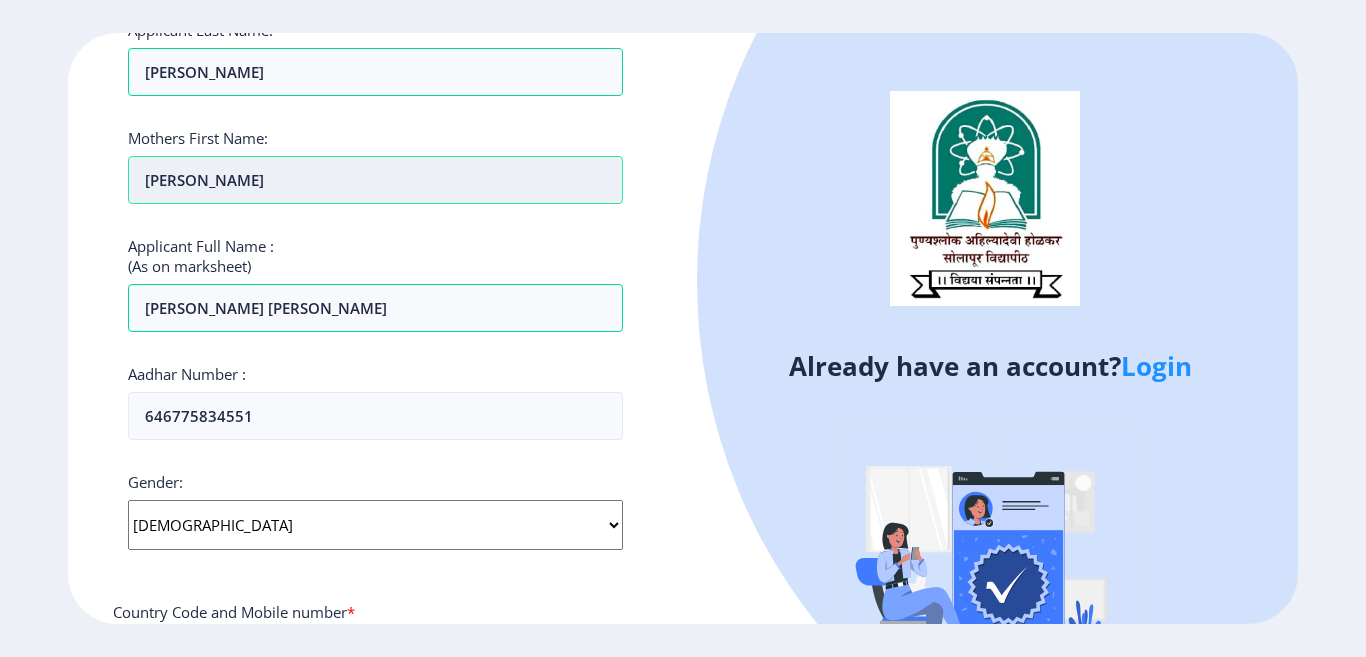 scroll, scrollTop: 682, scrollLeft: 0, axis: vertical 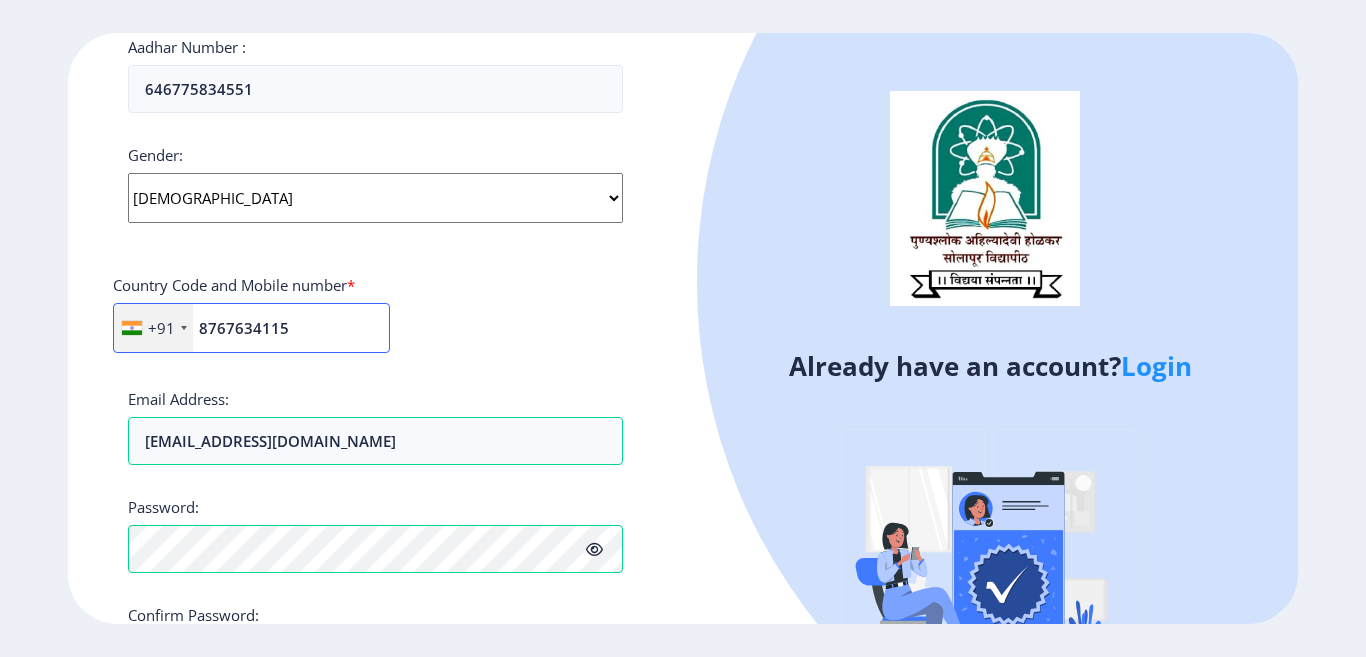 type on "8767634115" 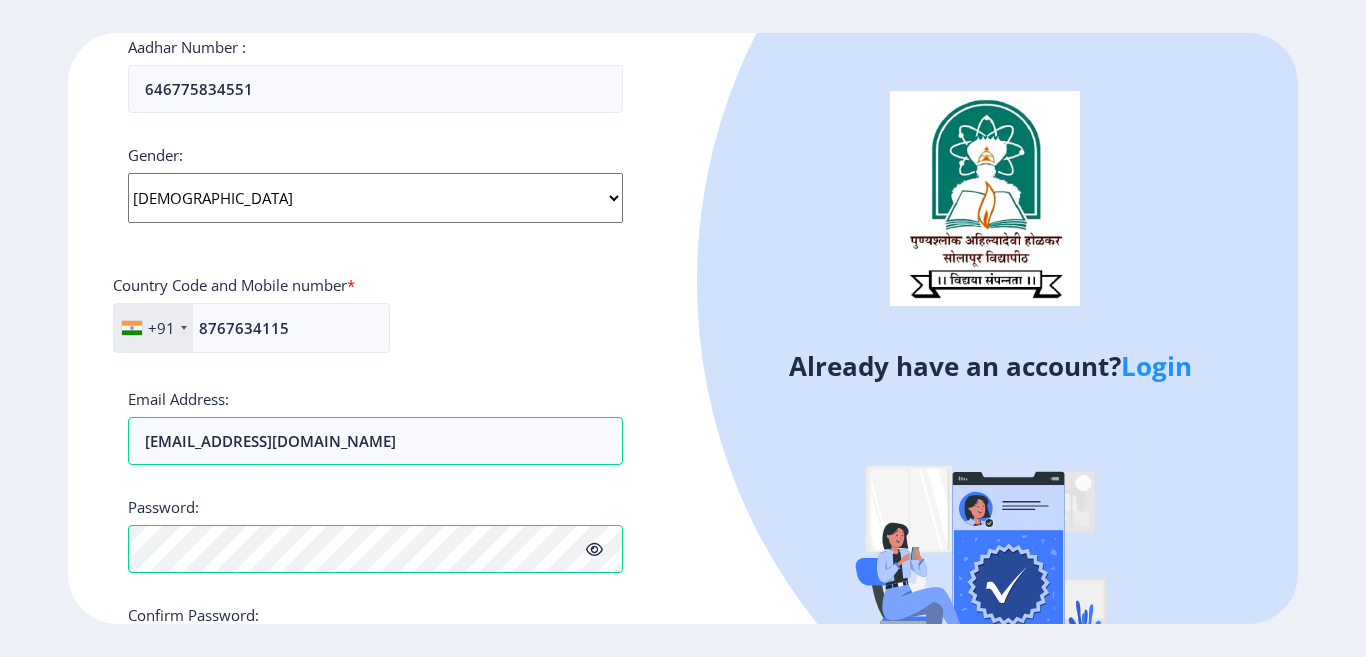 scroll, scrollTop: 825, scrollLeft: 0, axis: vertical 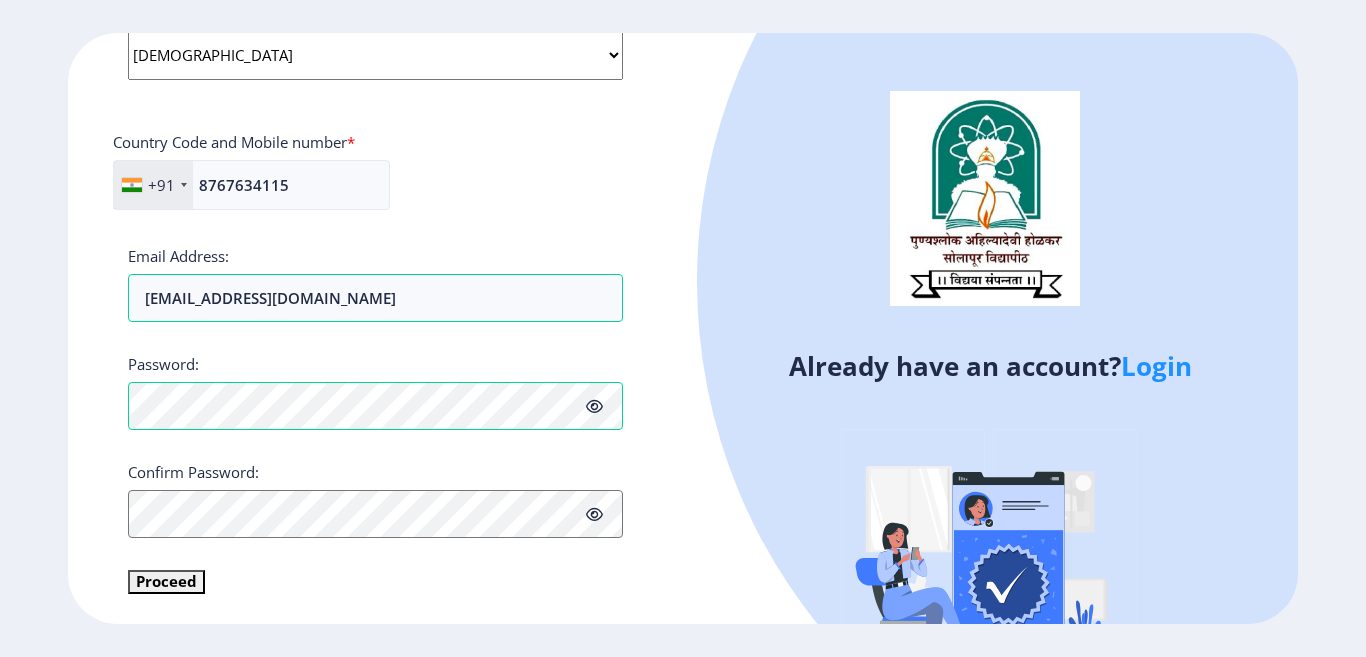 click 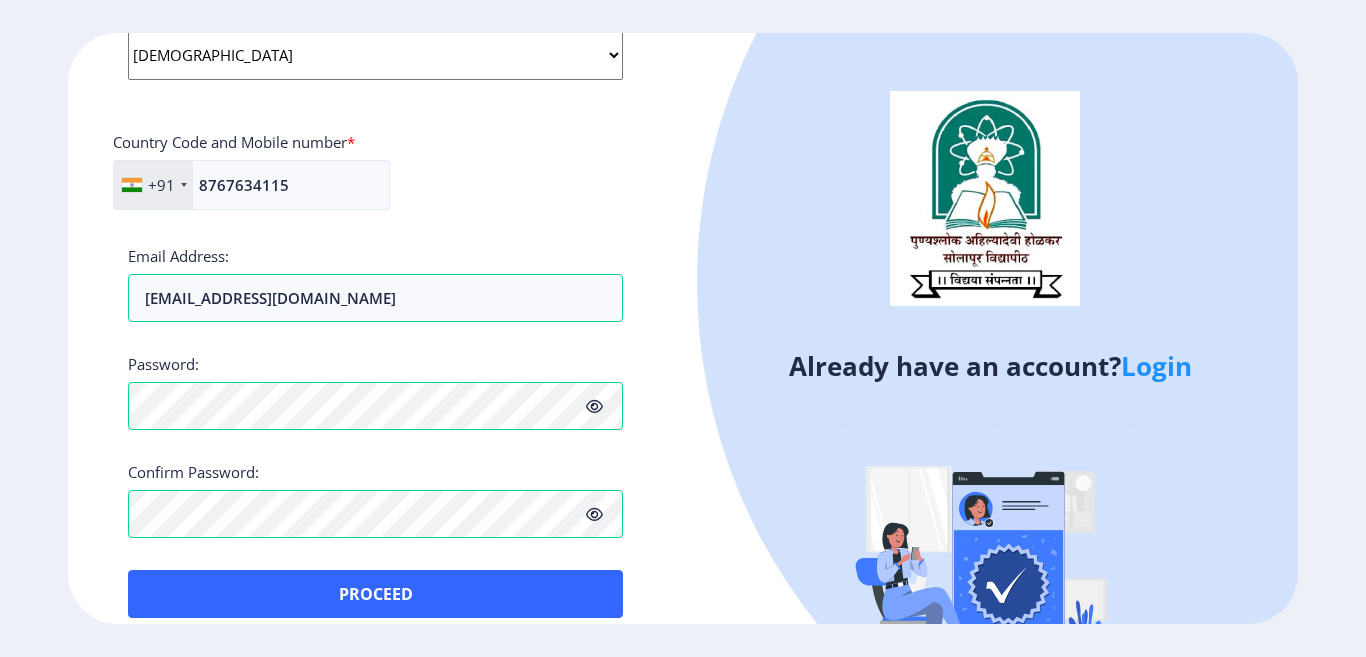 click 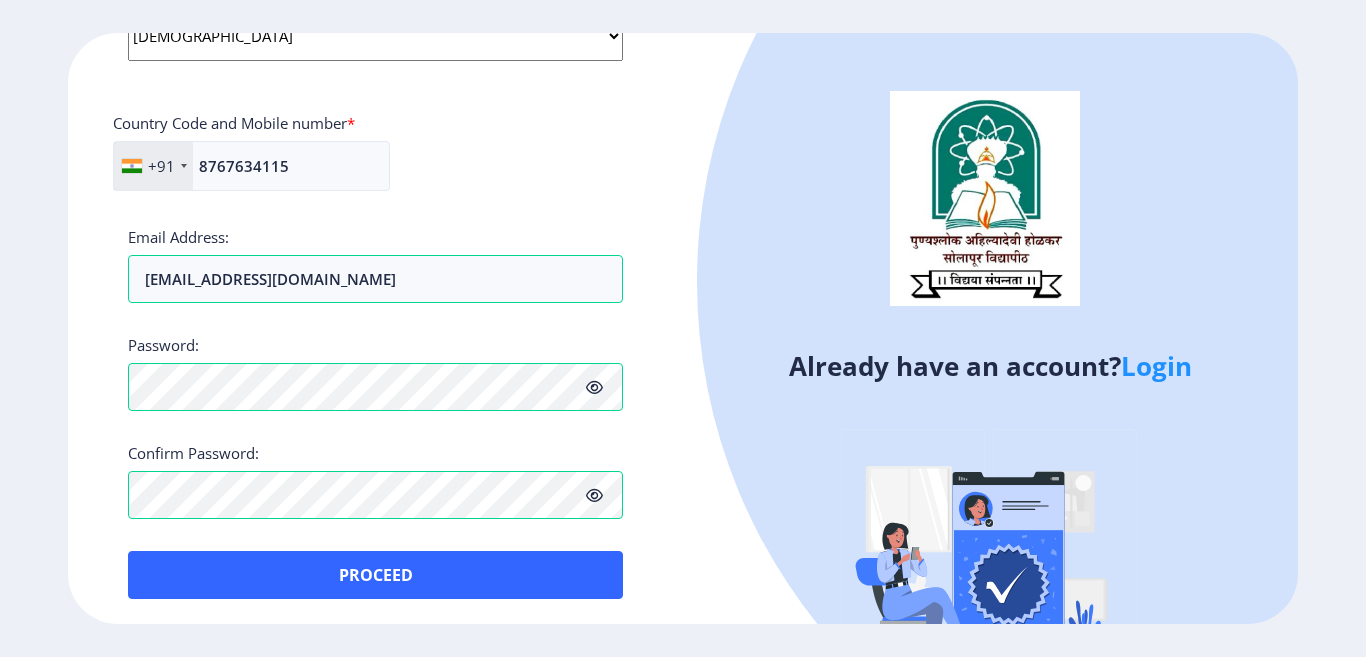 scroll, scrollTop: 849, scrollLeft: 0, axis: vertical 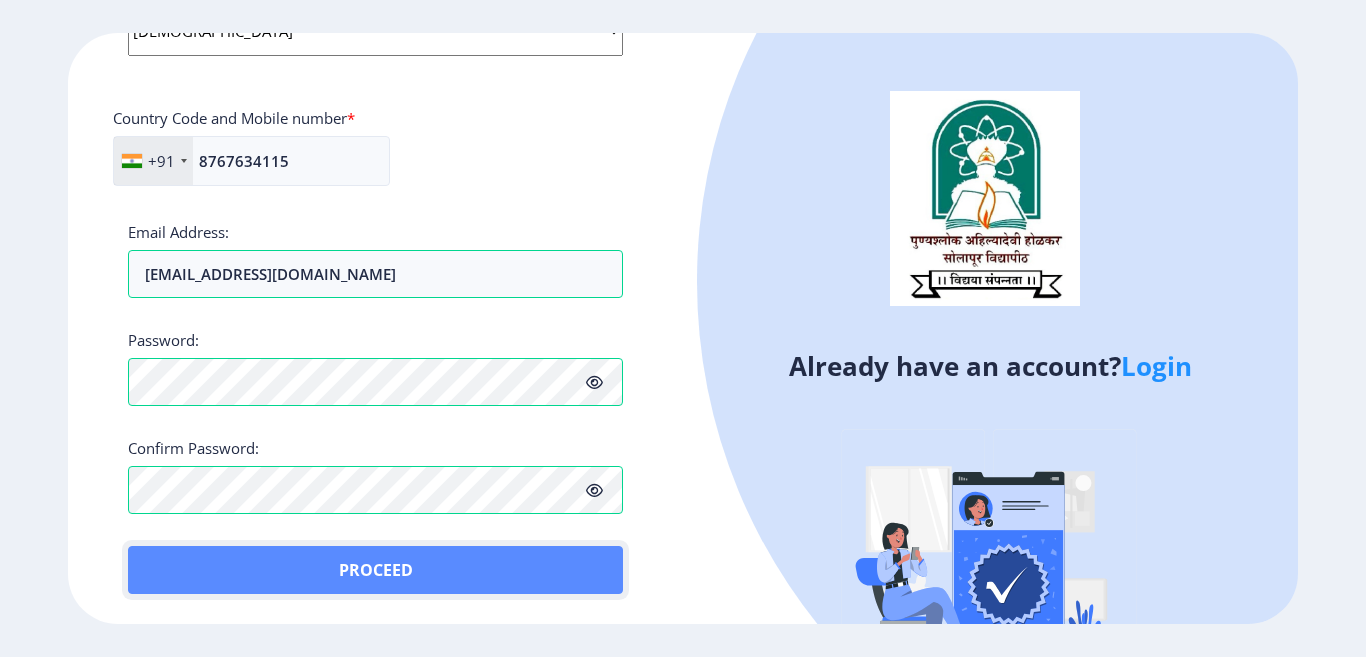 click on "Proceed" 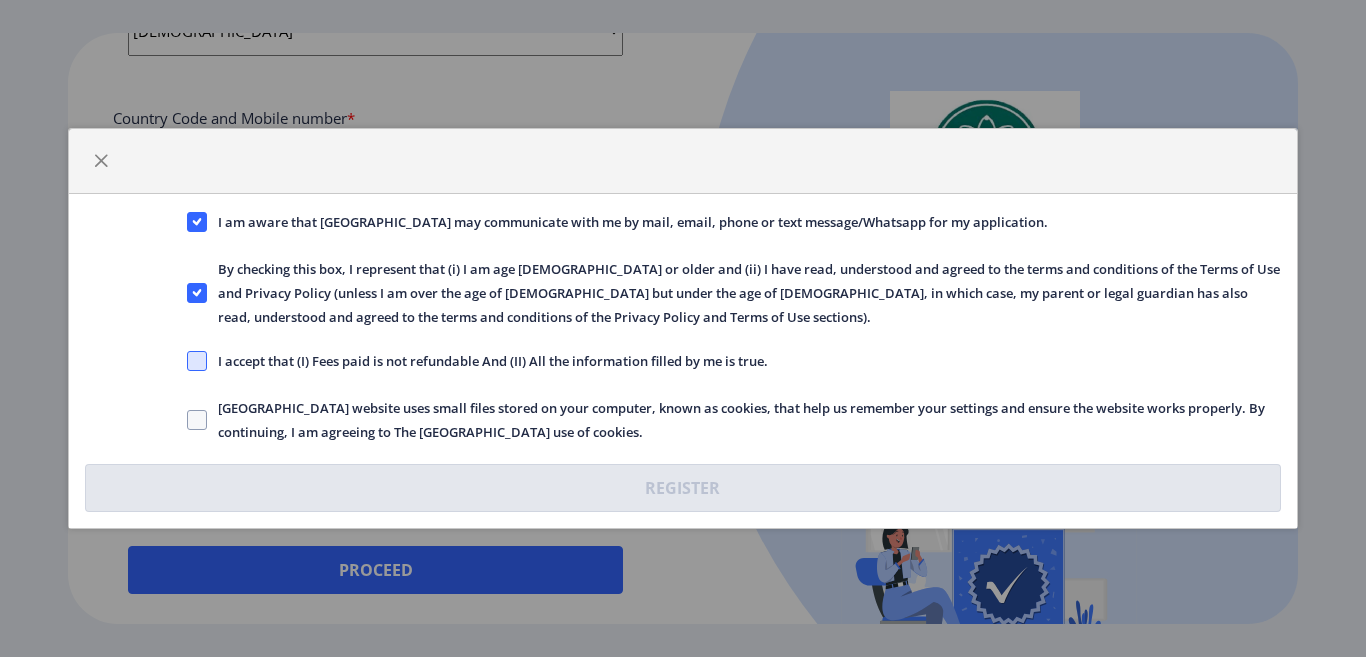 click 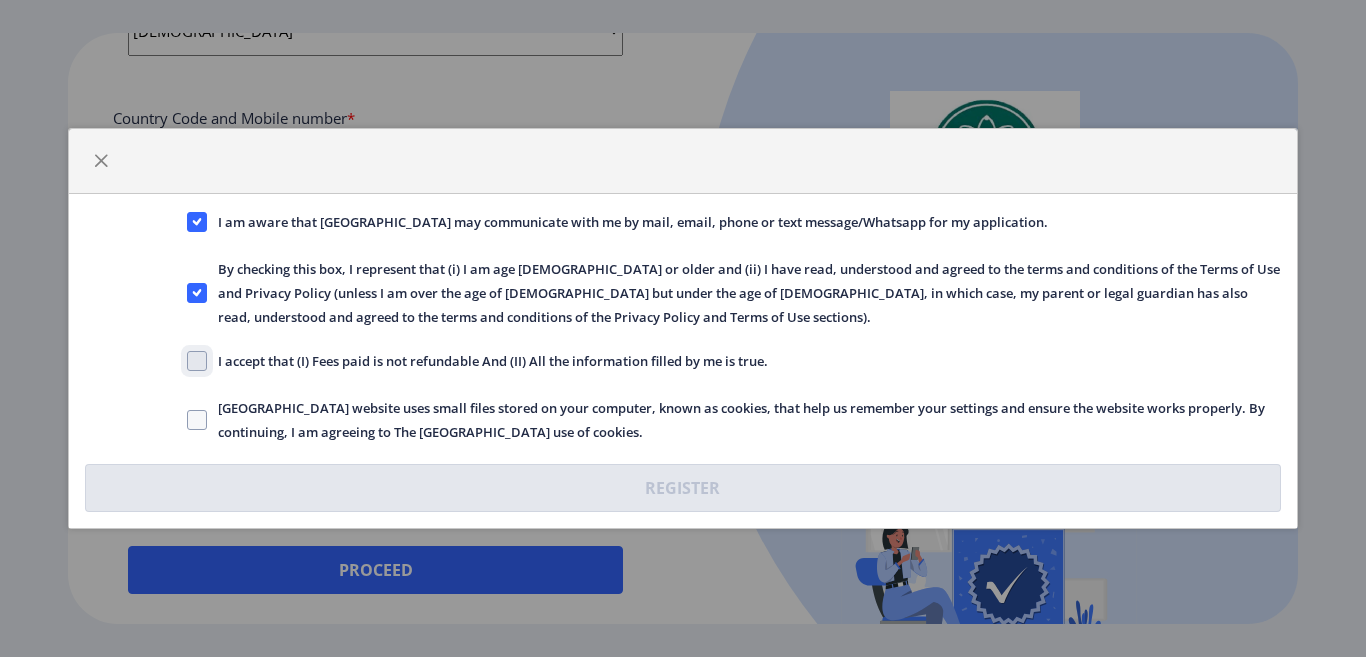 click on "I accept that (I) Fees paid is not refundable And (II) All the information filled by me is true." 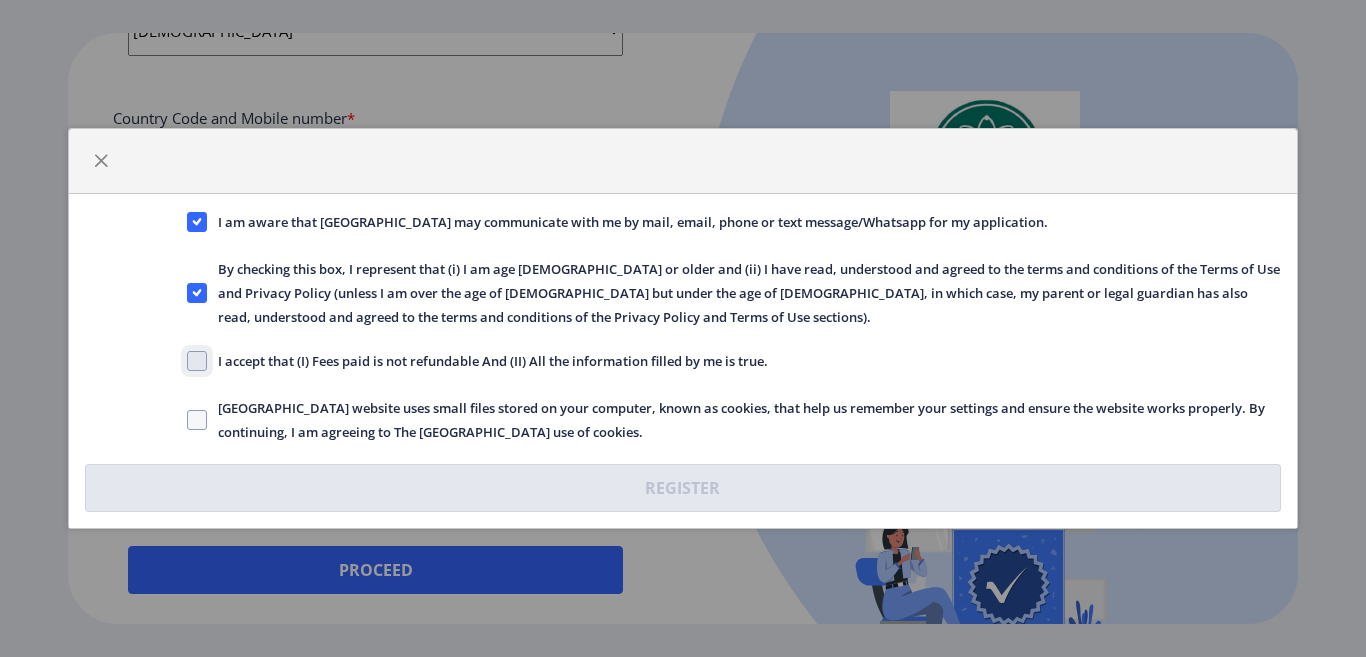 checkbox on "true" 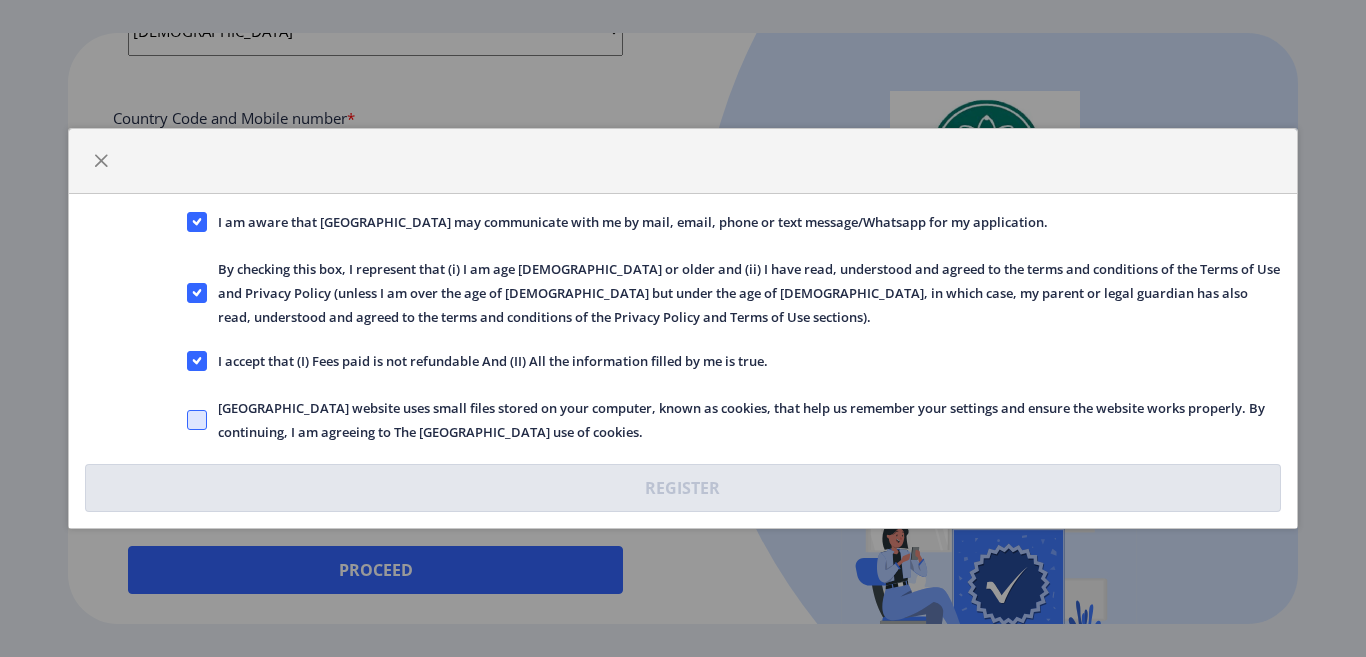 click 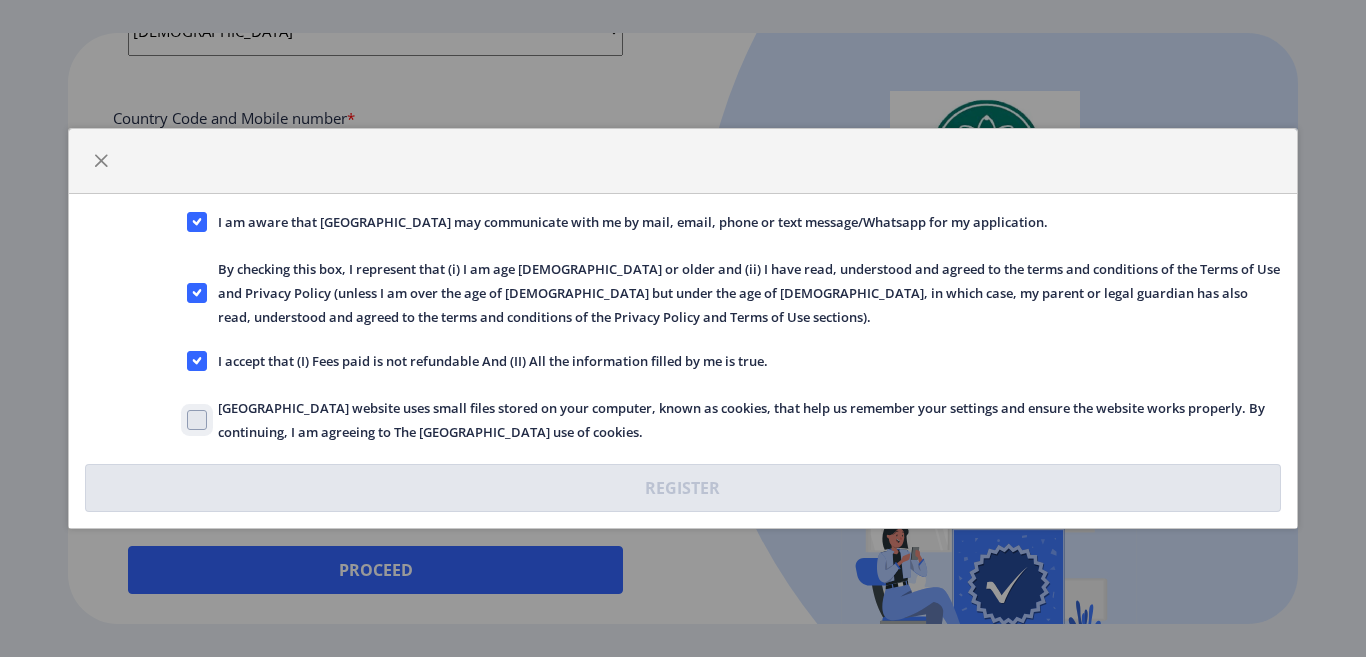 click on "[GEOGRAPHIC_DATA] website uses small files stored on your computer, known as cookies, that help us remember your settings and ensure the website works properly. By continuing, I am agreeing to The [GEOGRAPHIC_DATA] use of cookies." 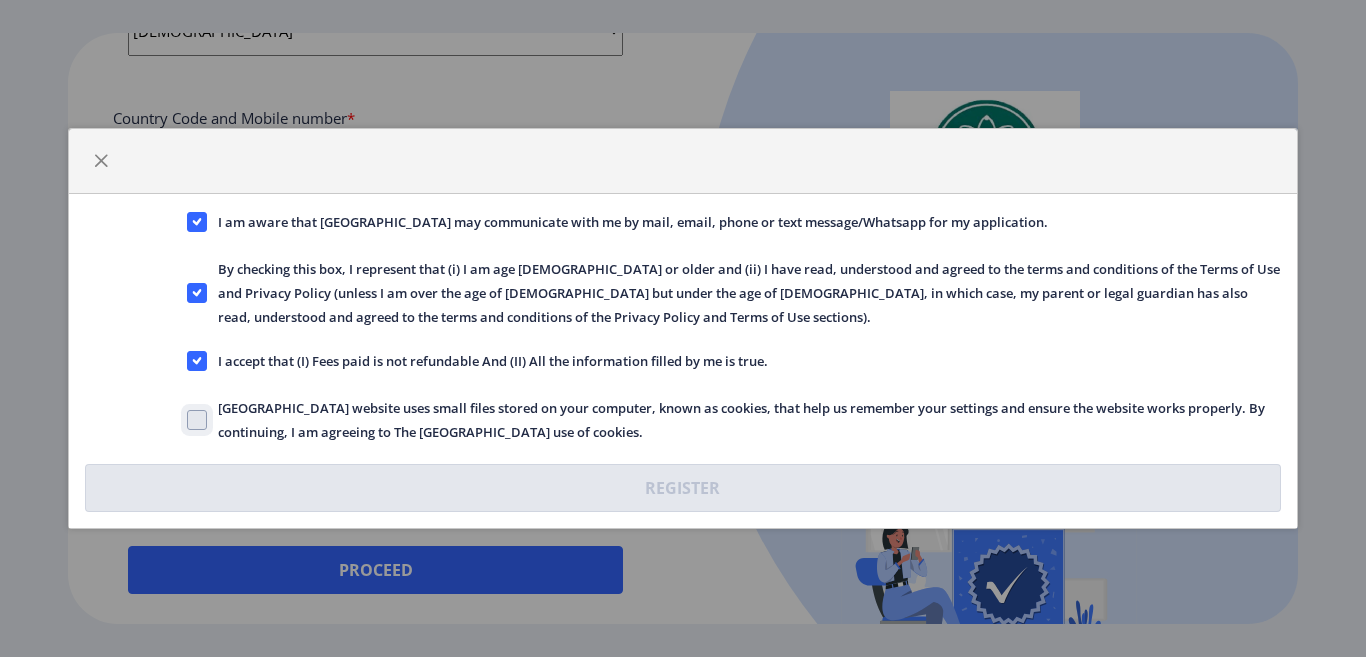 checkbox on "true" 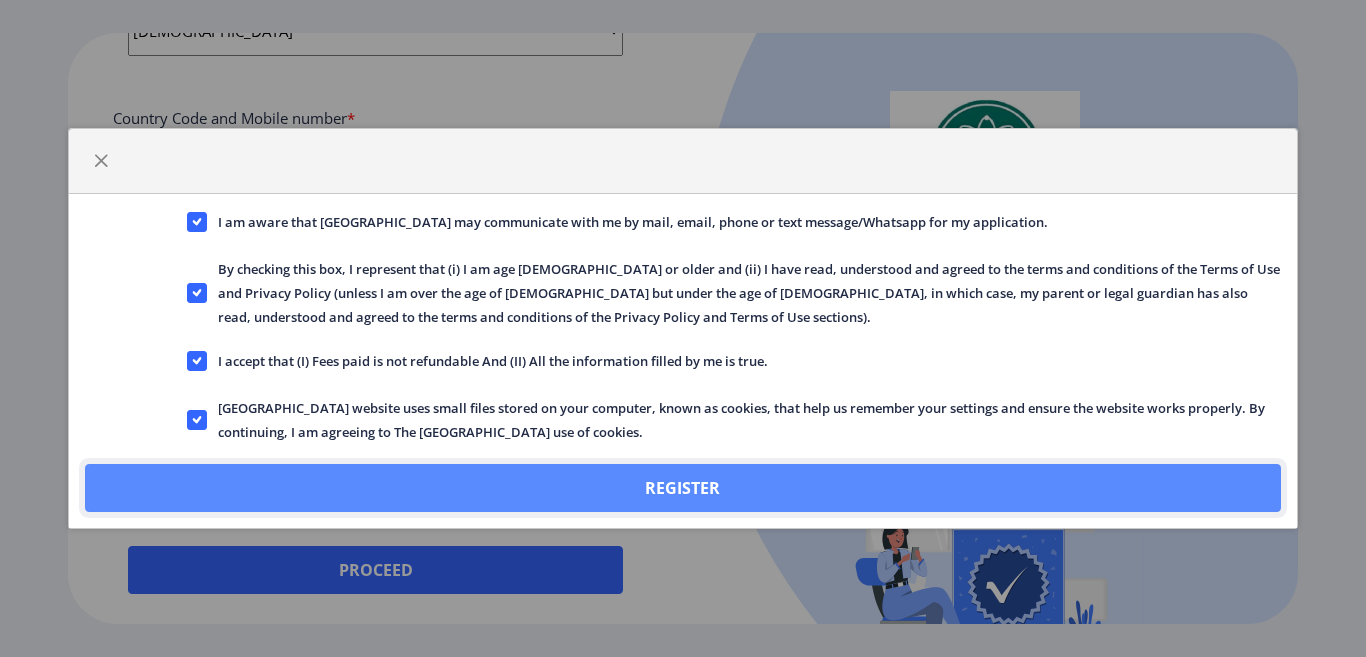 click on "Register" 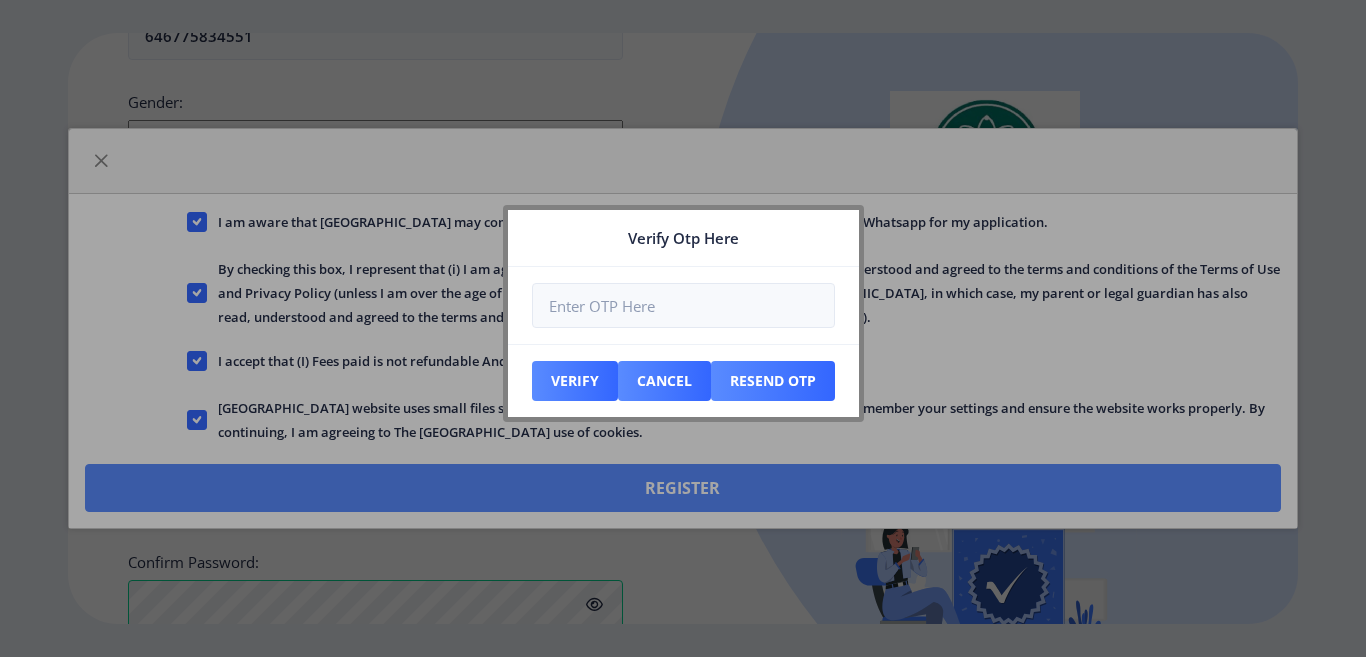 scroll, scrollTop: 963, scrollLeft: 0, axis: vertical 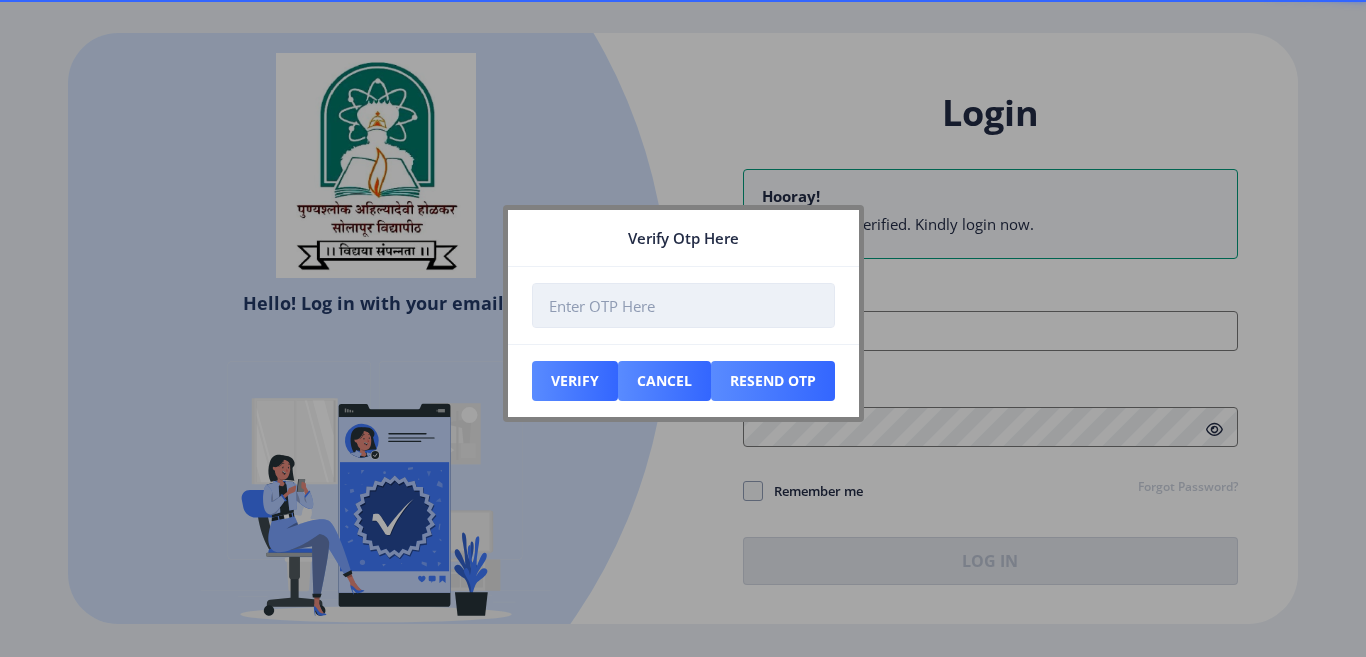 type on "[EMAIL_ADDRESS][DOMAIN_NAME]" 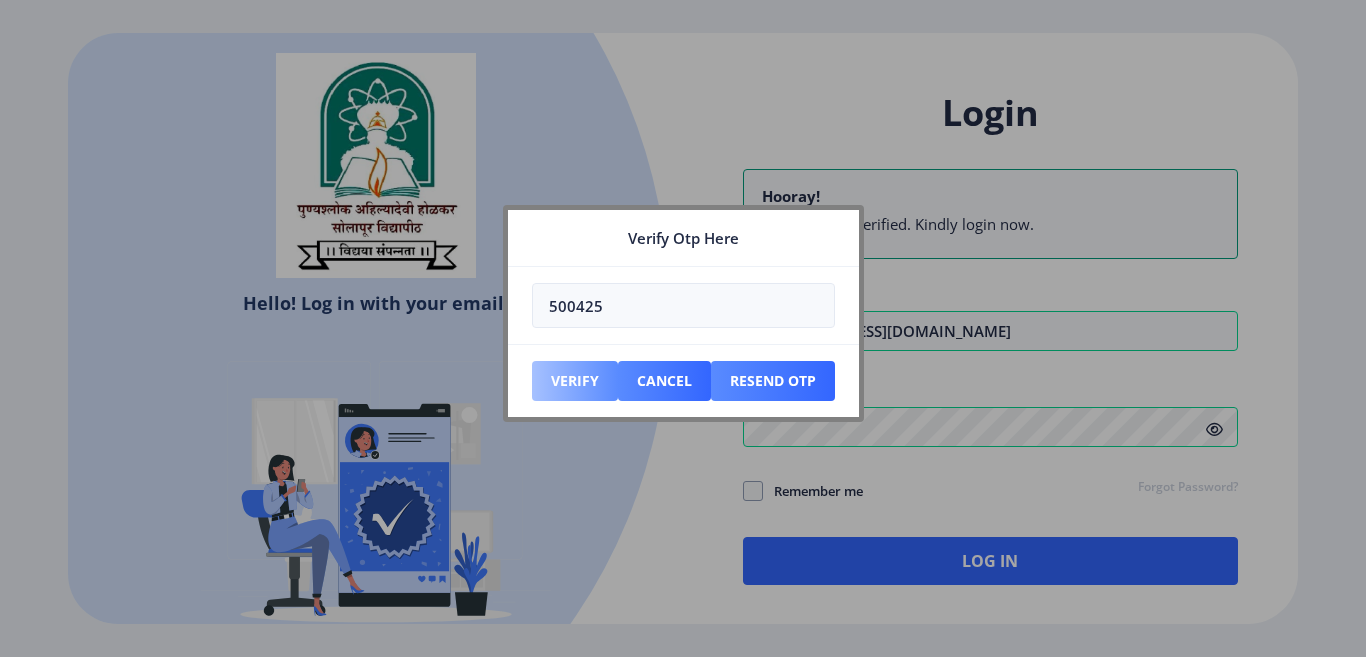 type on "500425" 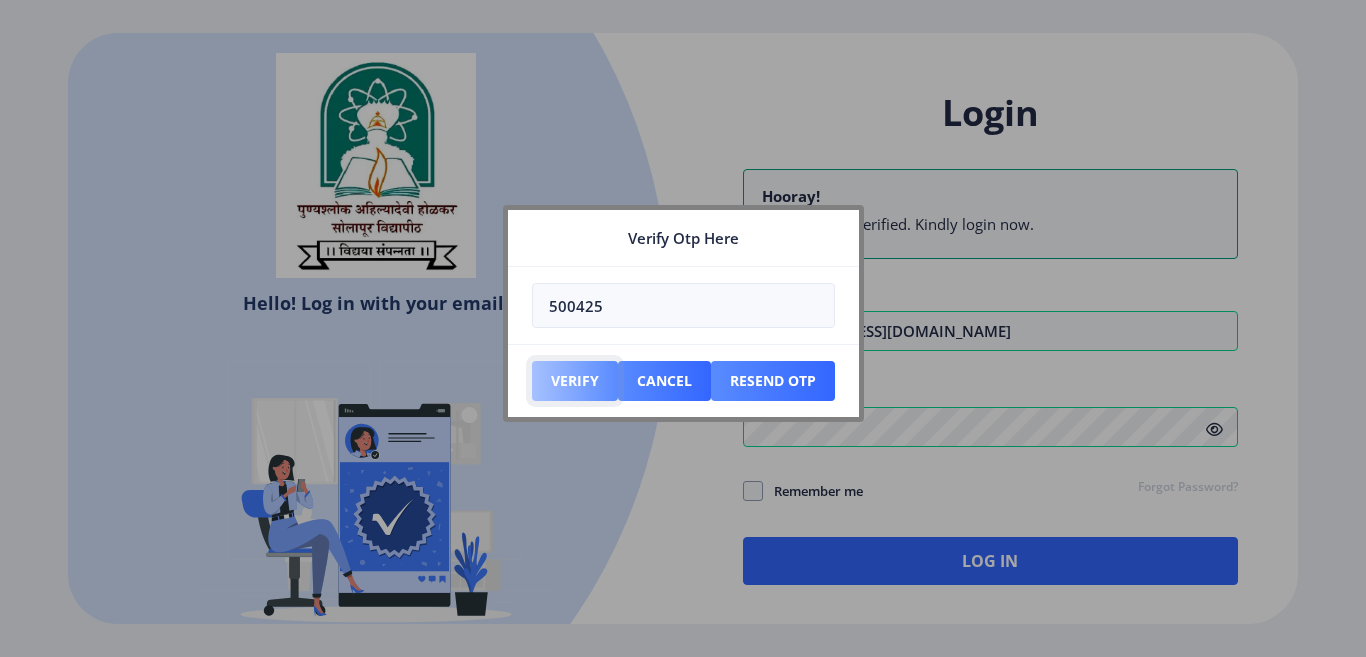 click on "Verify" at bounding box center [575, 381] 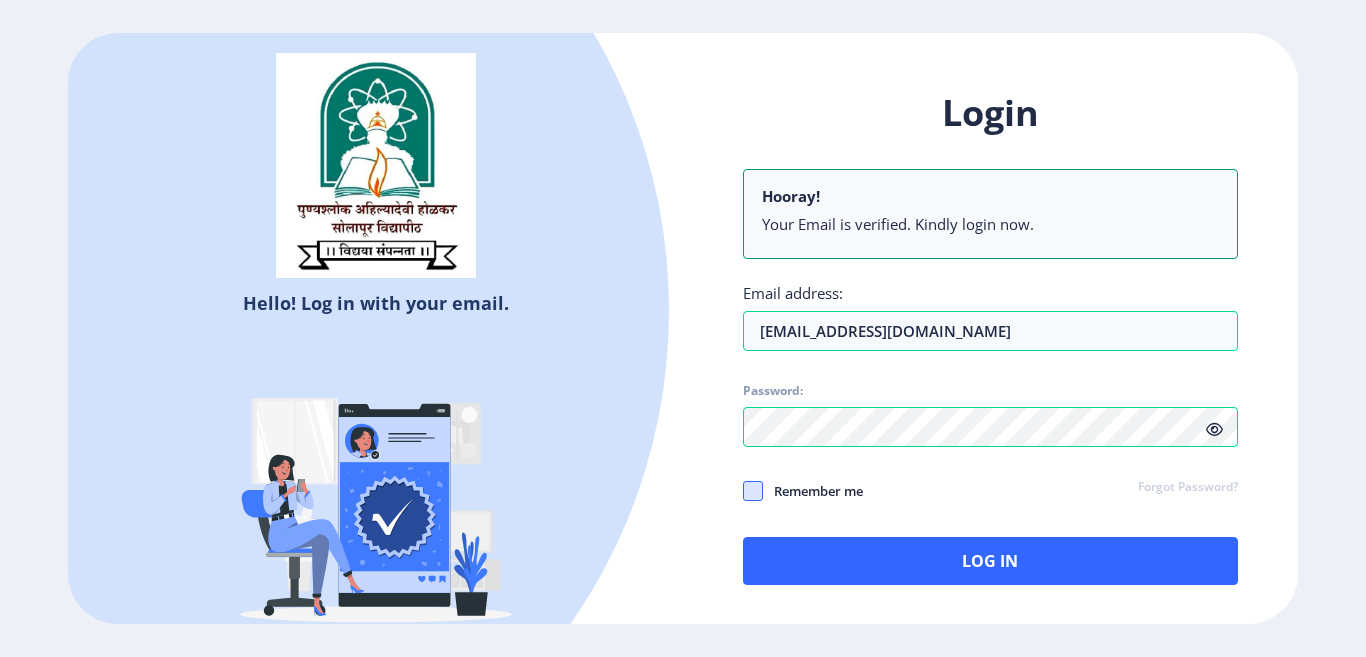 click 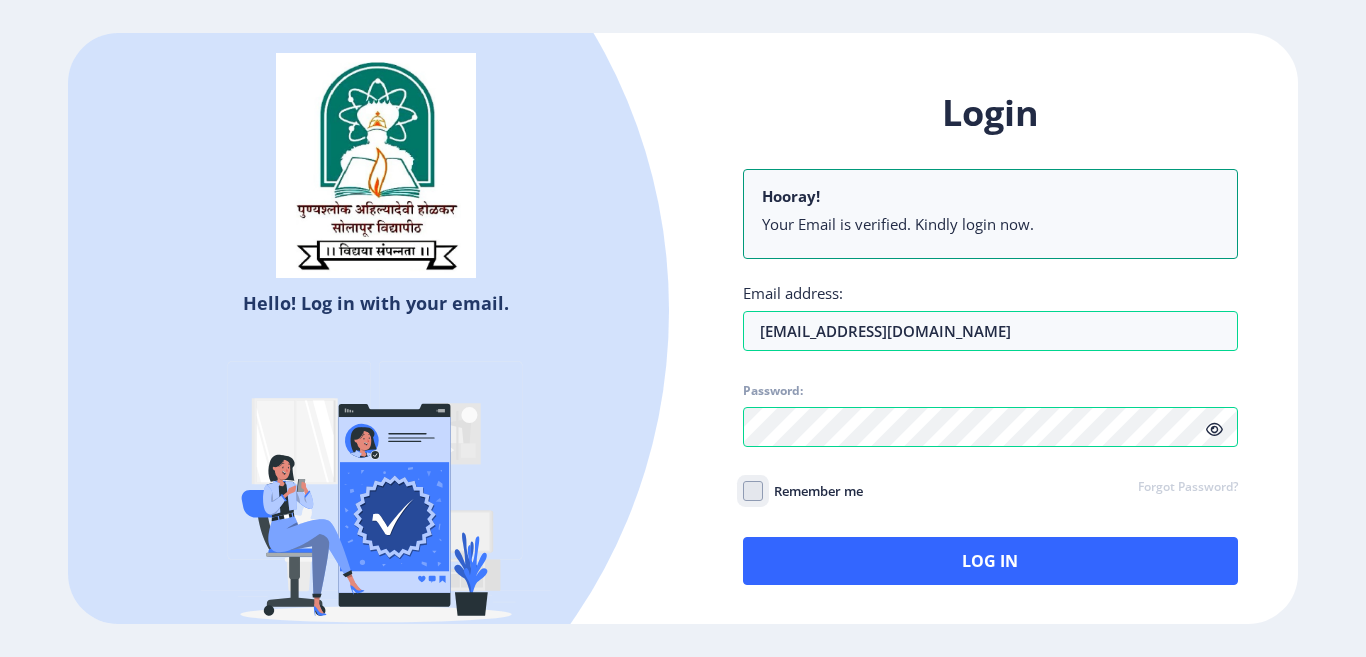 click on "Remember me" 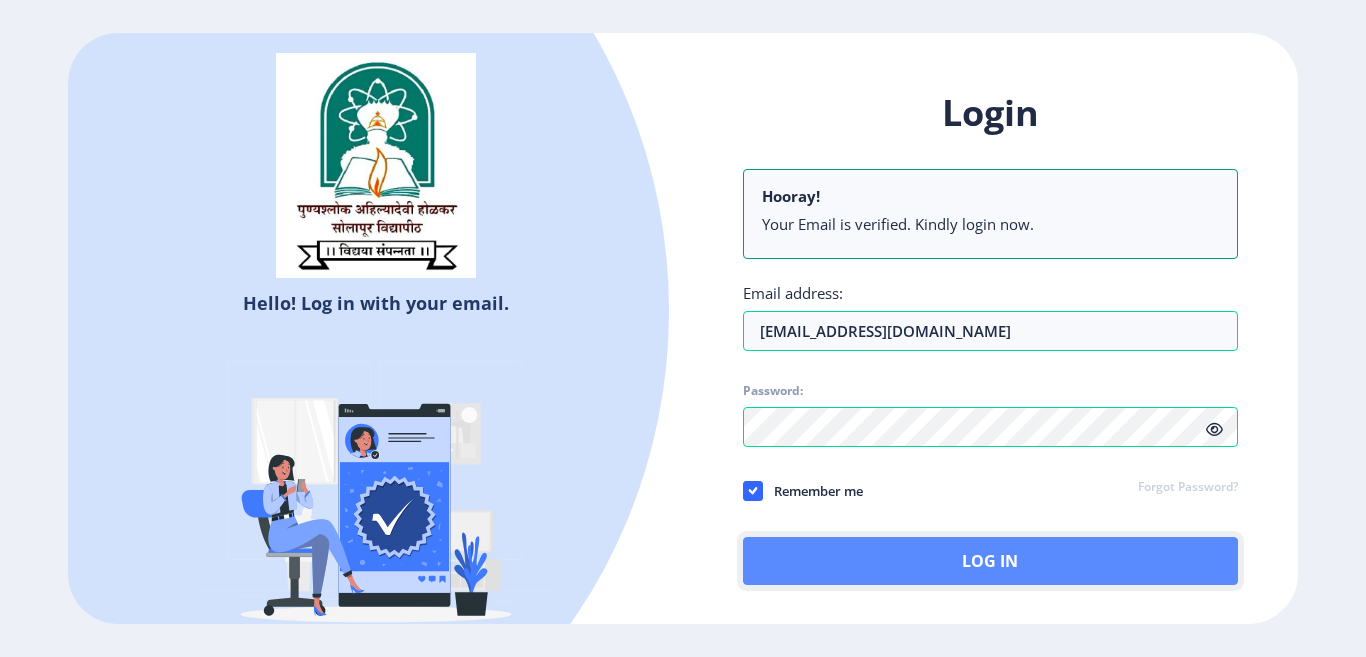 click on "Log In" 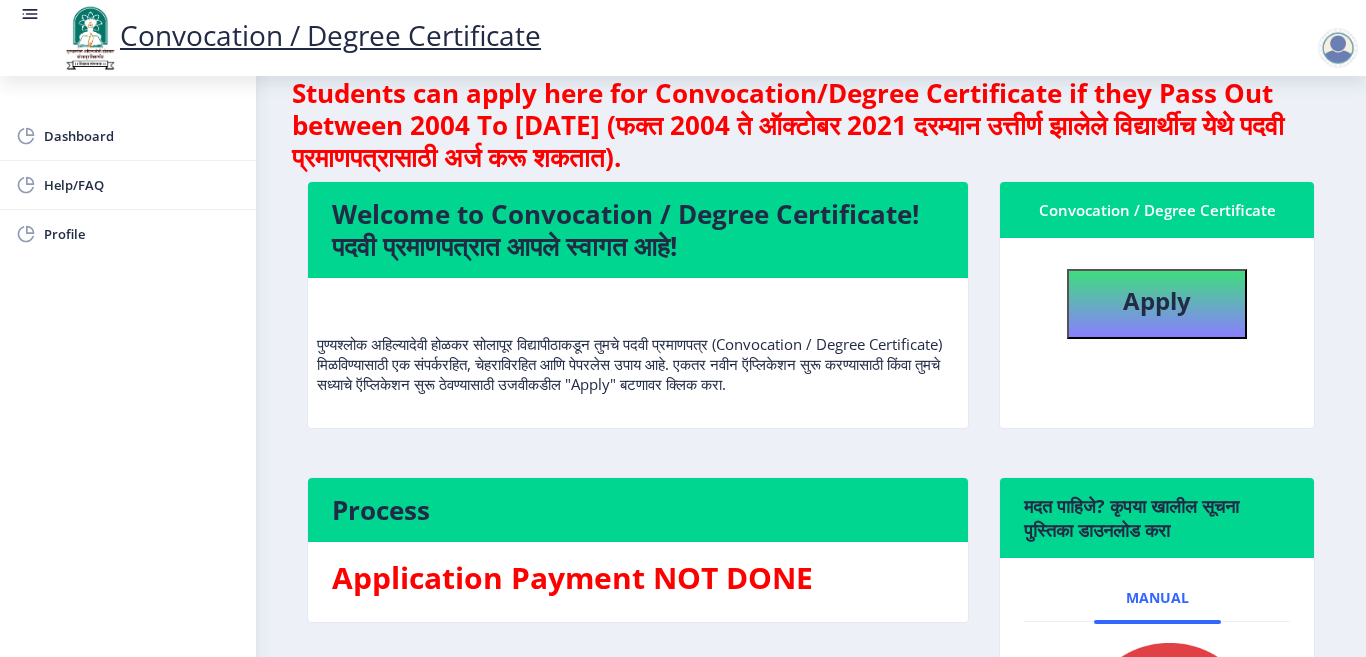 scroll, scrollTop: 0, scrollLeft: 0, axis: both 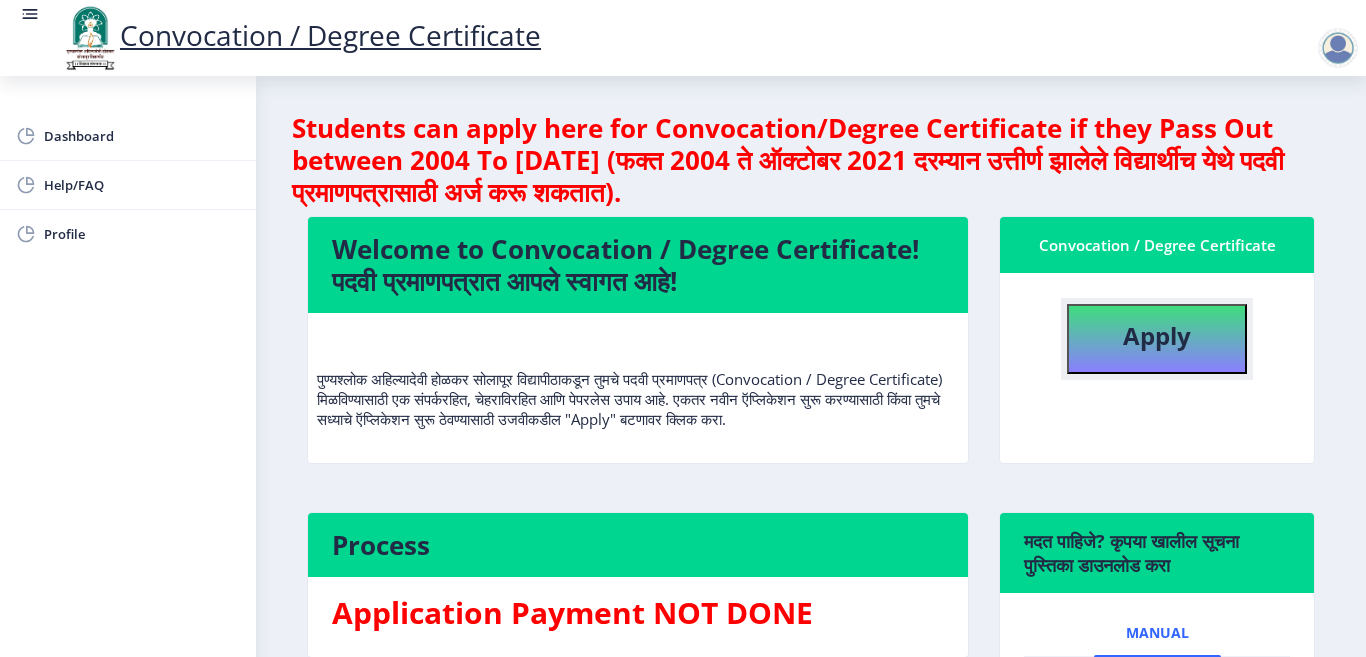click on "Apply" 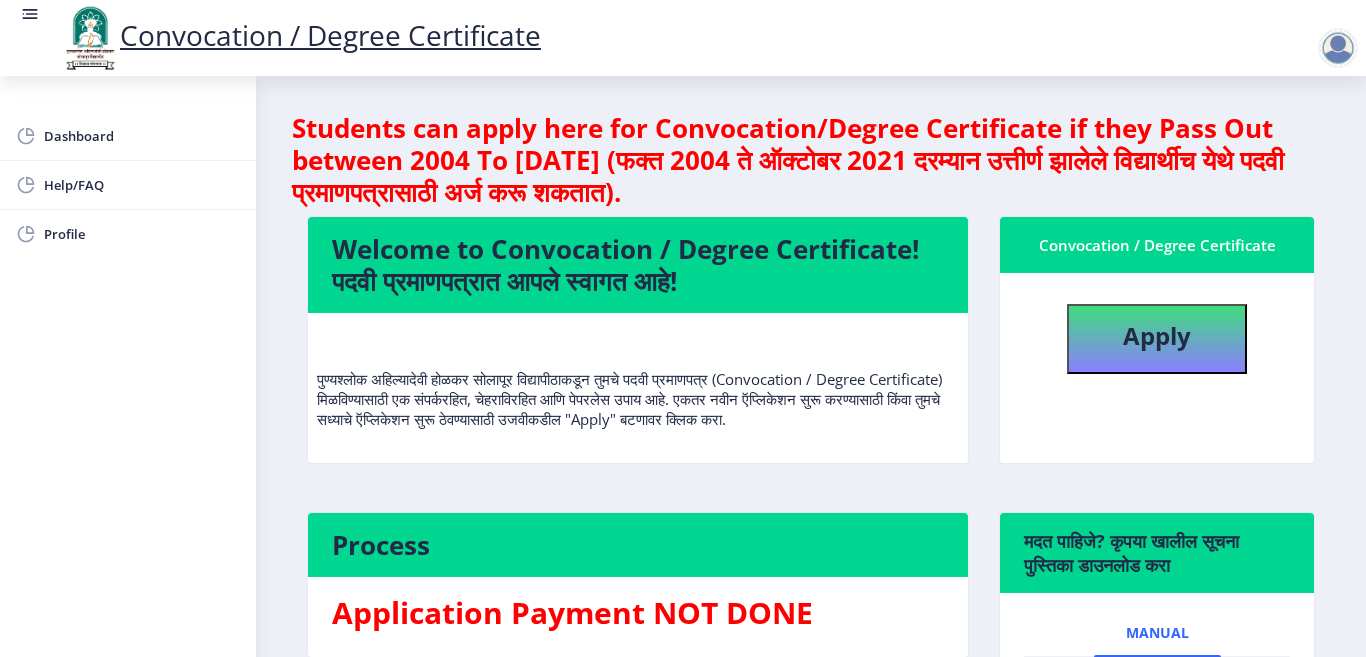 select 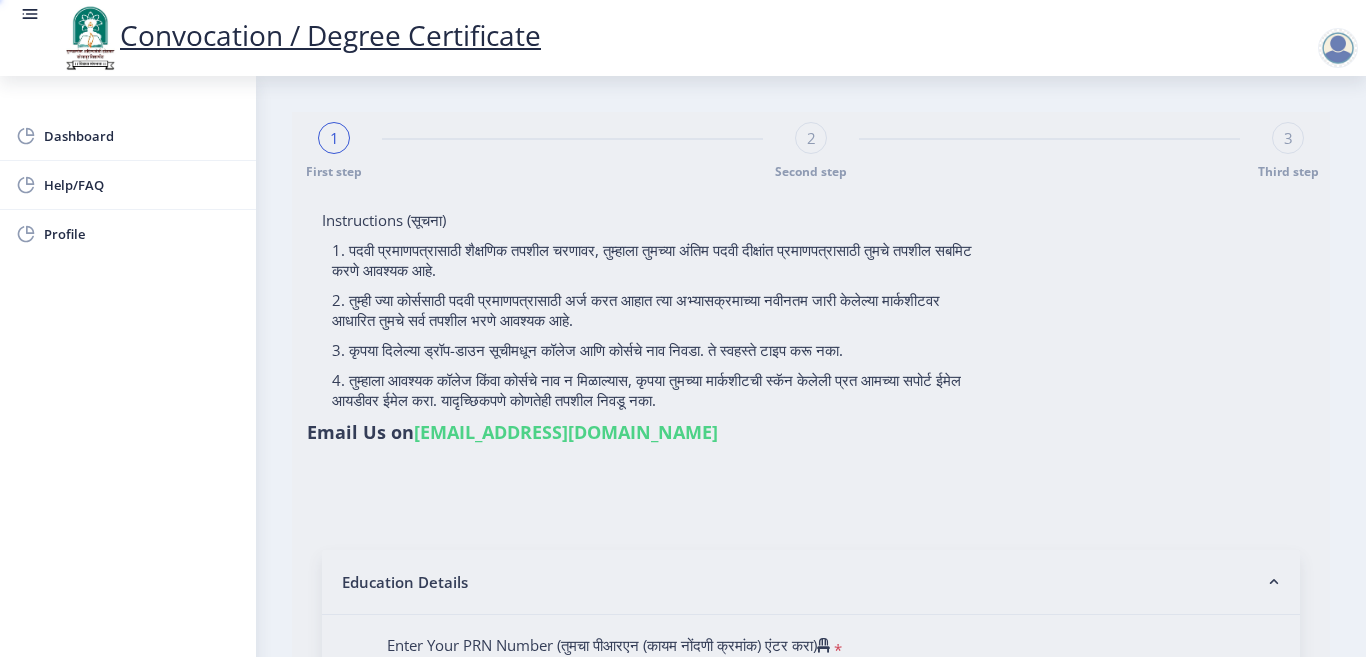 type on "[PERSON_NAME] [PERSON_NAME]" 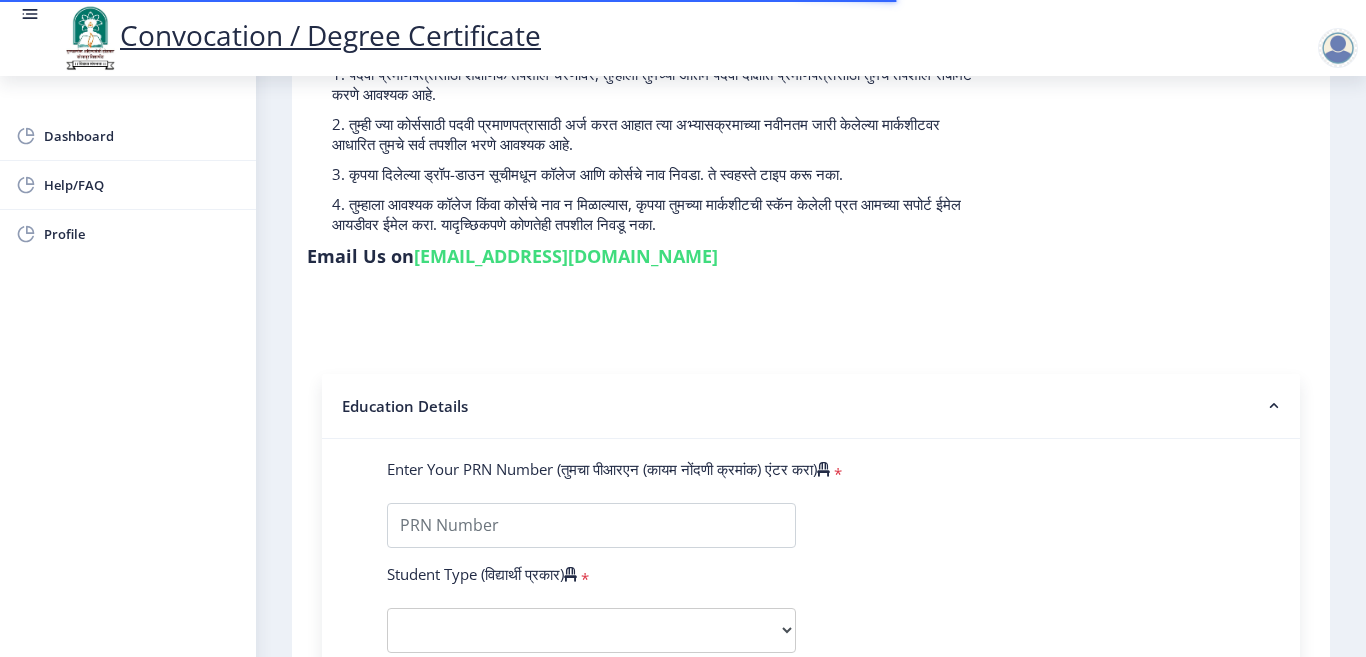 scroll, scrollTop: 300, scrollLeft: 0, axis: vertical 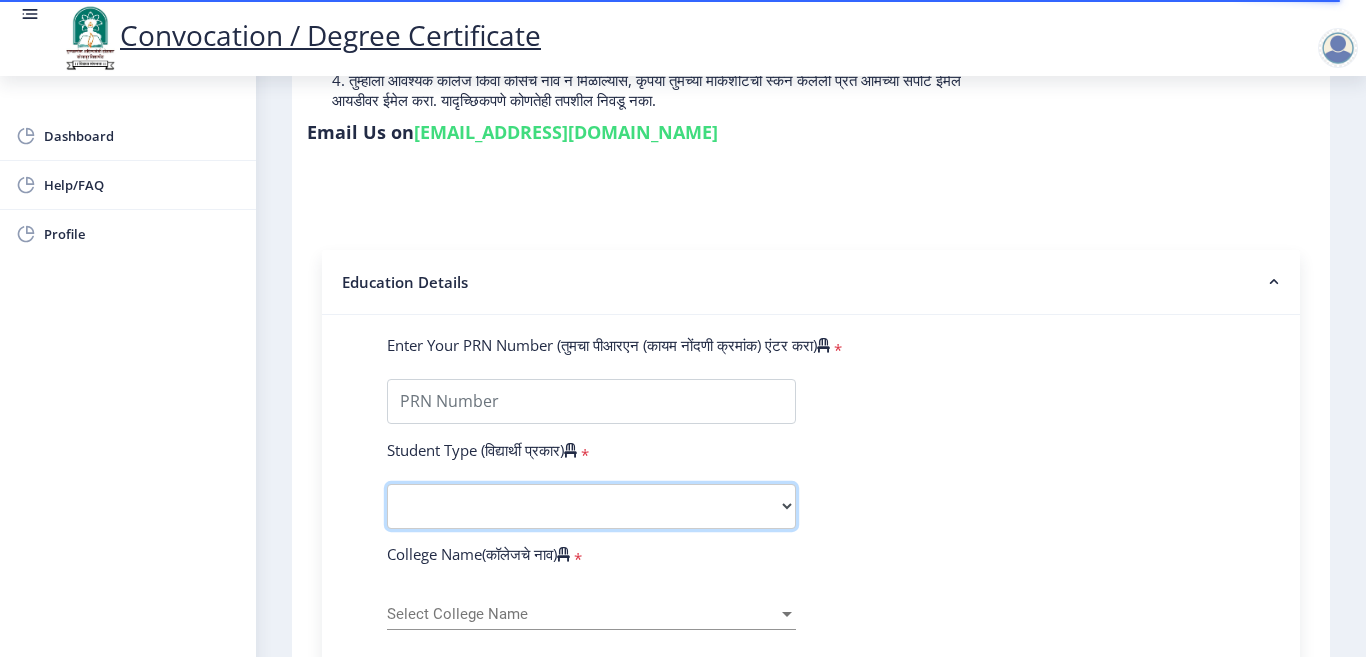 click on "Select Student Type Regular External" at bounding box center [591, 506] 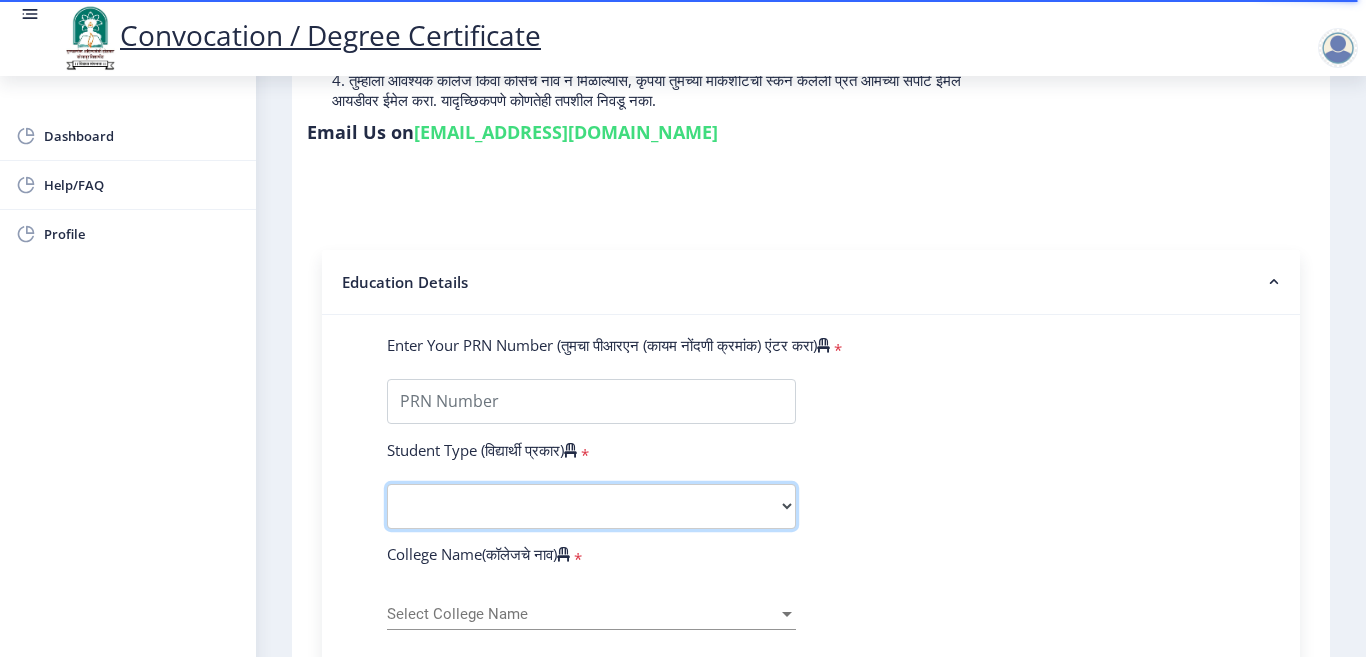 select on "Regular" 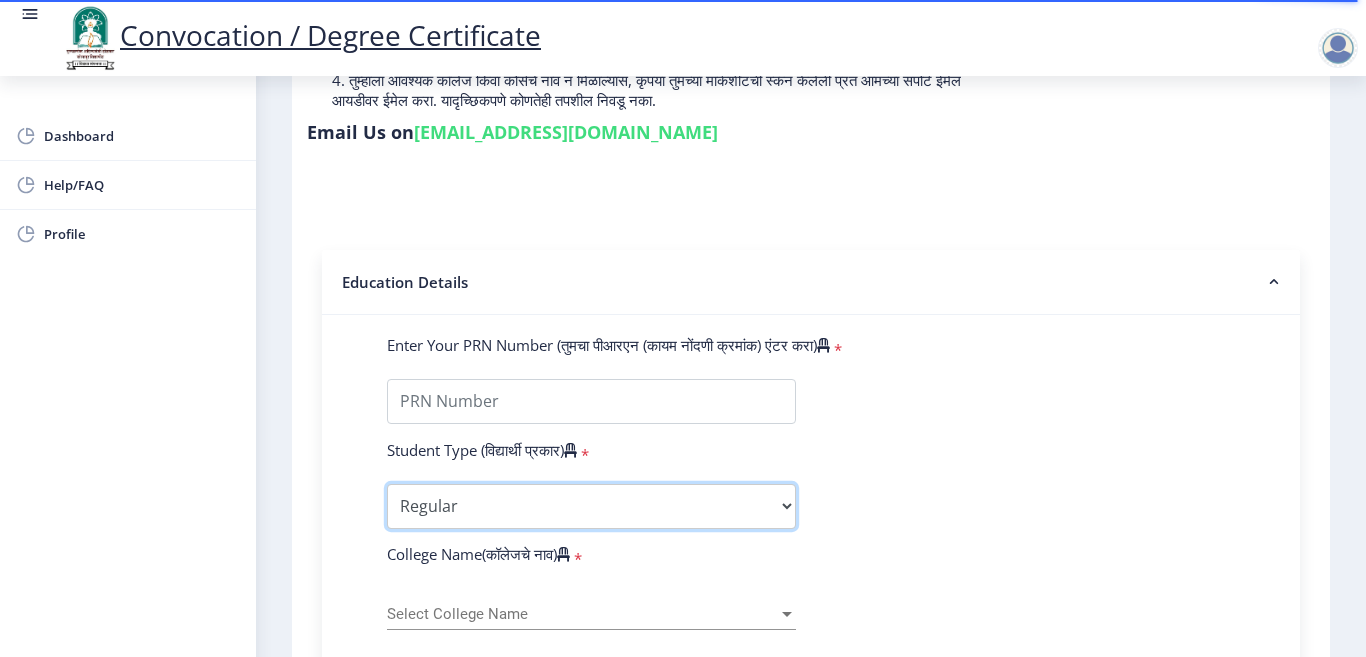 click on "Select Student Type Regular External" at bounding box center (591, 506) 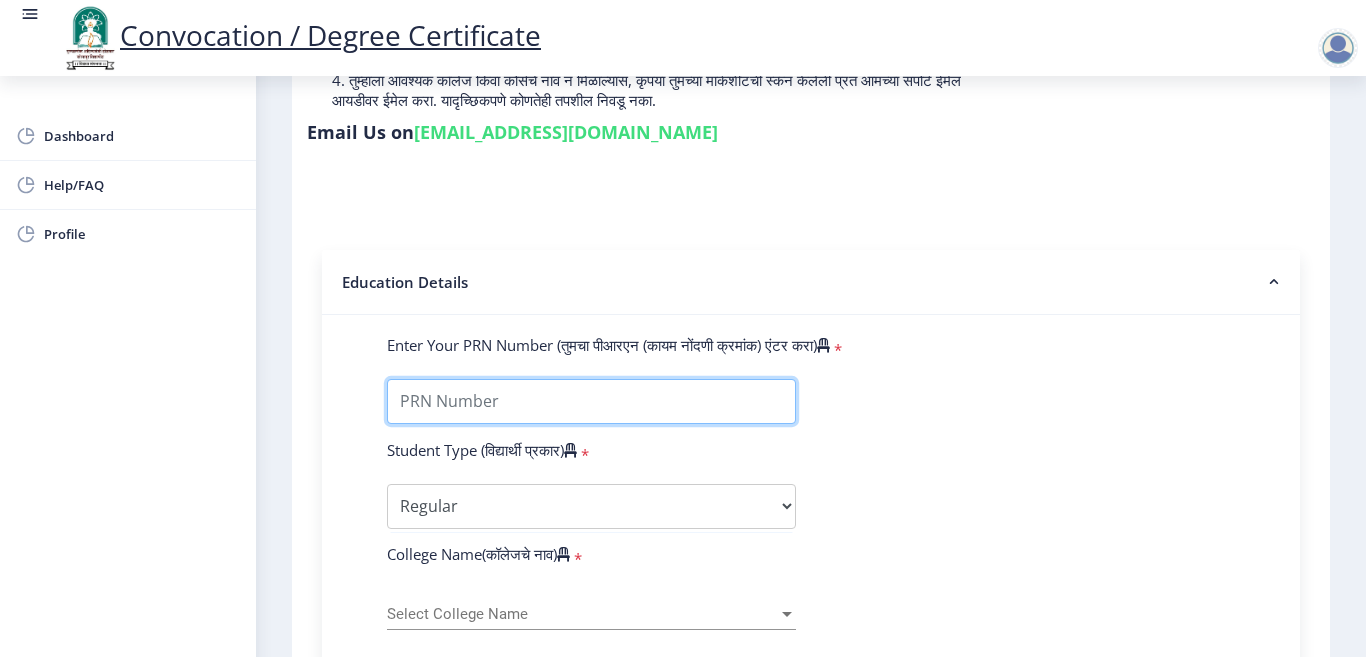 click on "Enter Your PRN Number (तुमचा पीआरएन (कायम नोंदणी क्रमांक) एंटर करा)" at bounding box center (591, 401) 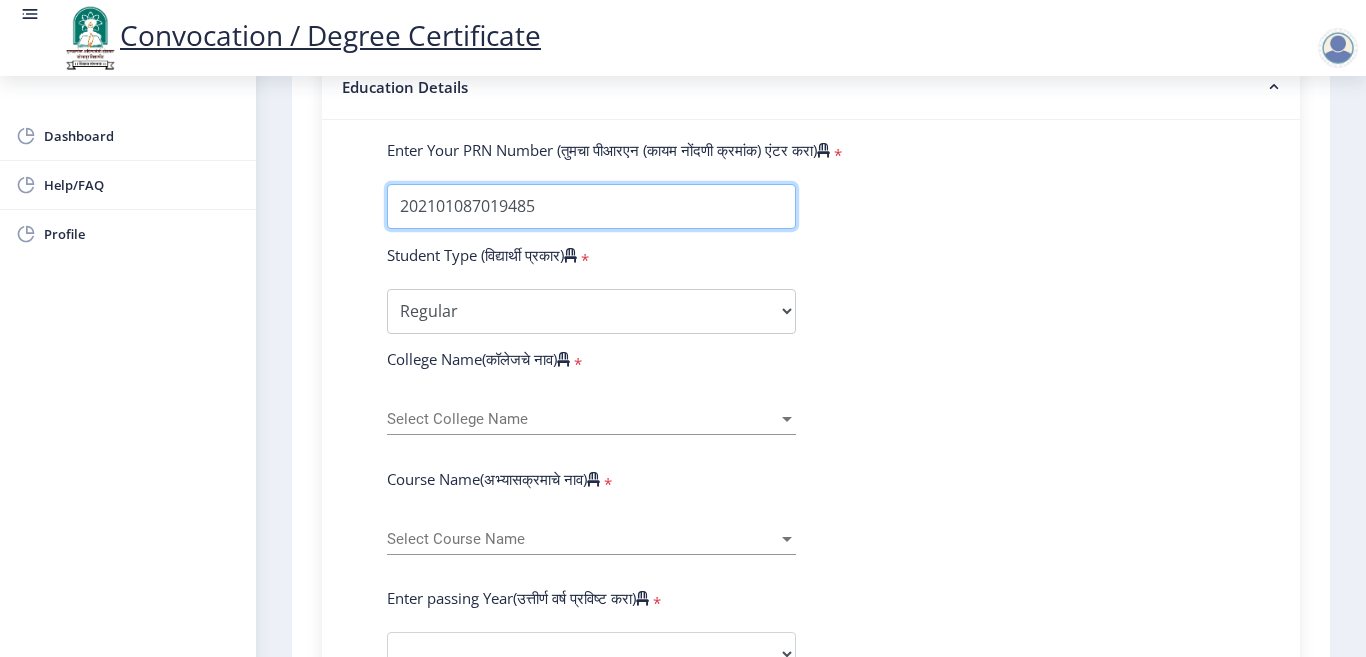 scroll, scrollTop: 500, scrollLeft: 0, axis: vertical 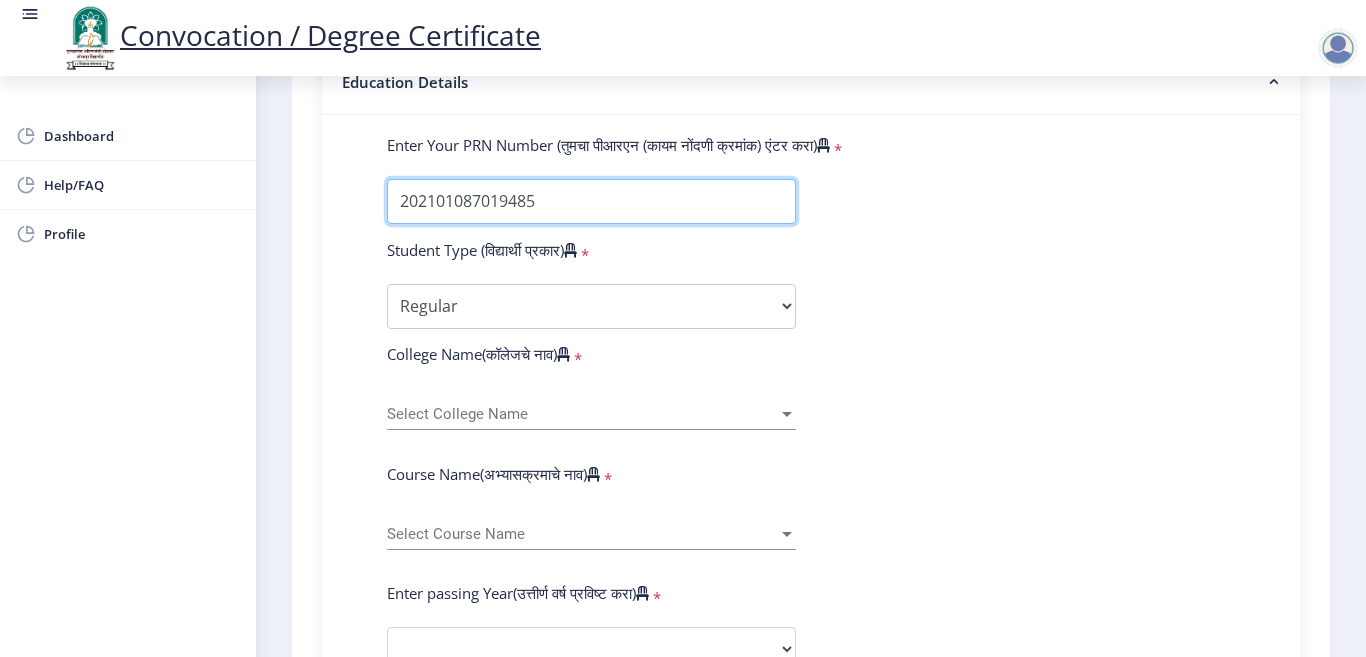 type on "202101087019485" 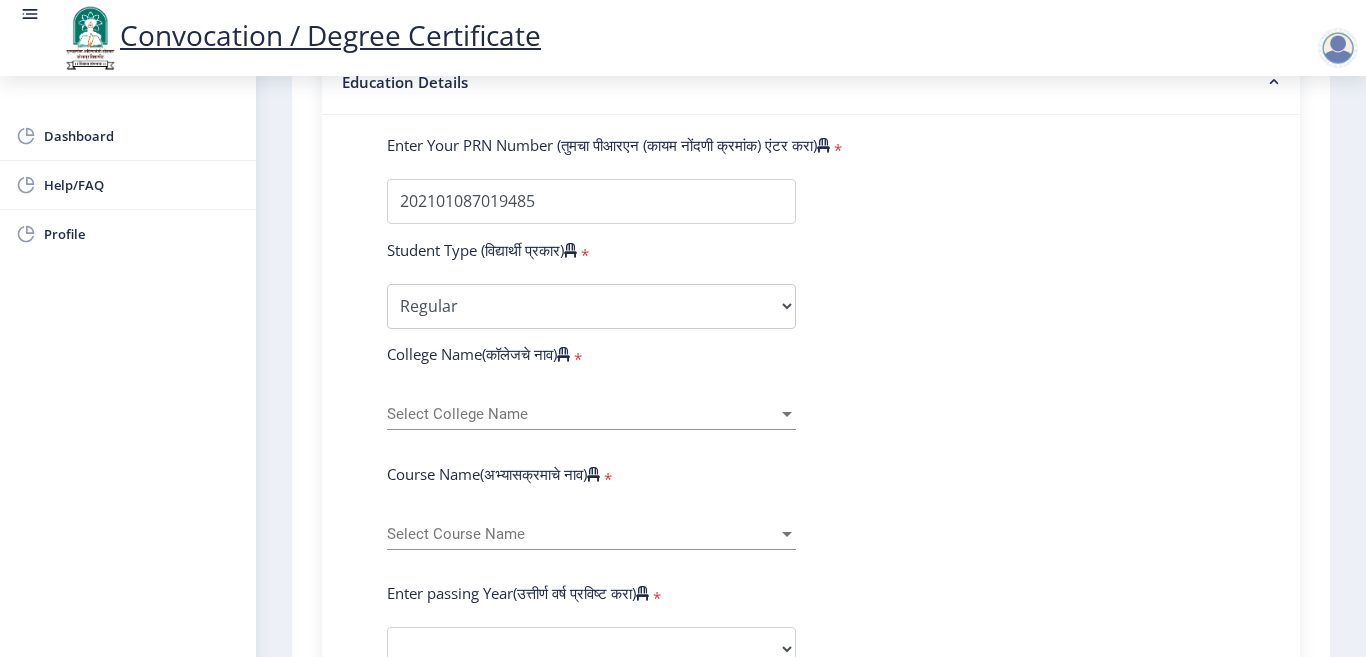 click on "Select College Name" at bounding box center [582, 414] 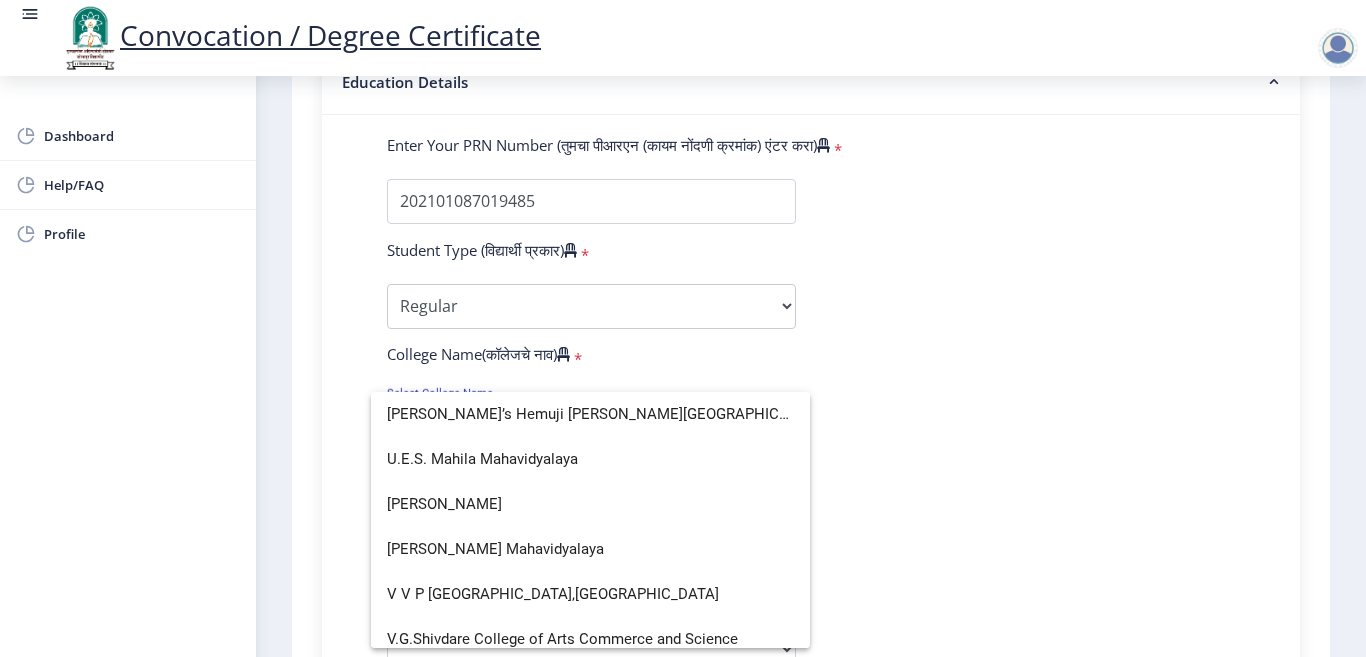 scroll, scrollTop: 6400, scrollLeft: 0, axis: vertical 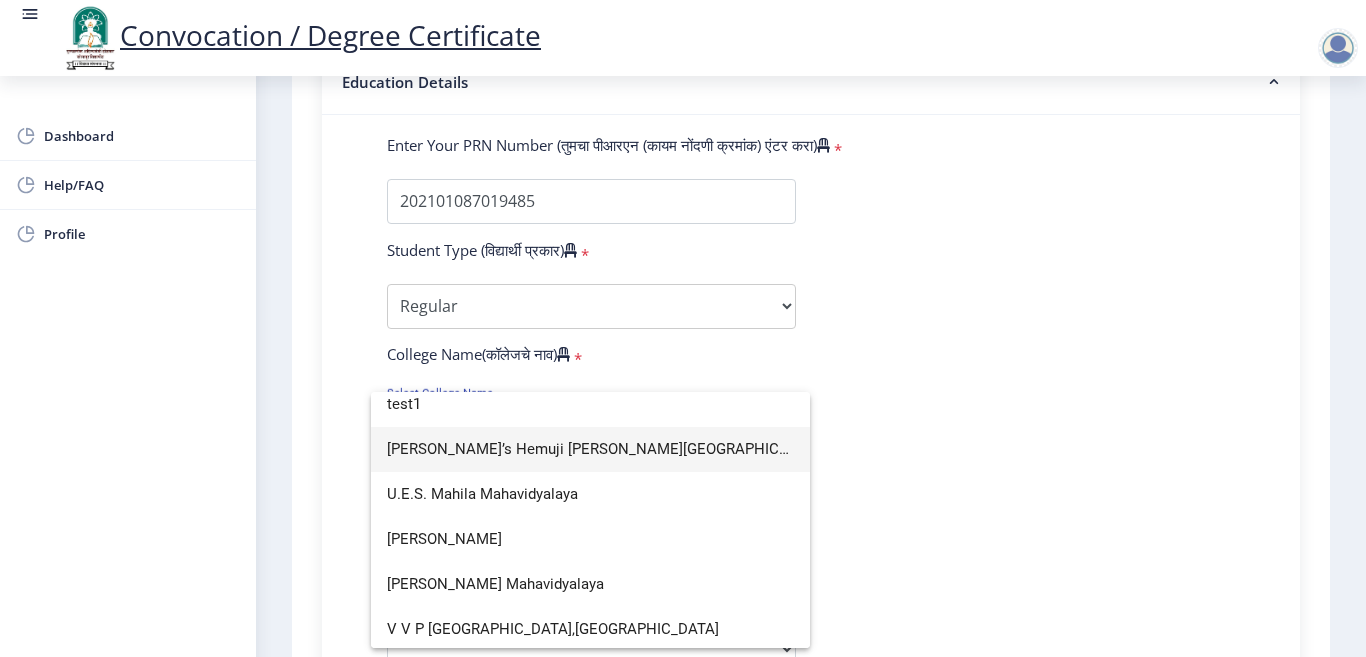 click on "[PERSON_NAME]’s Hemuji [PERSON_NAME][GEOGRAPHIC_DATA], [GEOGRAPHIC_DATA]" at bounding box center [590, 449] 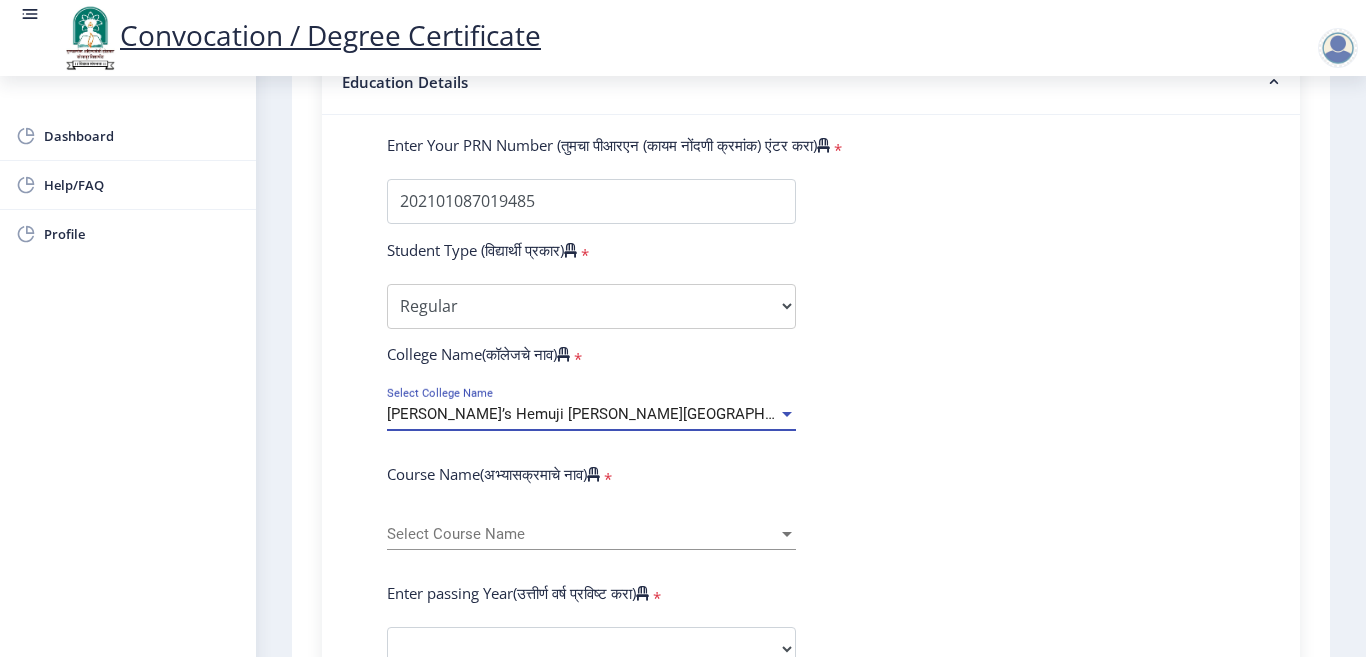 click on "Select Course Name" at bounding box center (582, 534) 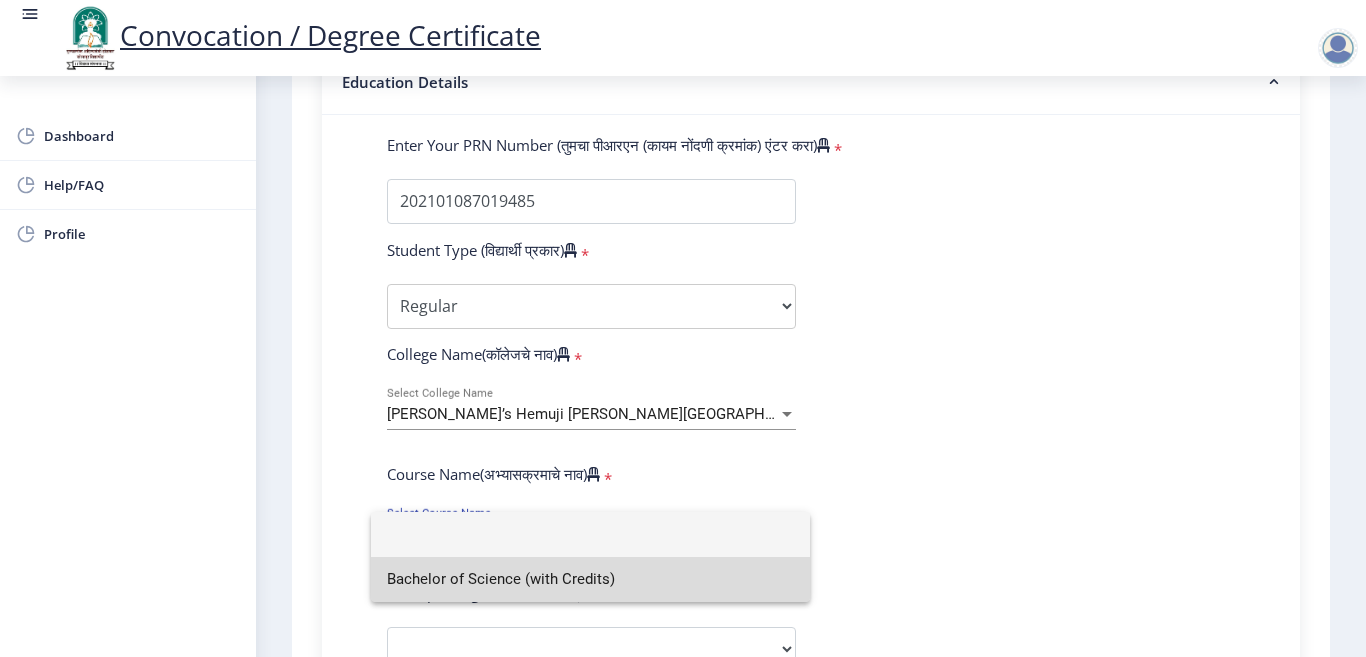 click on "Bachelor of Science (with Credits)" at bounding box center [590, 579] 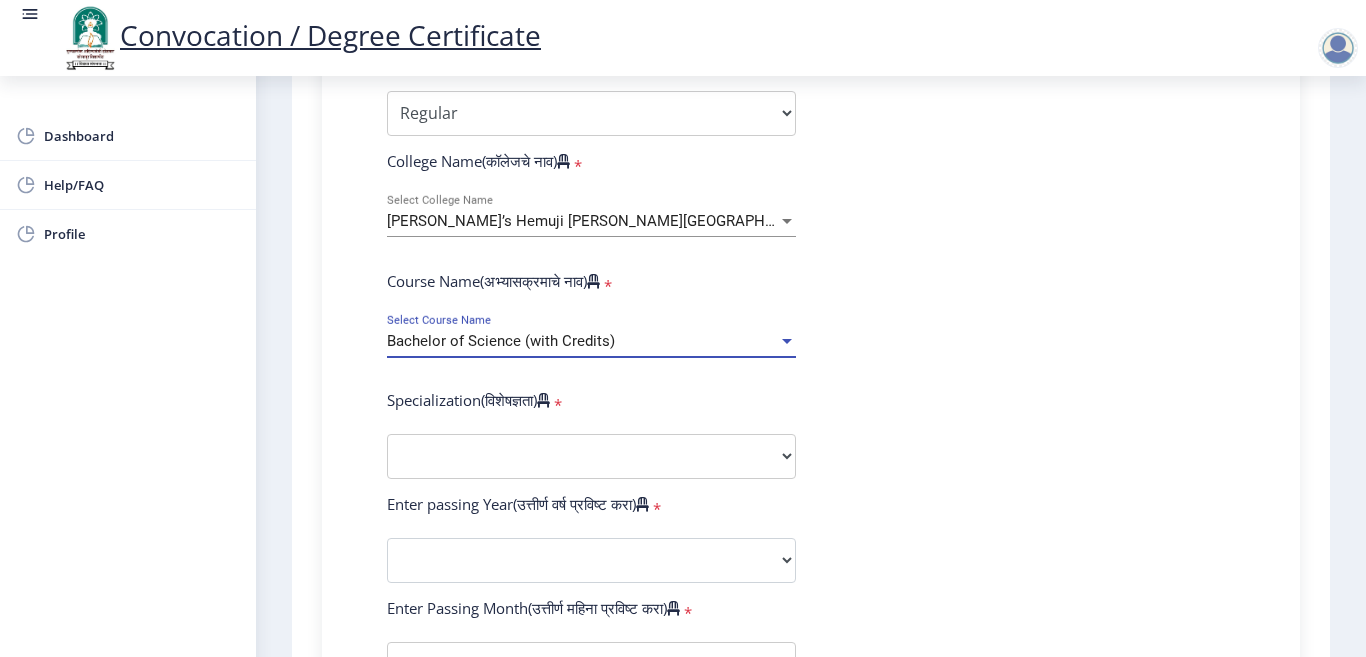 scroll, scrollTop: 700, scrollLeft: 0, axis: vertical 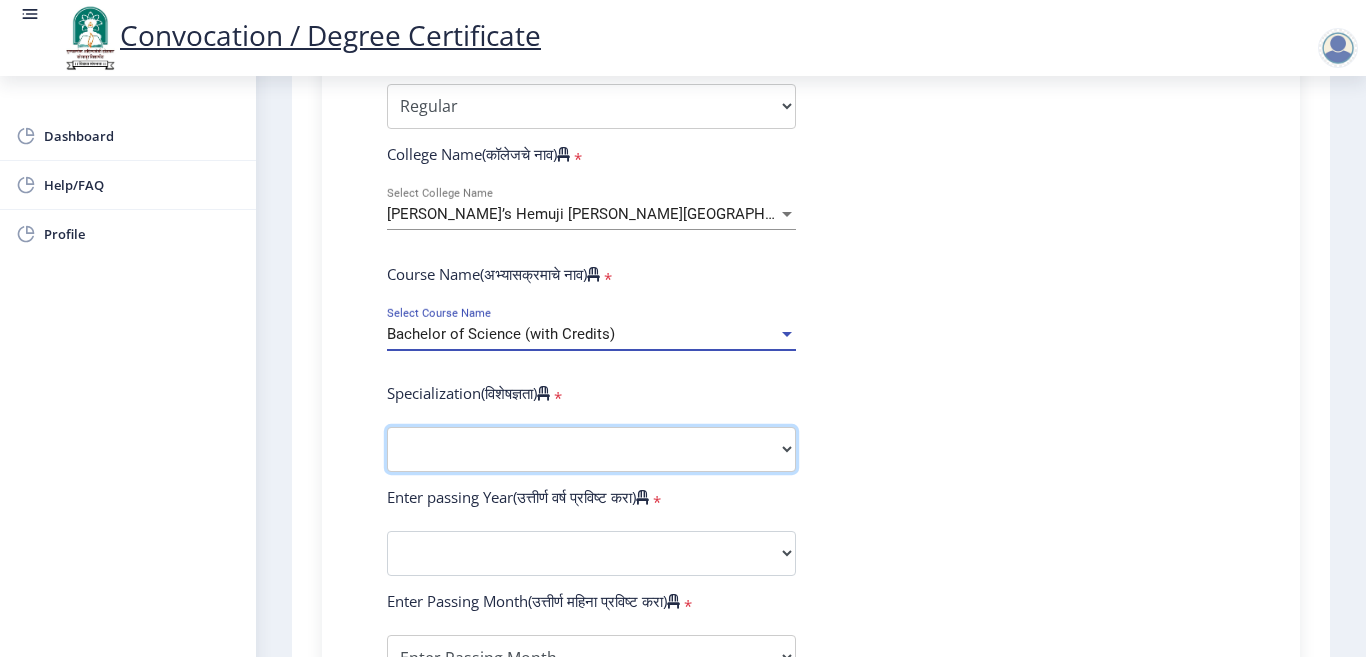 click on "Specialization Botany Chemistry Computer Science Electronics Geology Mathematics Microbiology Physics Statistics Zoology Other" at bounding box center (591, 449) 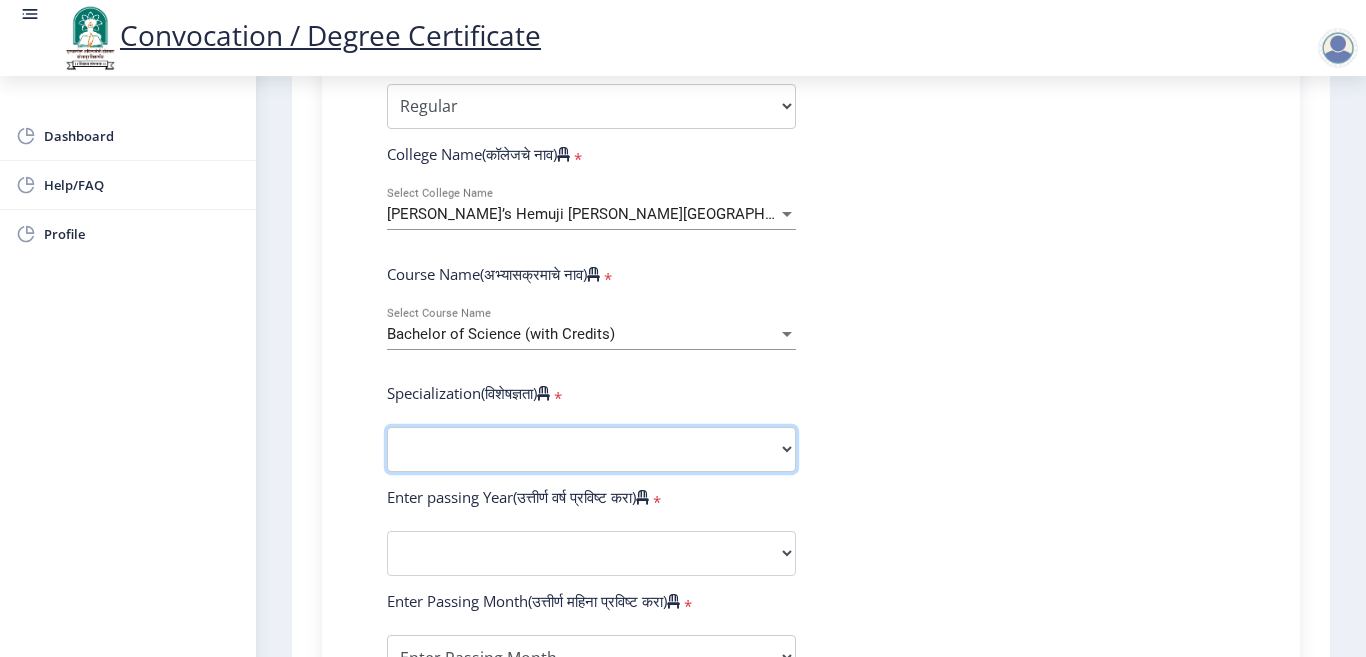 select on "Microbiology" 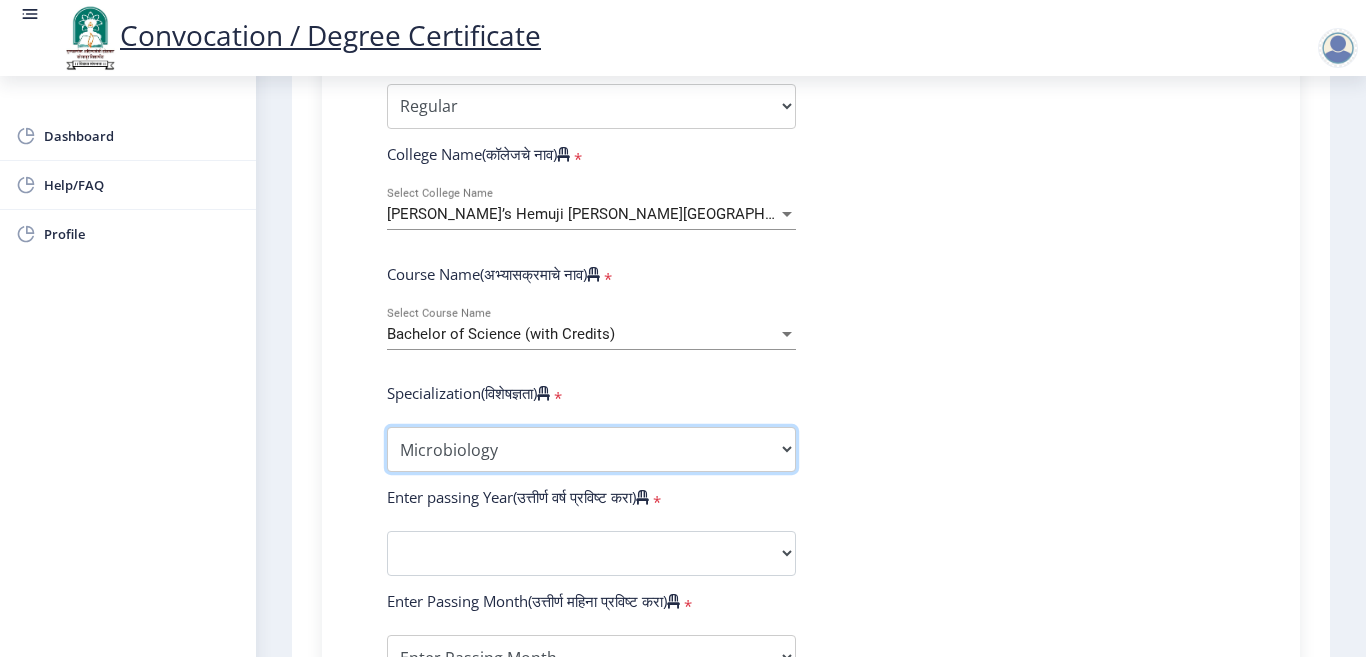 click on "Specialization Botany Chemistry Computer Science Electronics Geology Mathematics Microbiology Physics Statistics Zoology Other" at bounding box center [591, 449] 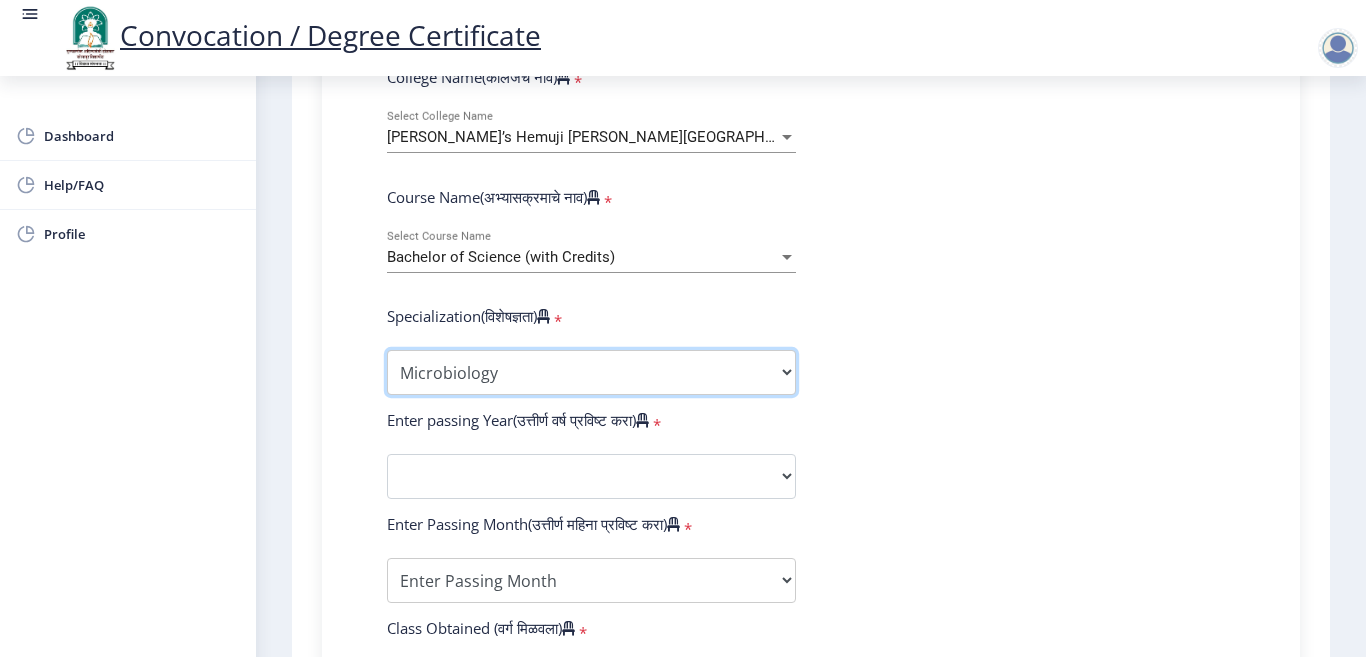 scroll, scrollTop: 900, scrollLeft: 0, axis: vertical 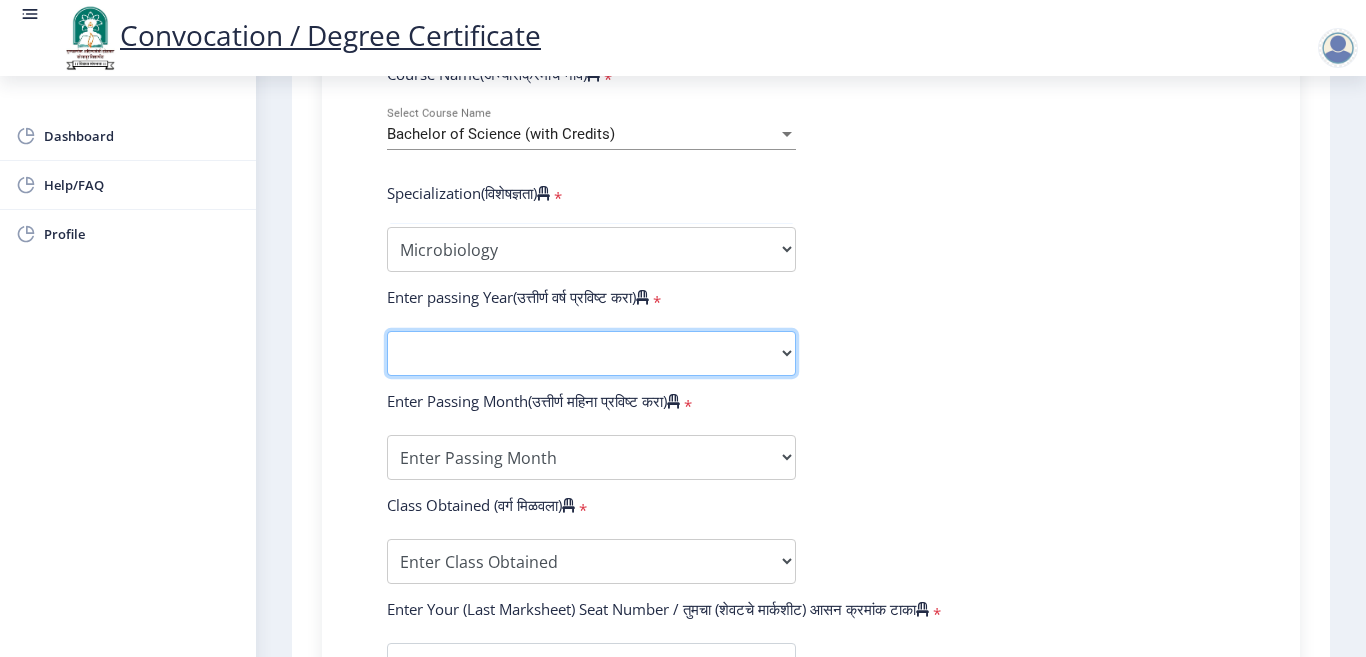click on "2025   2024   2023   2022   2021   2020   2019   2018   2017   2016   2015   2014   2013   2012   2011   2010   2009   2008   2007   2006   2005   2004   2003   2002   2001   2000   1999   1998   1997   1996   1995   1994   1993   1992   1991   1990   1989   1988   1987   1986   1985   1984   1983   1982   1981   1980   1979   1978   1977   1976" 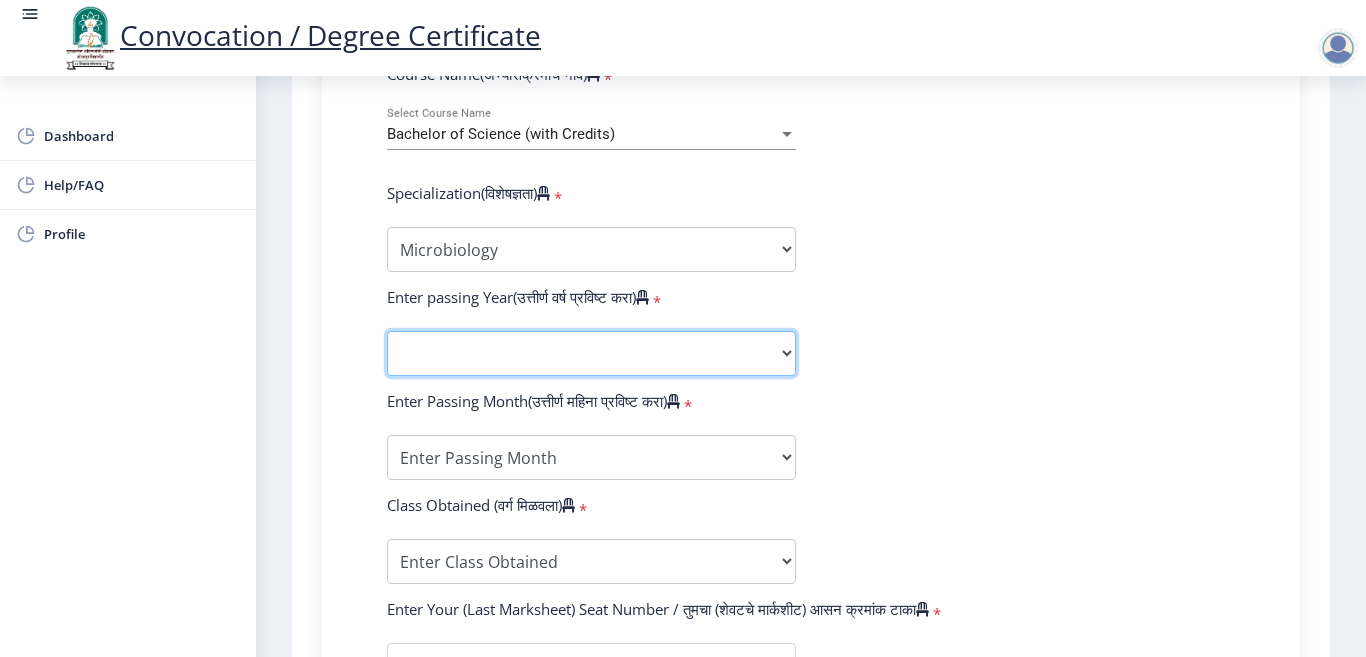 select on "2025" 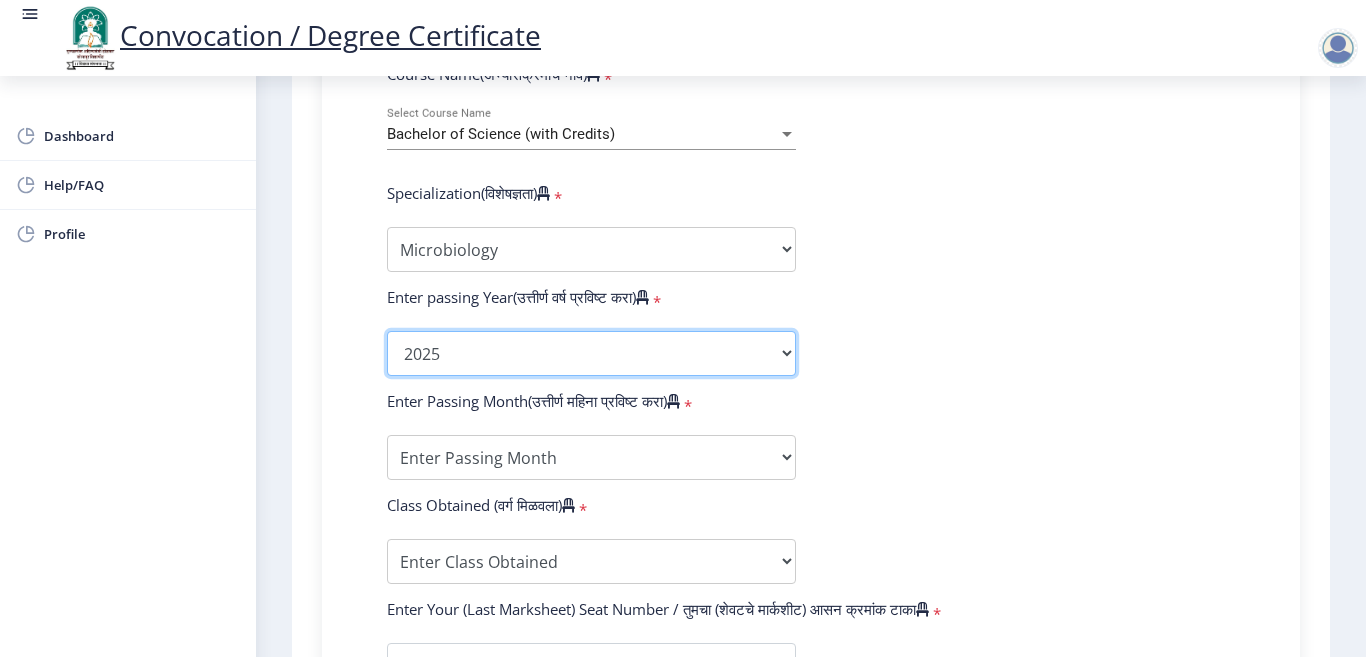 click on "2025   2024   2023   2022   2021   2020   2019   2018   2017   2016   2015   2014   2013   2012   2011   2010   2009   2008   2007   2006   2005   2004   2003   2002   2001   2000   1999   1998   1997   1996   1995   1994   1993   1992   1991   1990   1989   1988   1987   1986   1985   1984   1983   1982   1981   1980   1979   1978   1977   1976" 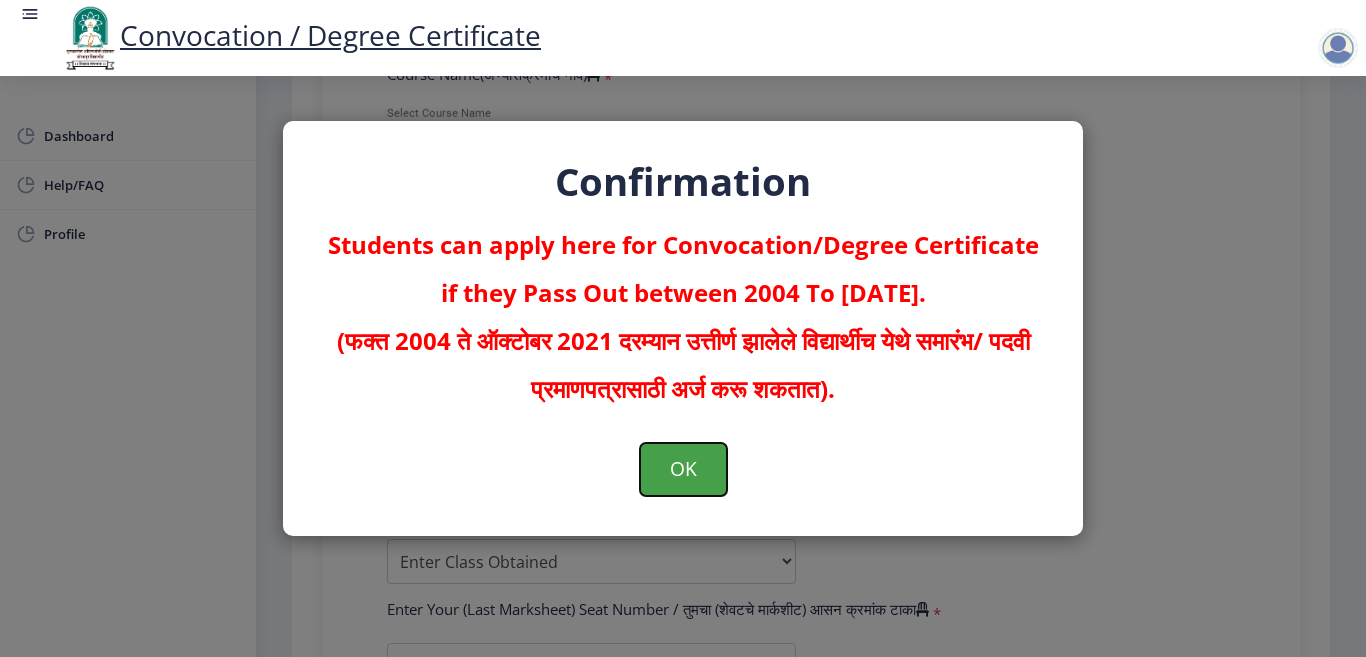 click on "OK" 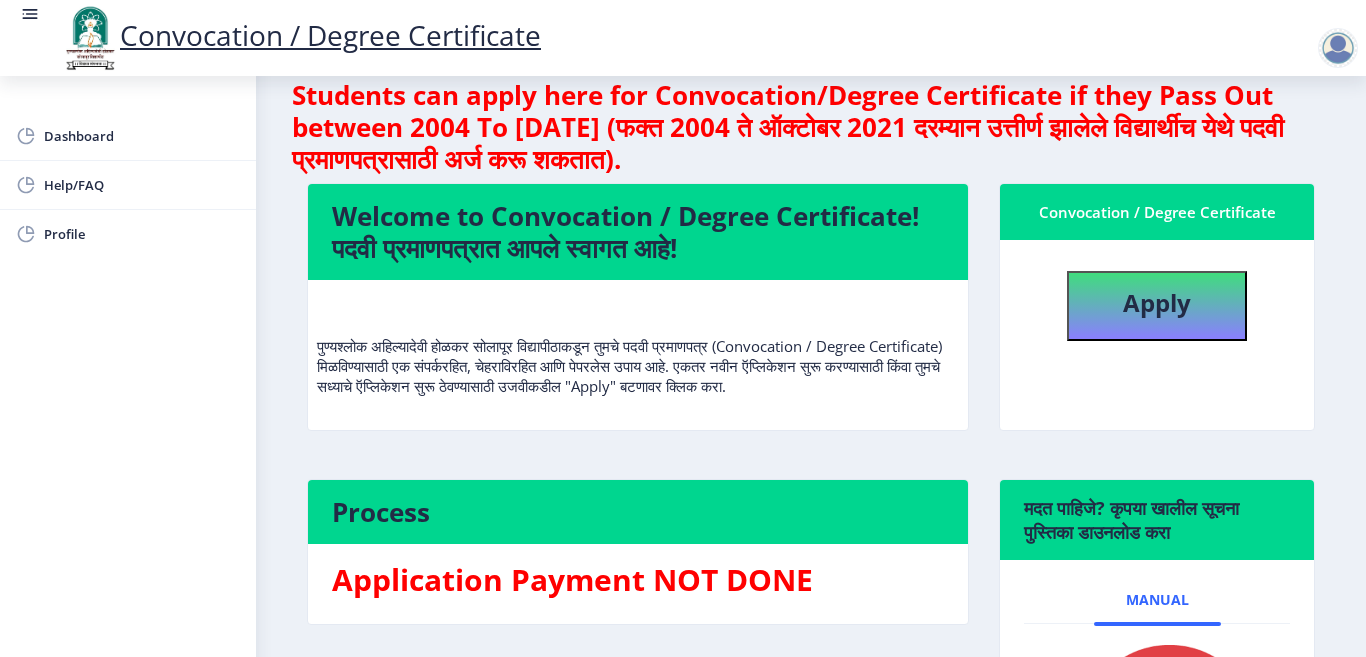 scroll, scrollTop: 0, scrollLeft: 0, axis: both 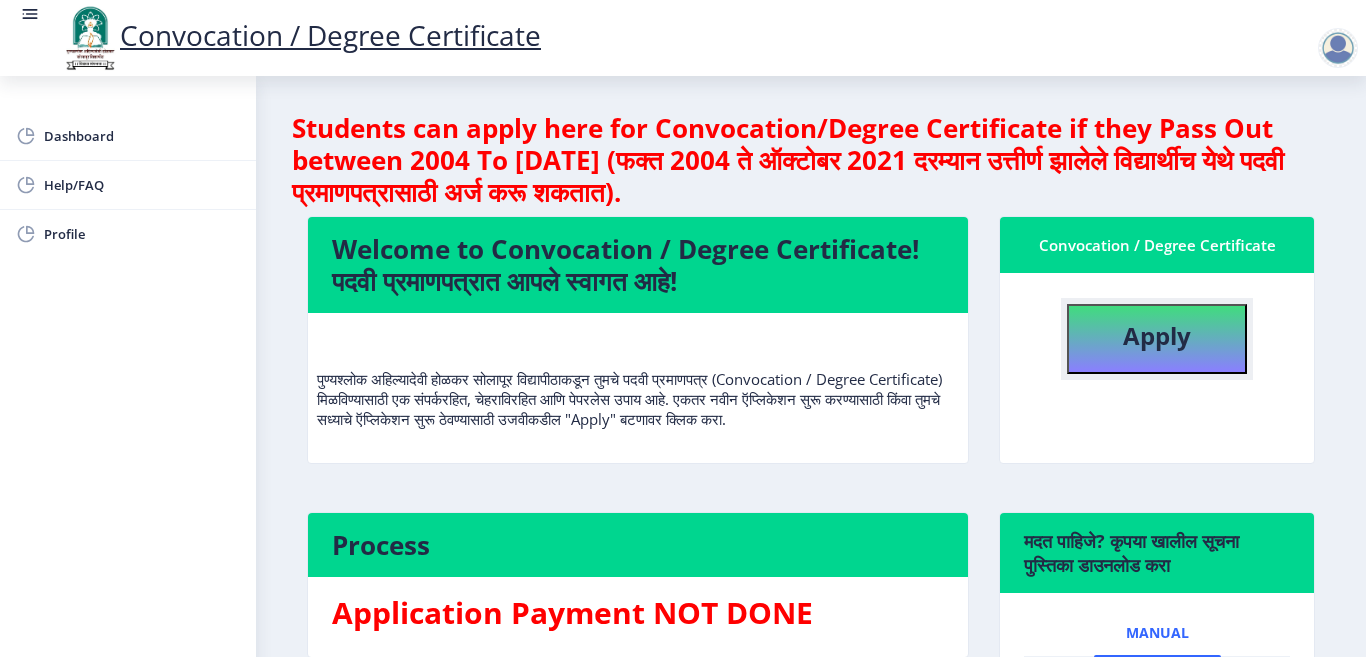 click on "Apply" 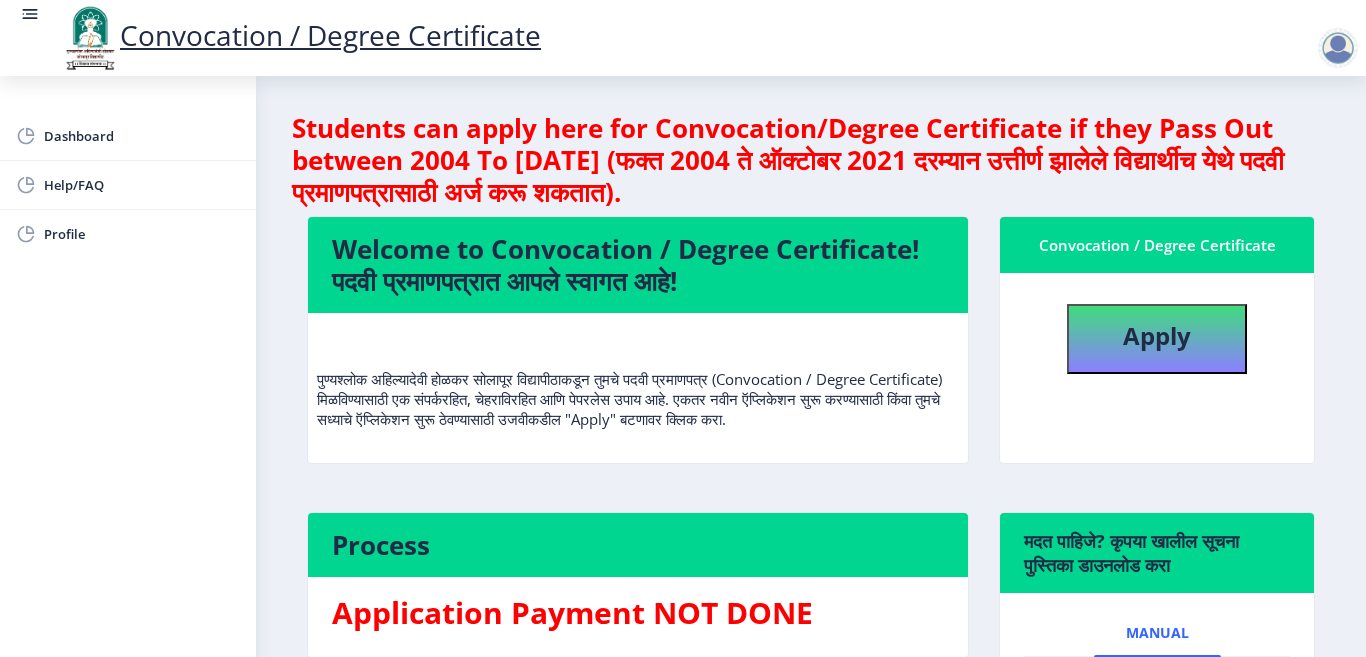 select 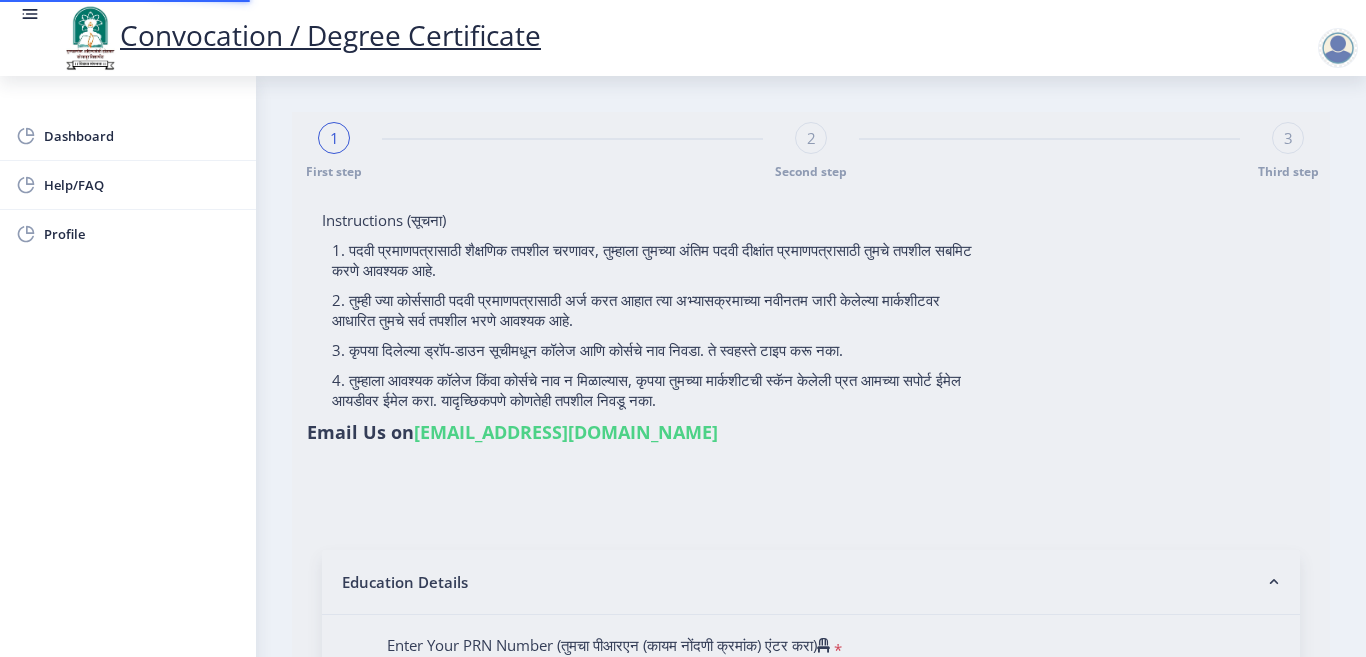 type on "[PERSON_NAME] [PERSON_NAME]" 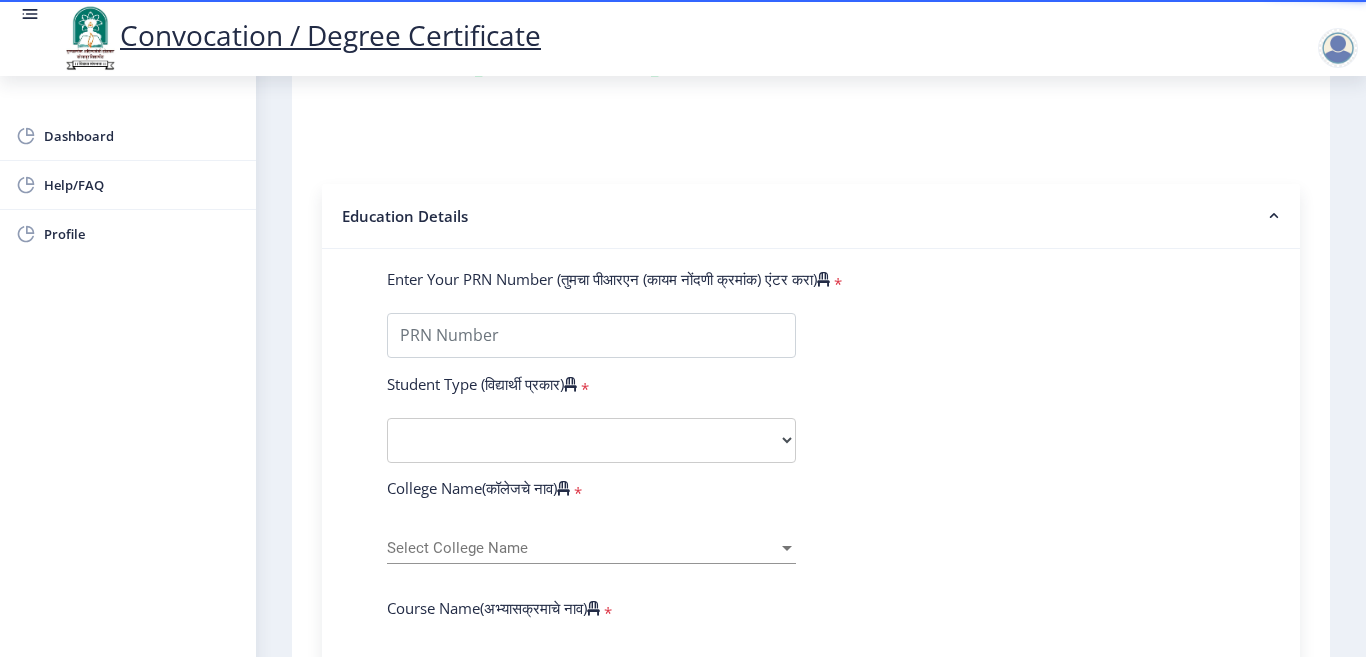 scroll, scrollTop: 400, scrollLeft: 0, axis: vertical 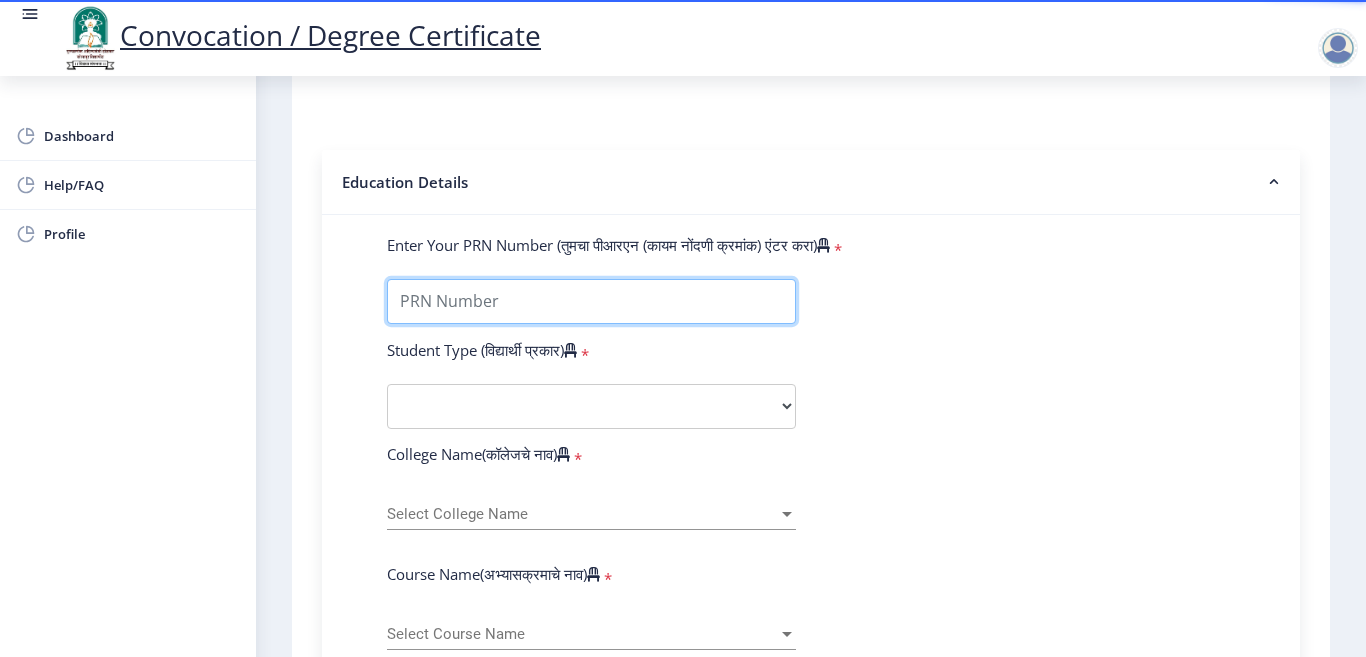 click on "Enter Your PRN Number (तुमचा पीआरएन (कायम नोंदणी क्रमांक) एंटर करा)" at bounding box center (591, 301) 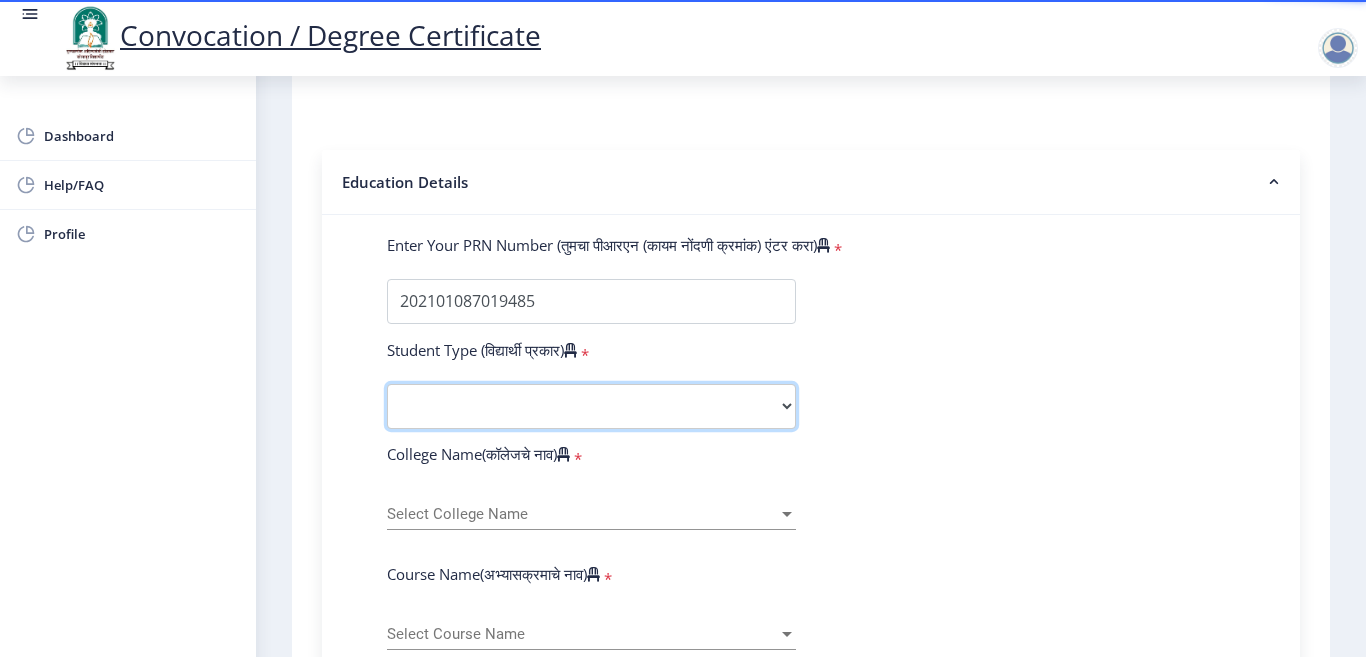 click on "Select Student Type Regular External" at bounding box center [591, 406] 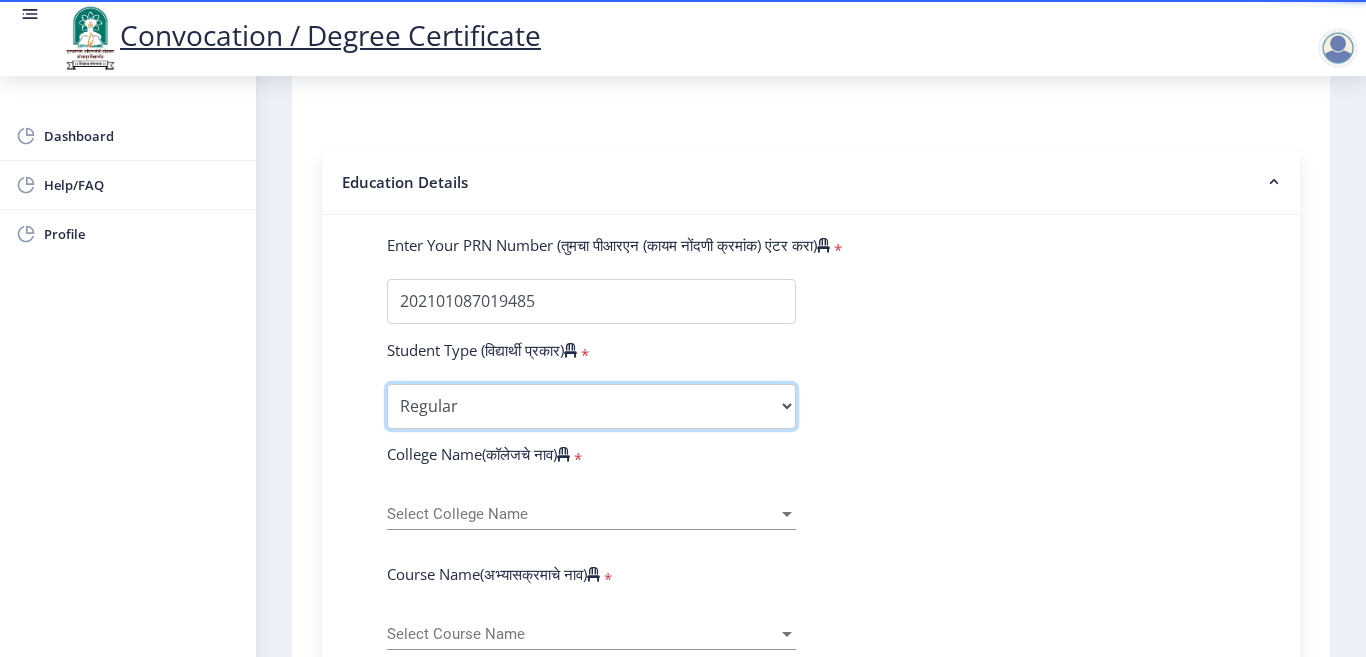 click on "Select Student Type Regular External" at bounding box center [591, 406] 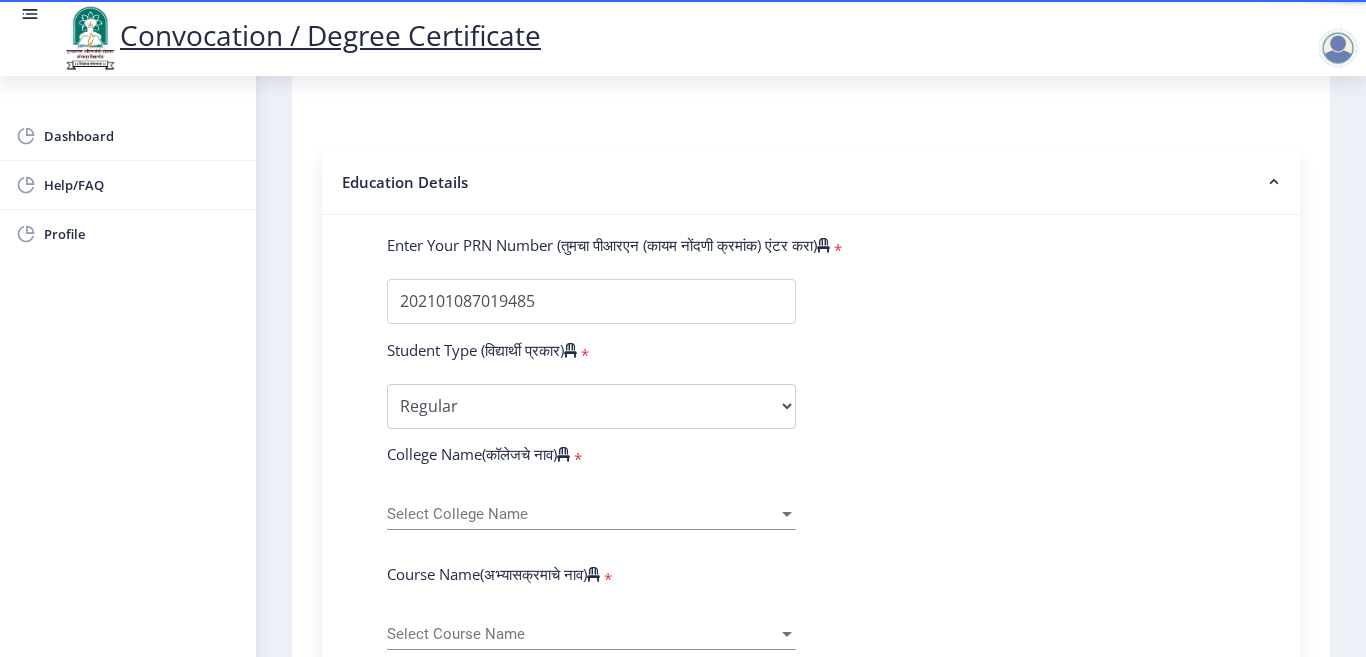 click on "Select College Name" at bounding box center (582, 514) 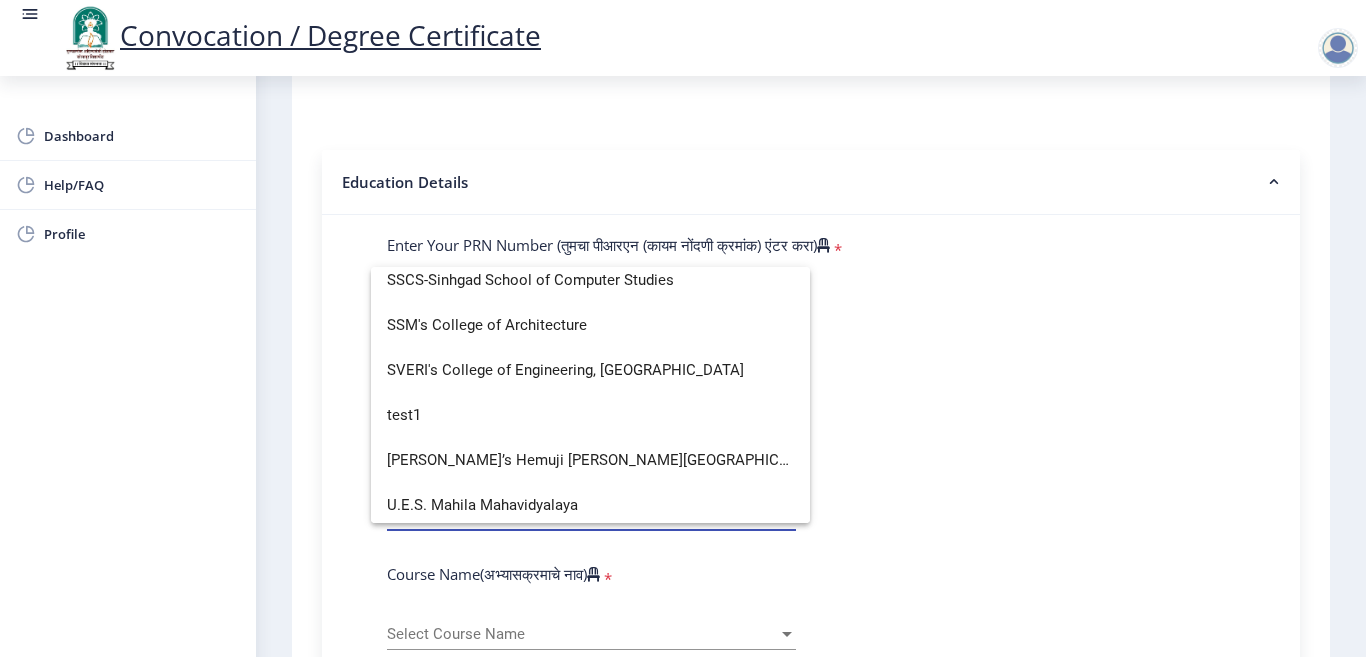 scroll, scrollTop: 6254, scrollLeft: 0, axis: vertical 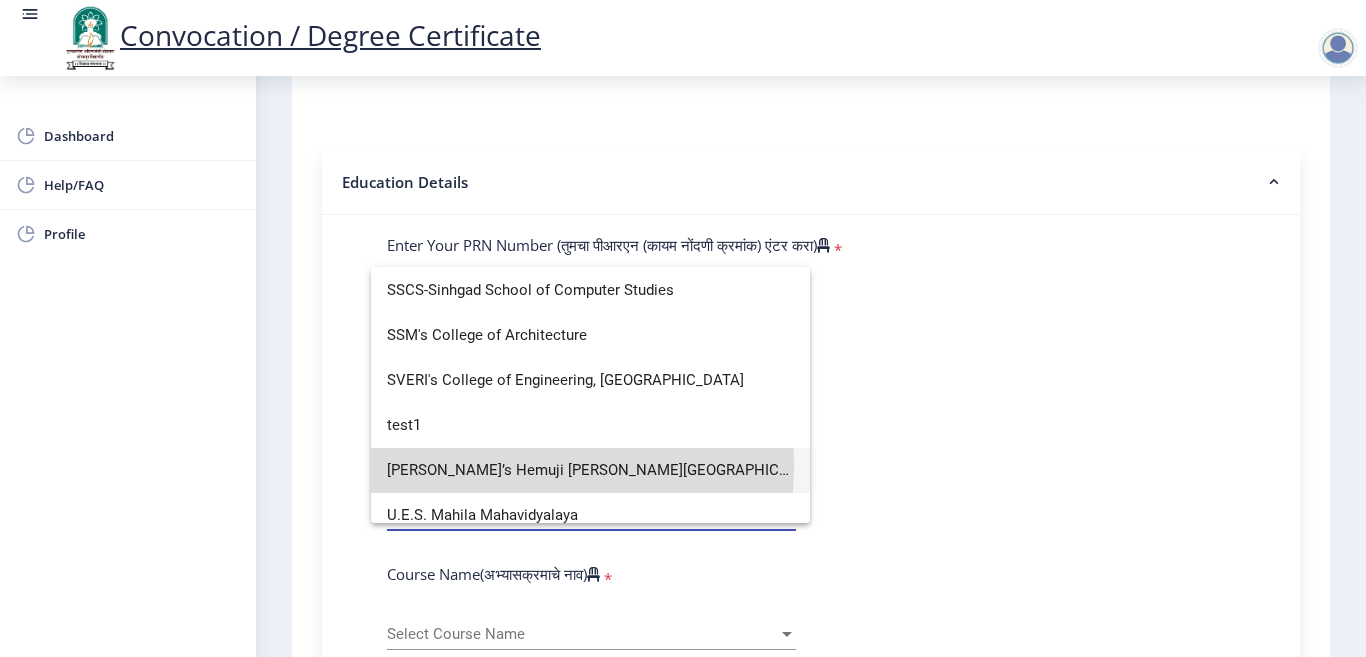click on "[PERSON_NAME]’s Hemuji [PERSON_NAME][GEOGRAPHIC_DATA], [GEOGRAPHIC_DATA]" at bounding box center [590, 470] 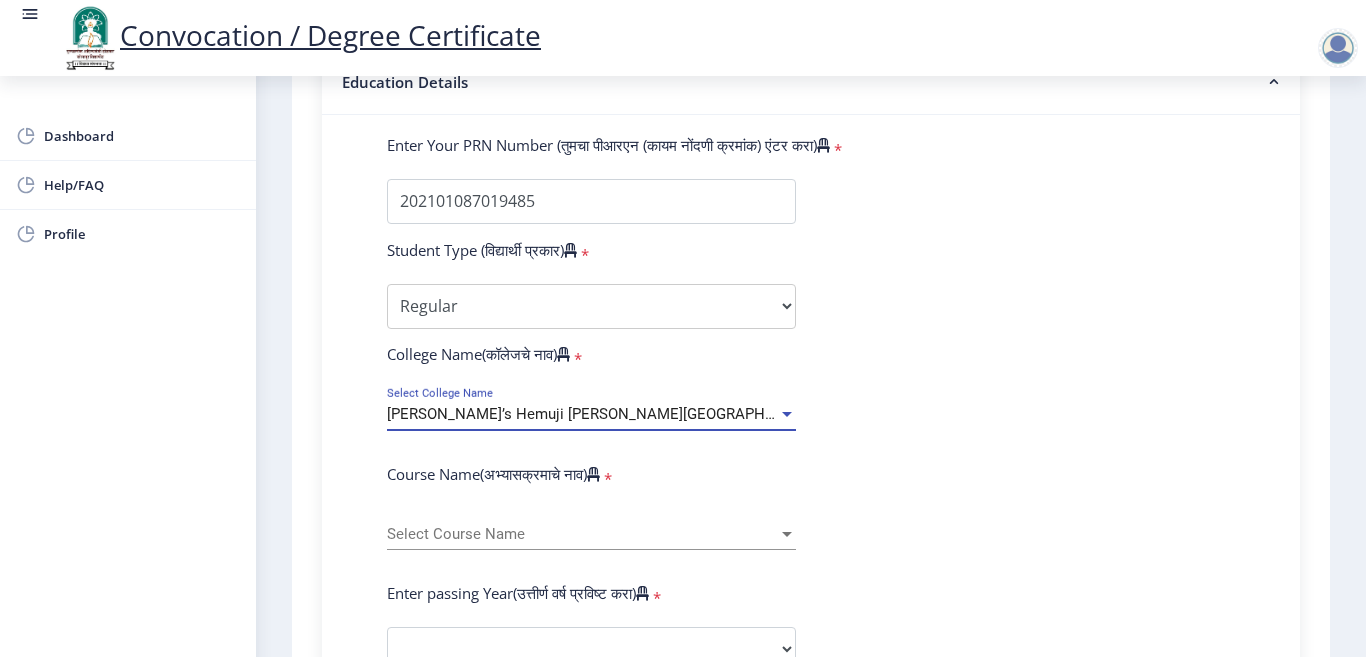 scroll, scrollTop: 600, scrollLeft: 0, axis: vertical 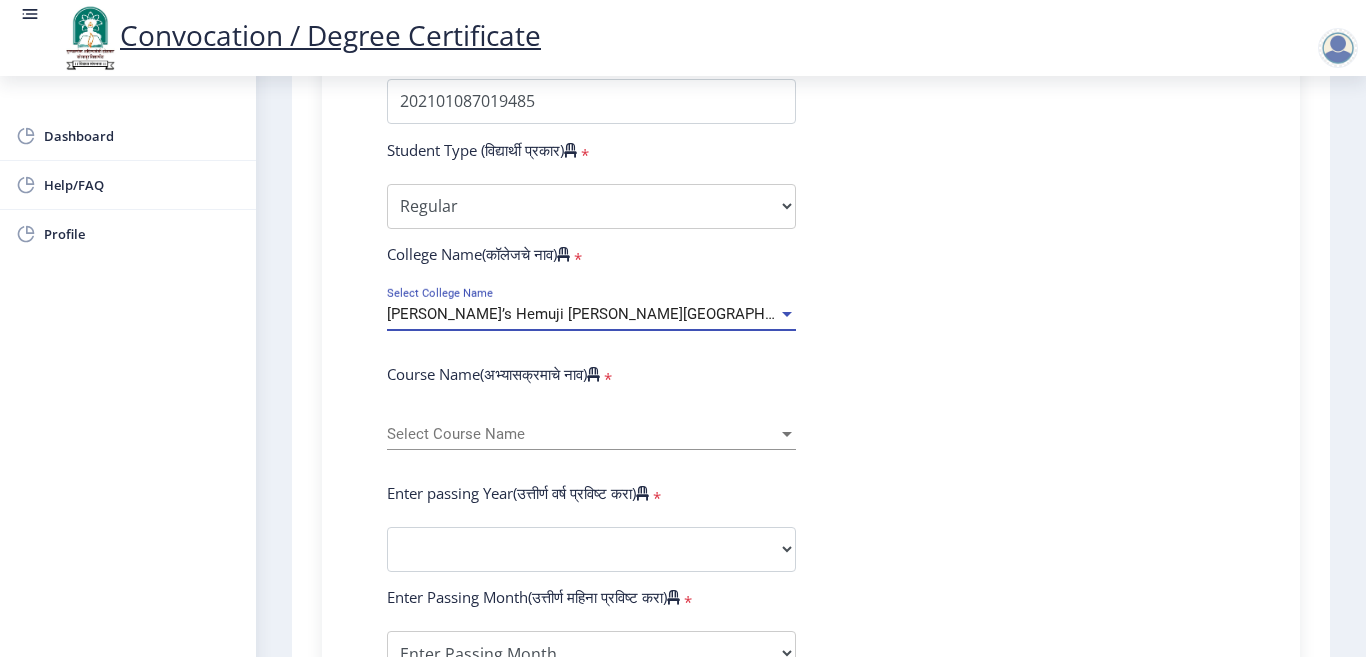 click on "Select Course Name" at bounding box center (582, 434) 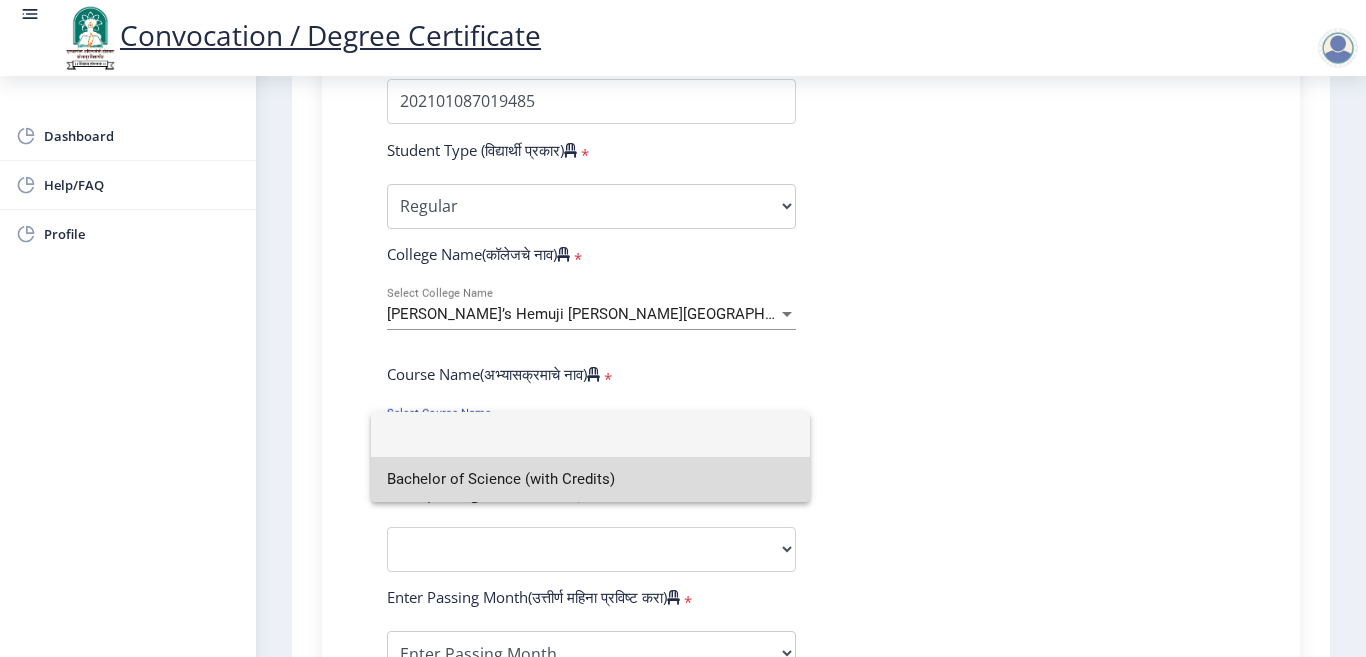 click on "Bachelor of Science (with Credits)" at bounding box center (590, 479) 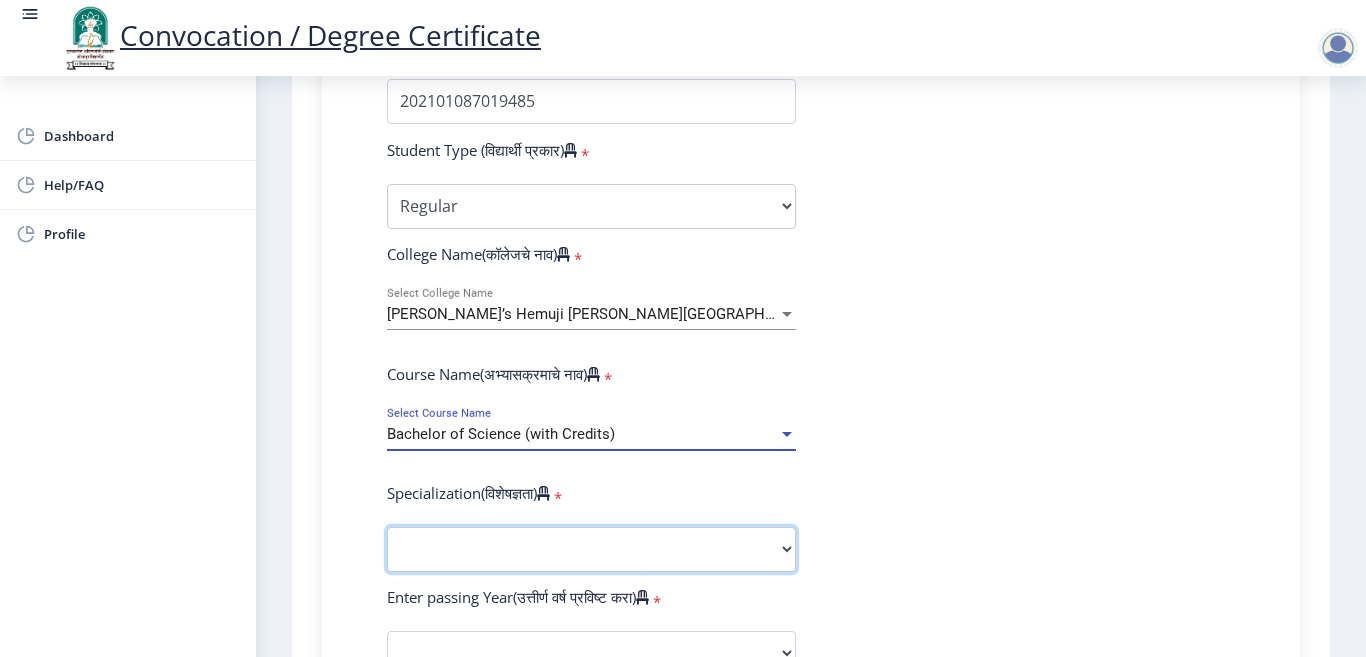 click on "Specialization Botany Chemistry Computer Science Electronics Geology Mathematics Microbiology Physics Statistics Zoology Other" at bounding box center (591, 549) 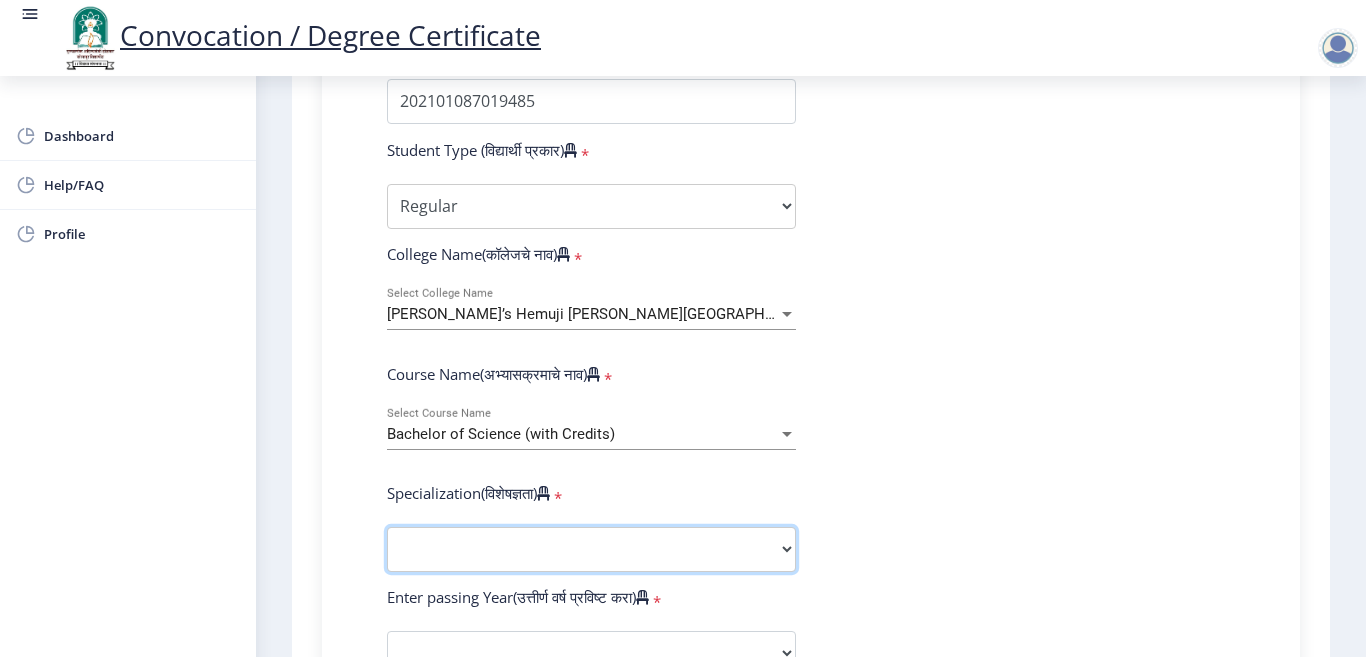 select on "Microbiology" 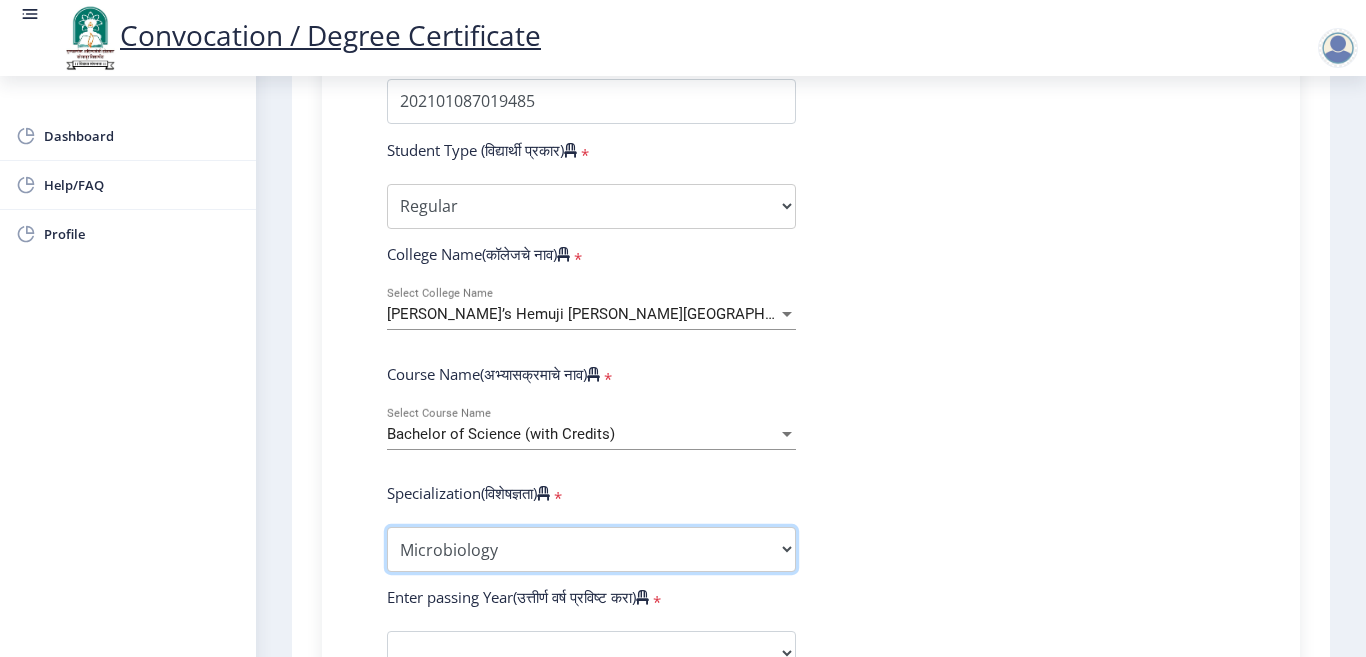 click on "Specialization Botany Chemistry Computer Science Electronics Geology Mathematics Microbiology Physics Statistics Zoology Other" at bounding box center [591, 549] 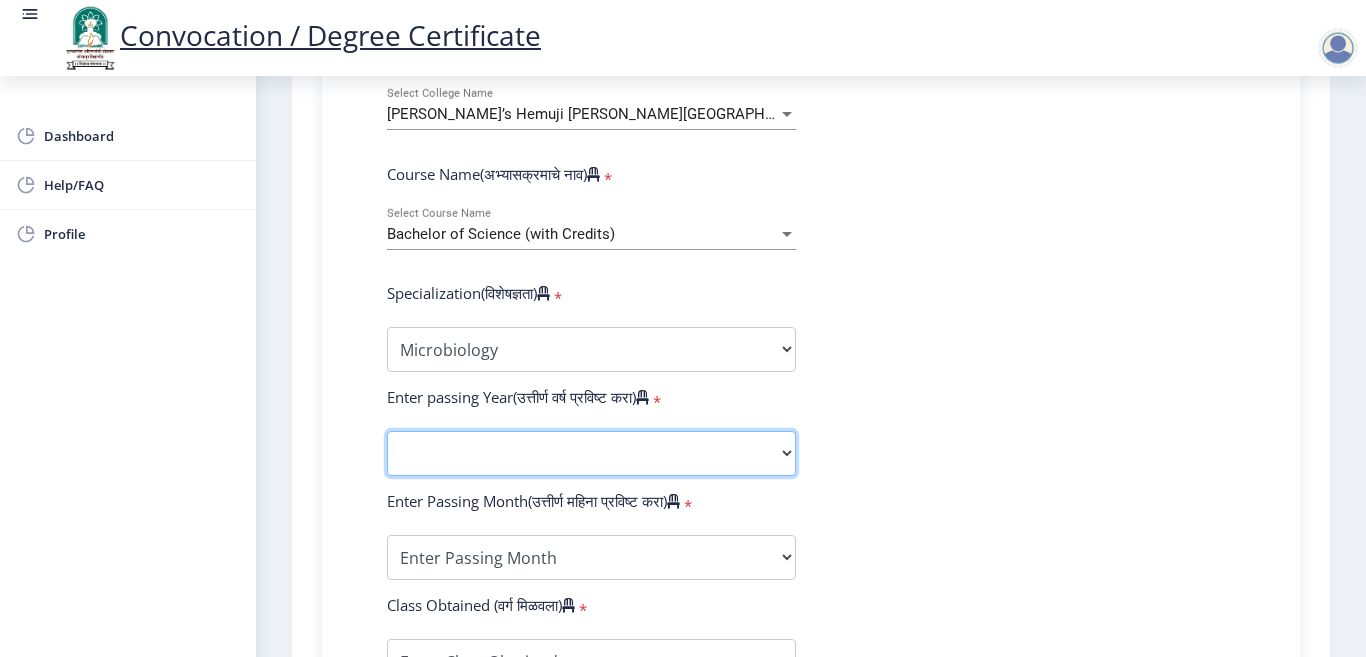 click on "2025   2024   2023   2022   2021   2020   2019   2018   2017   2016   2015   2014   2013   2012   2011   2010   2009   2008   2007   2006   2005   2004   2003   2002   2001   2000   1999   1998   1997   1996   1995   1994   1993   1992   1991   1990   1989   1988   1987   1986   1985   1984   1983   1982   1981   1980   1979   1978   1977   1976" 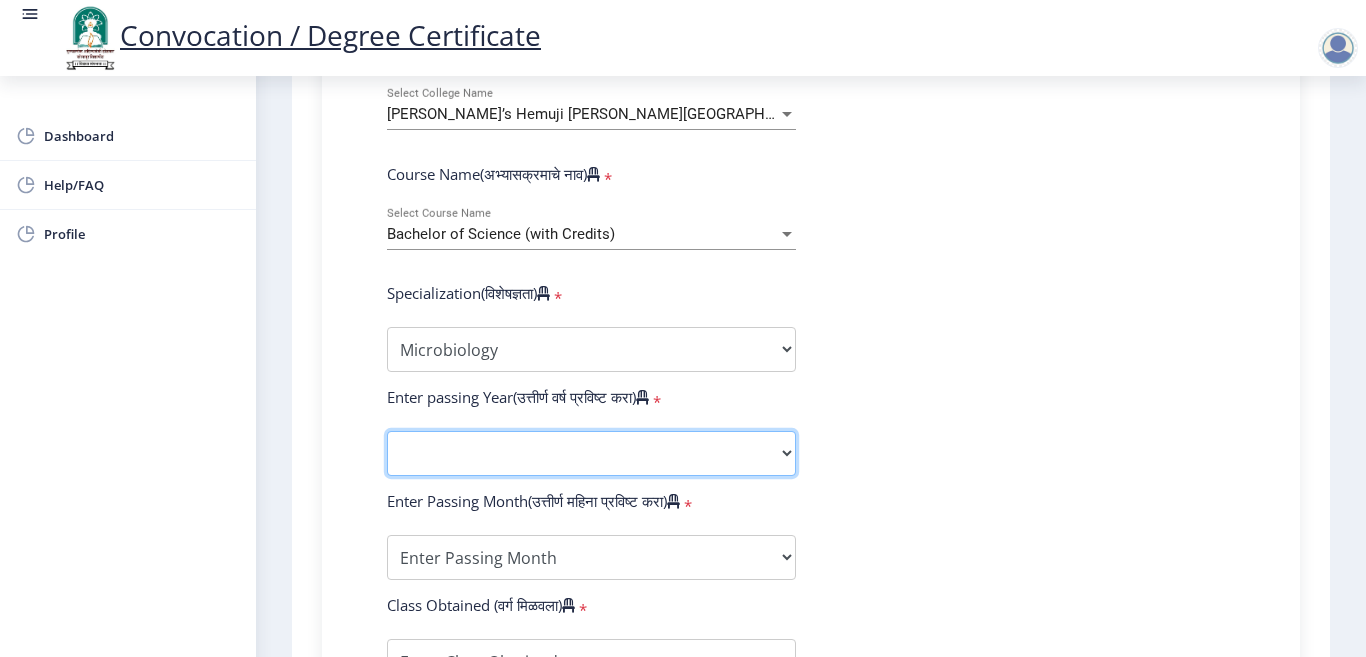 select on "2019" 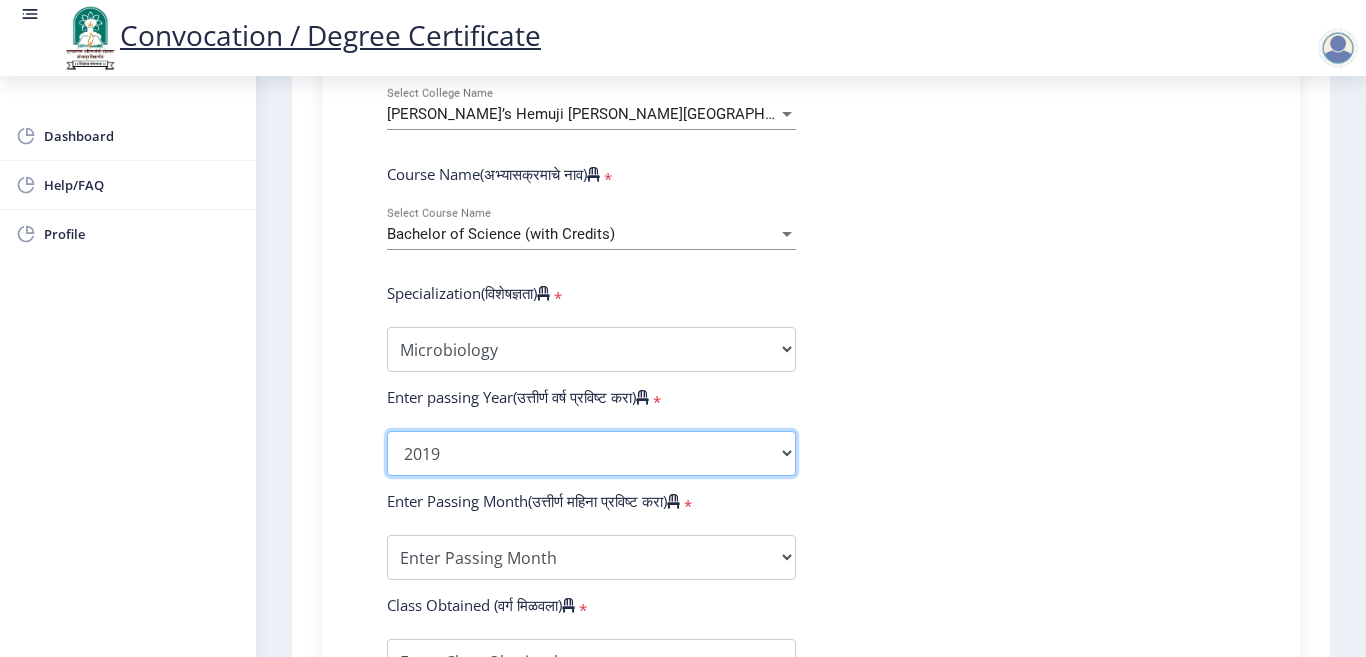 click on "2025   2024   2023   2022   2021   2020   2019   2018   2017   2016   2015   2014   2013   2012   2011   2010   2009   2008   2007   2006   2005   2004   2003   2002   2001   2000   1999   1998   1997   1996   1995   1994   1993   1992   1991   1990   1989   1988   1987   1986   1985   1984   1983   1982   1981   1980   1979   1978   1977   1976" 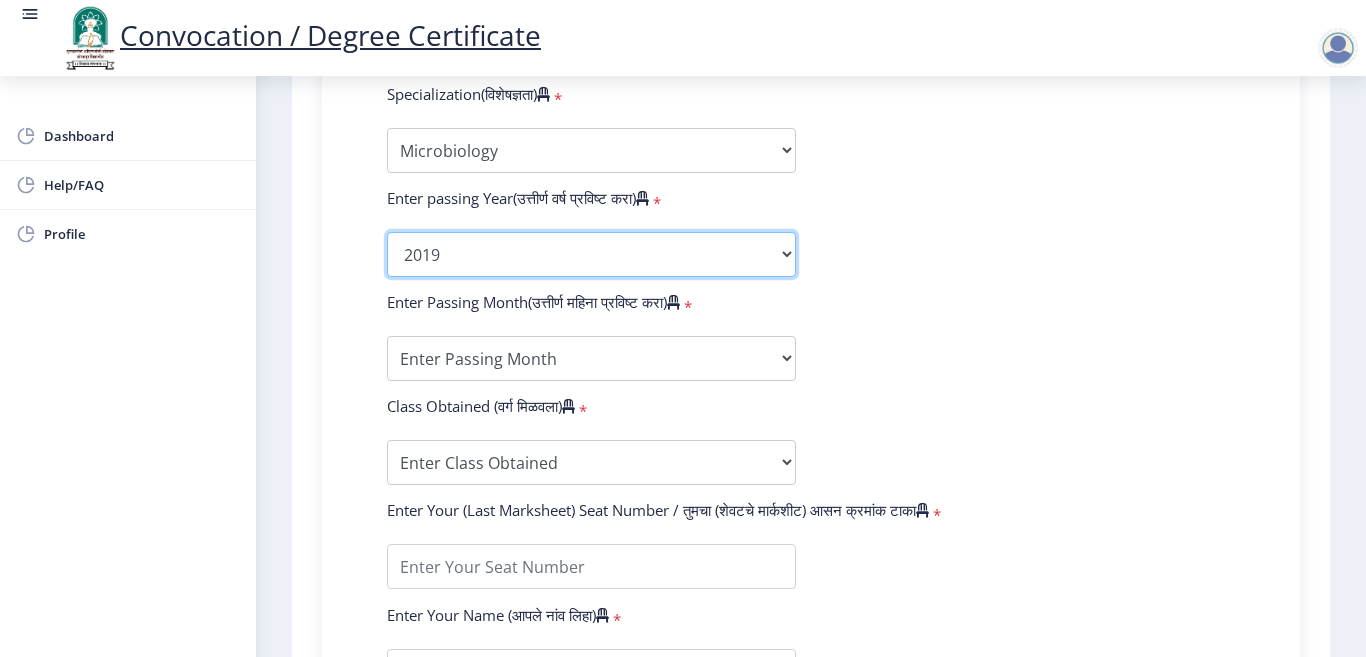scroll, scrollTop: 1000, scrollLeft: 0, axis: vertical 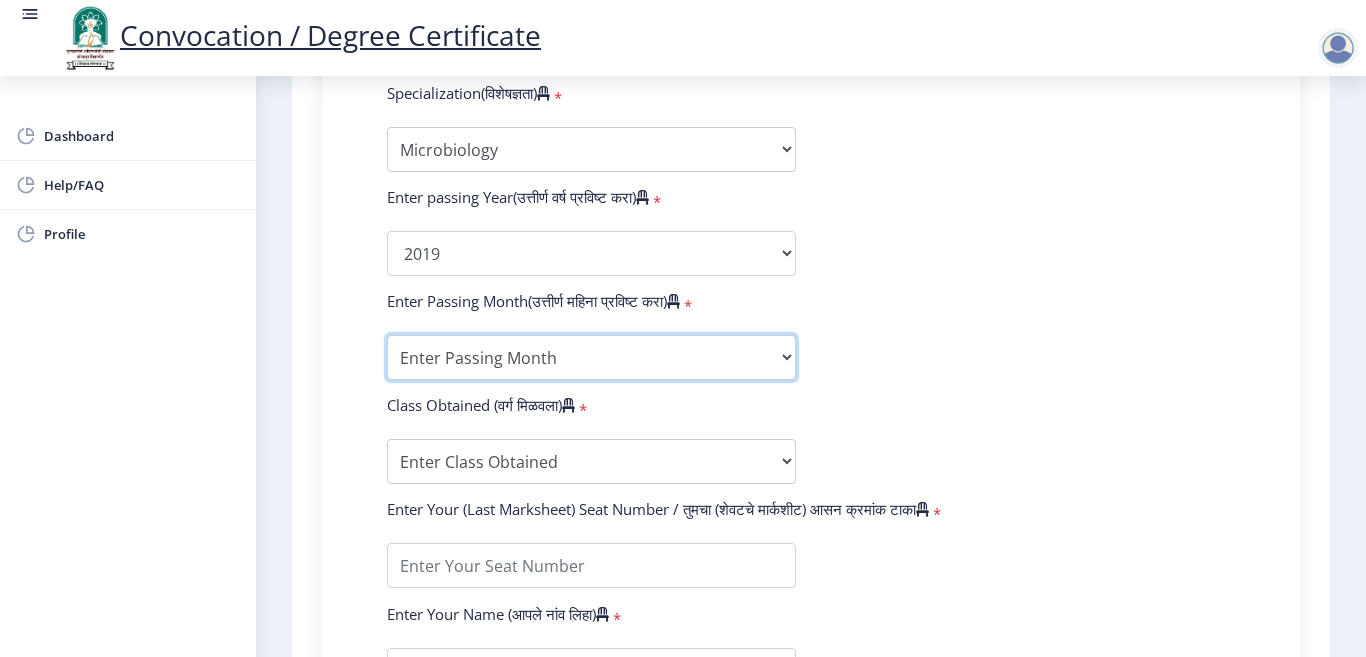 click on "Enter Passing Month March April May October November December" at bounding box center (591, 357) 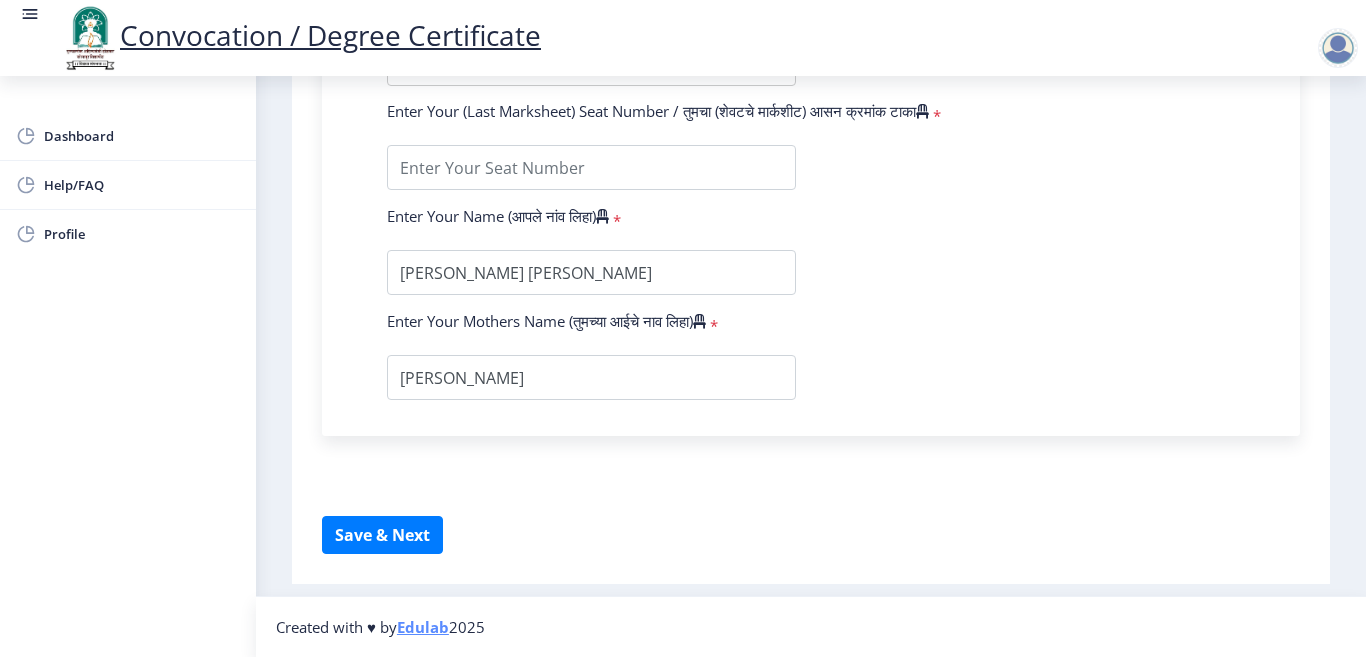 scroll, scrollTop: 1298, scrollLeft: 0, axis: vertical 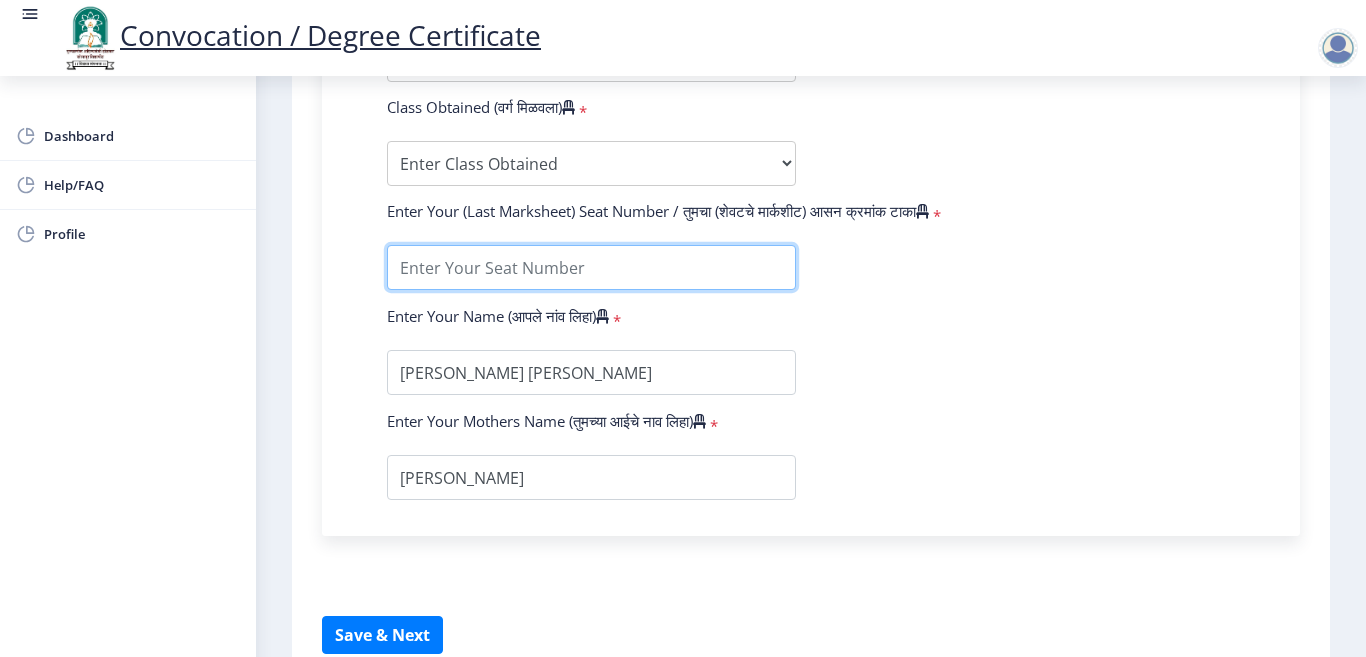 click at bounding box center (591, 267) 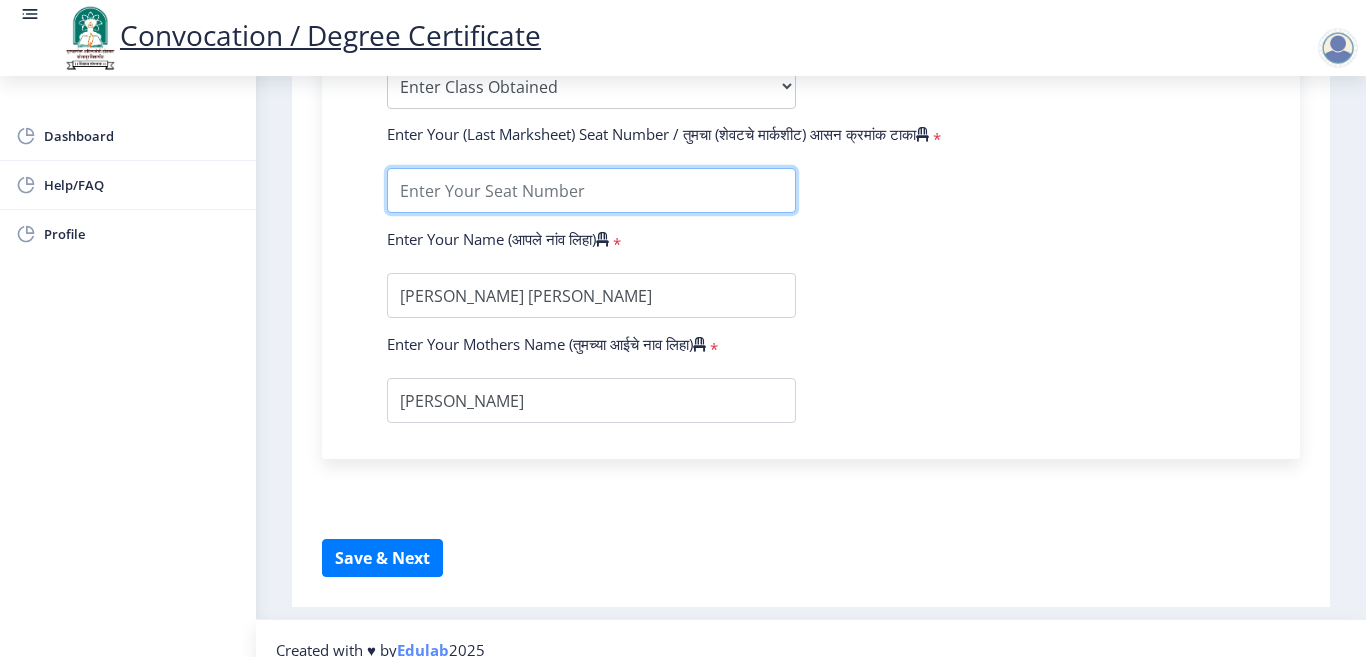 scroll, scrollTop: 1398, scrollLeft: 0, axis: vertical 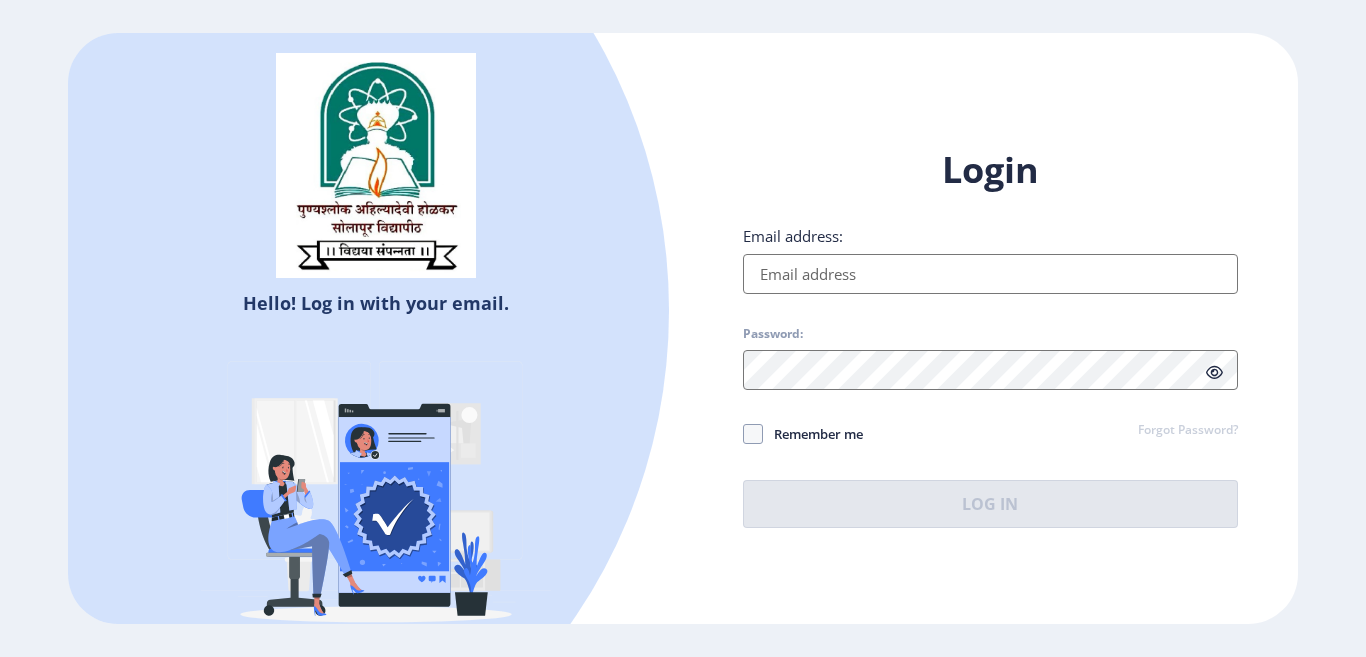 type on "[EMAIL_ADDRESS][DOMAIN_NAME]" 